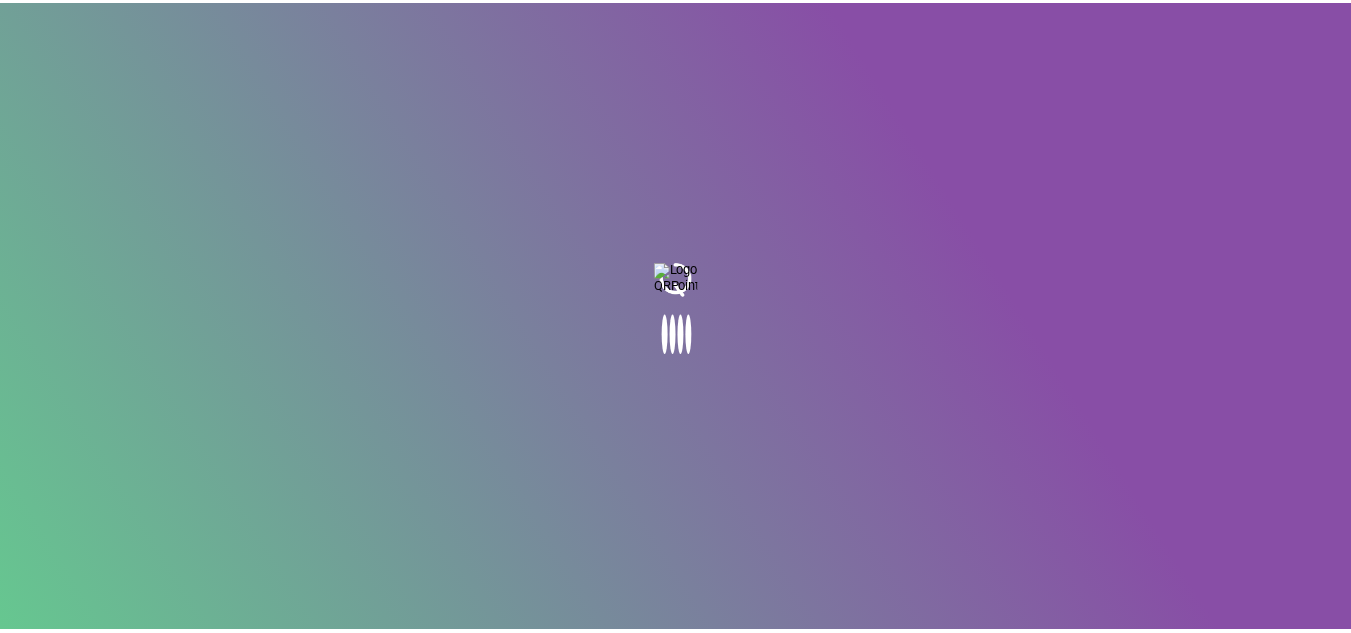 scroll, scrollTop: 0, scrollLeft: 0, axis: both 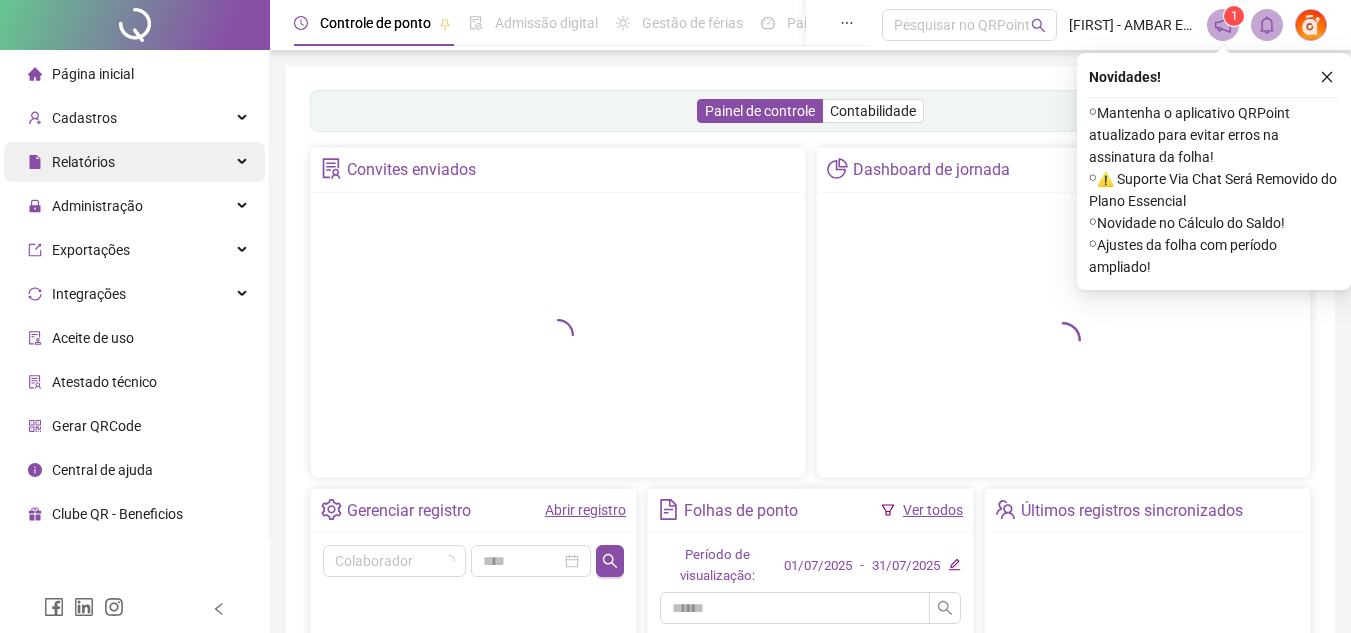 click on "Relatórios" at bounding box center (83, 162) 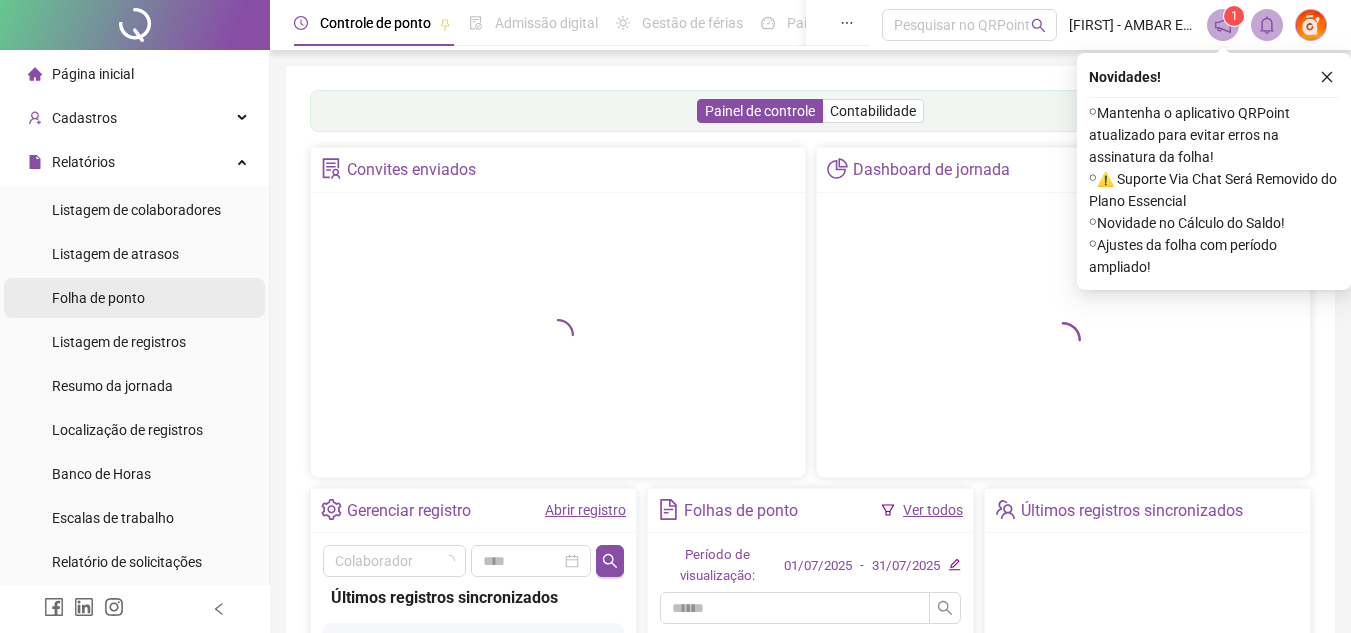 click on "Folha de ponto" at bounding box center (98, 298) 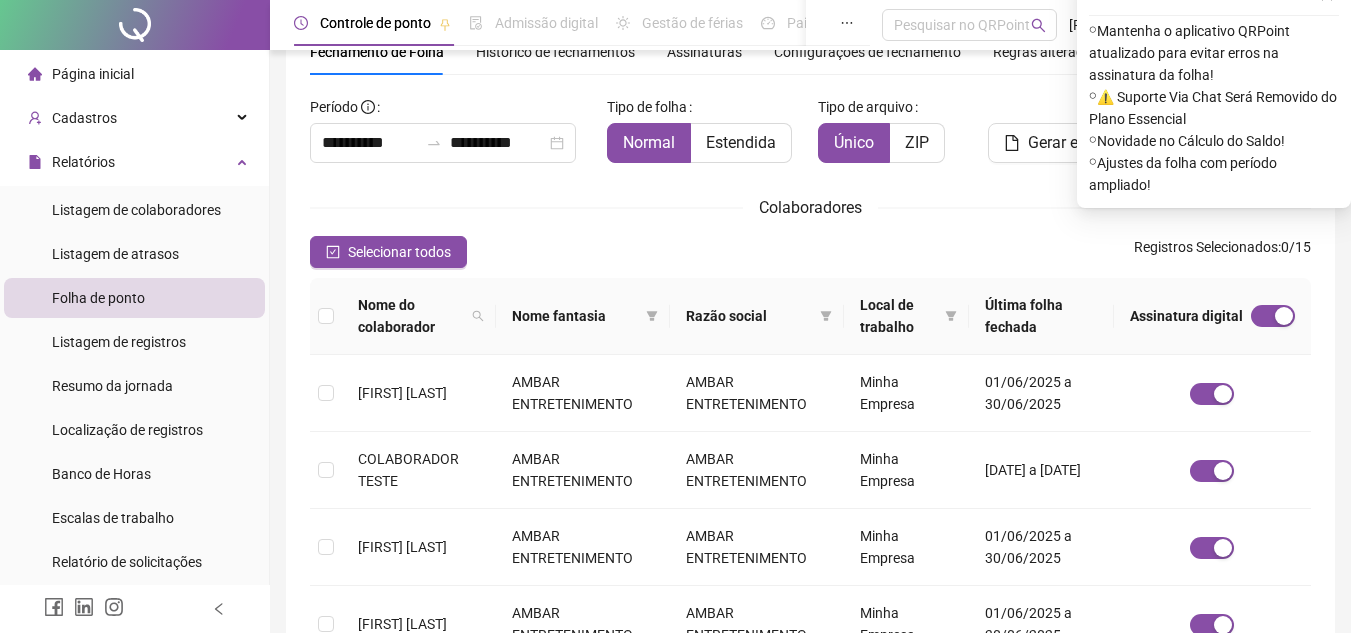 scroll, scrollTop: 0, scrollLeft: 0, axis: both 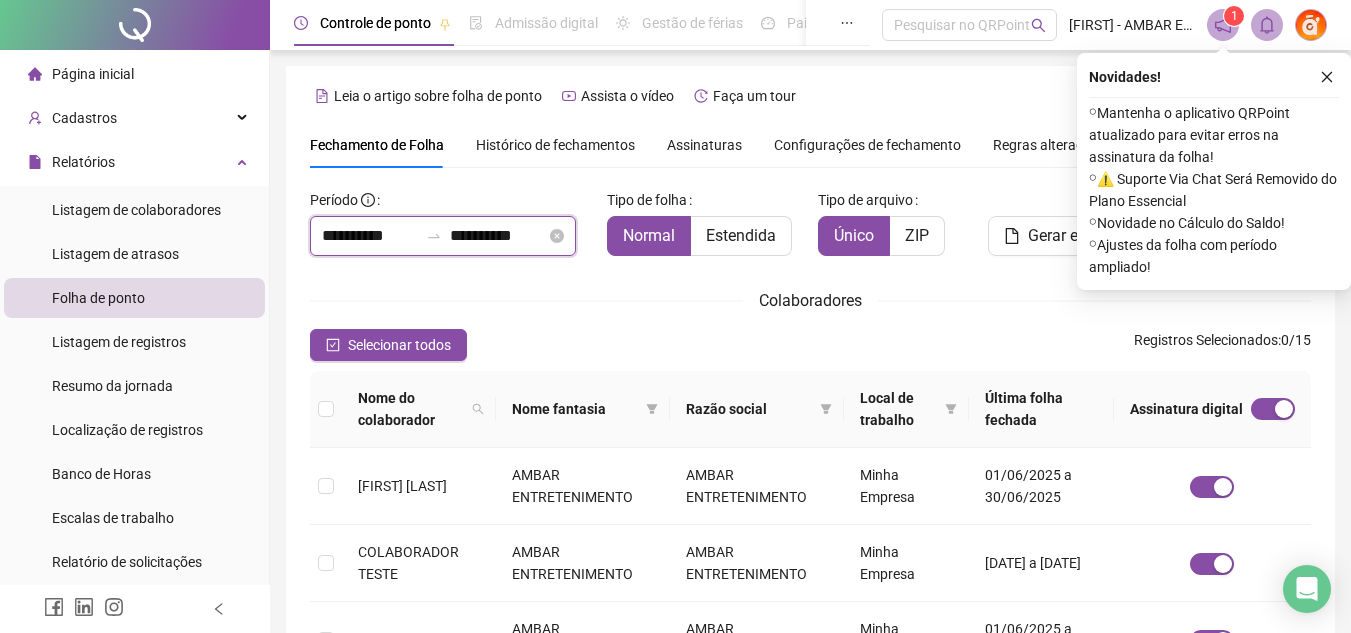 click on "**********" at bounding box center [370, 236] 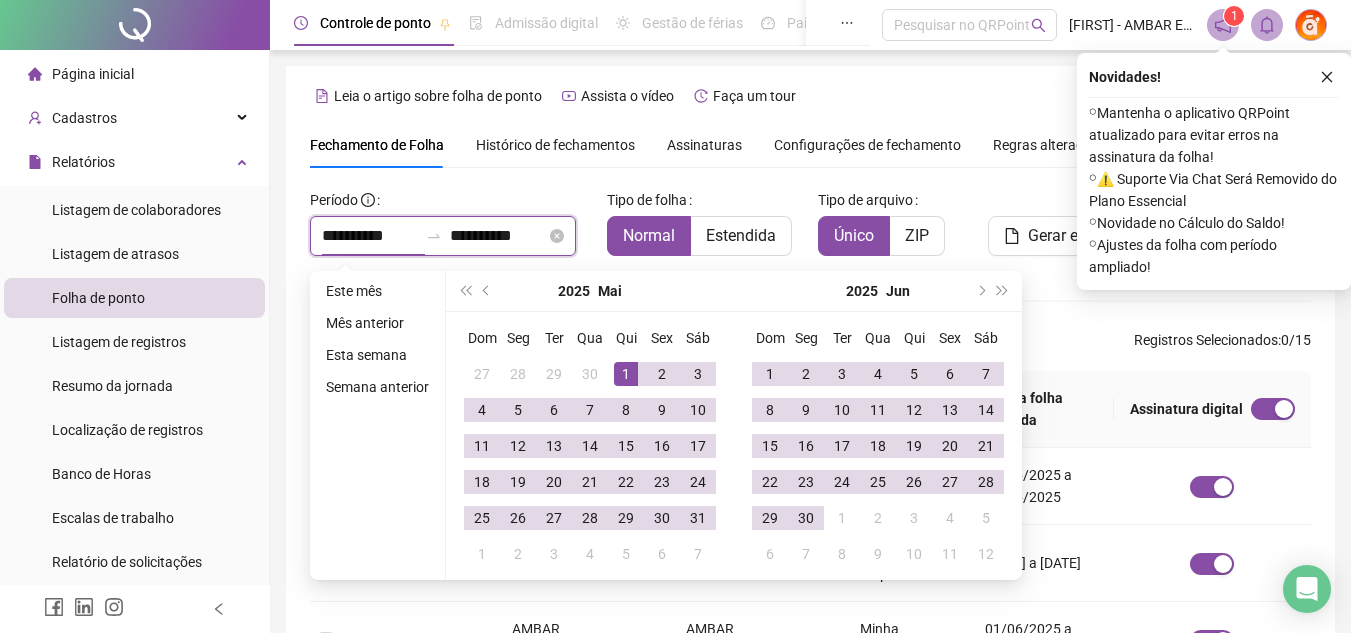 type on "**********" 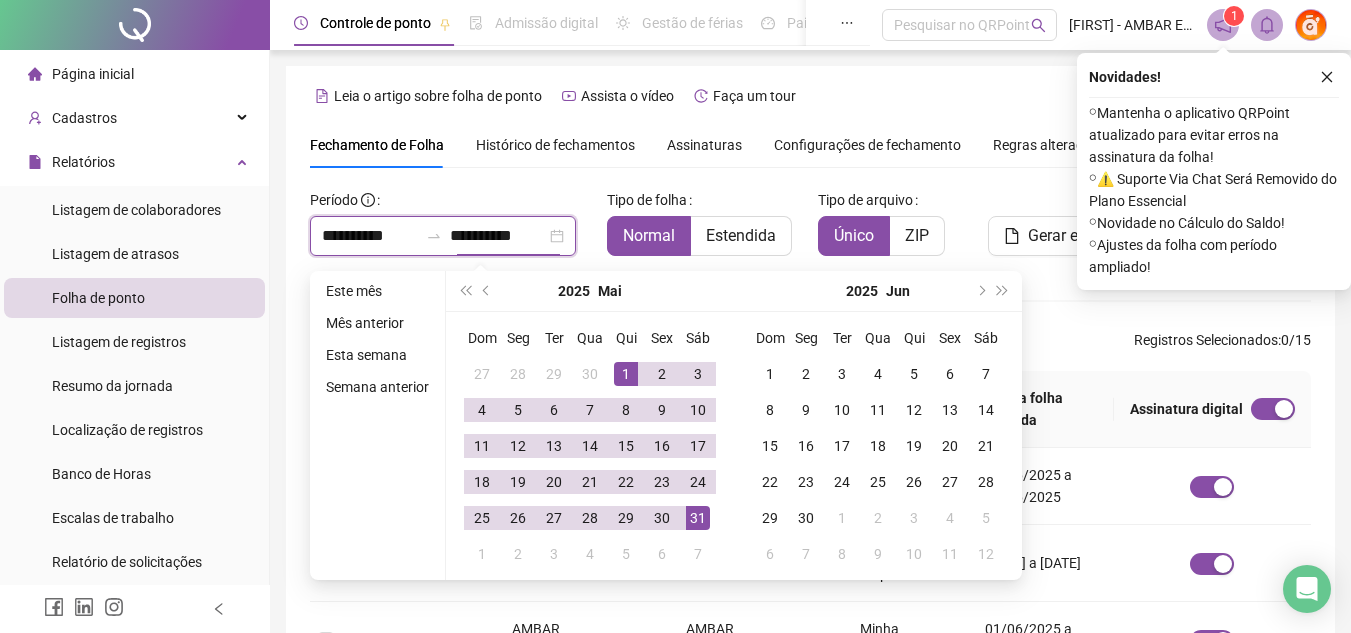 type on "**********" 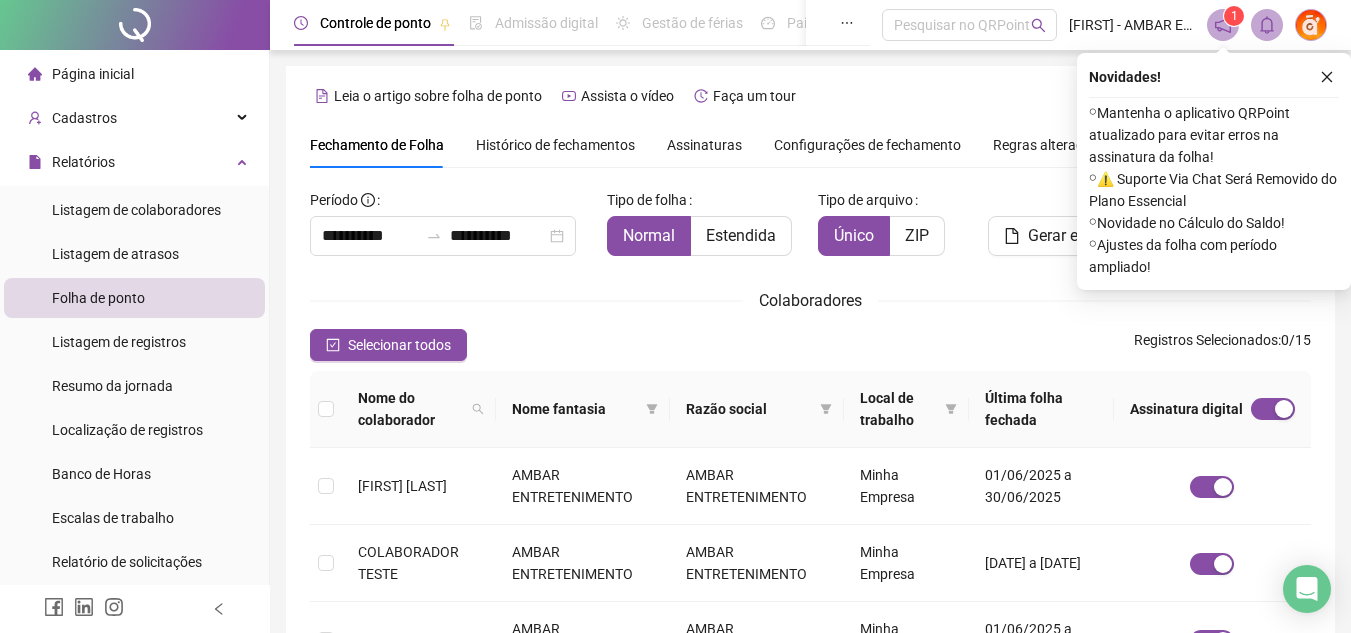 scroll, scrollTop: 93, scrollLeft: 0, axis: vertical 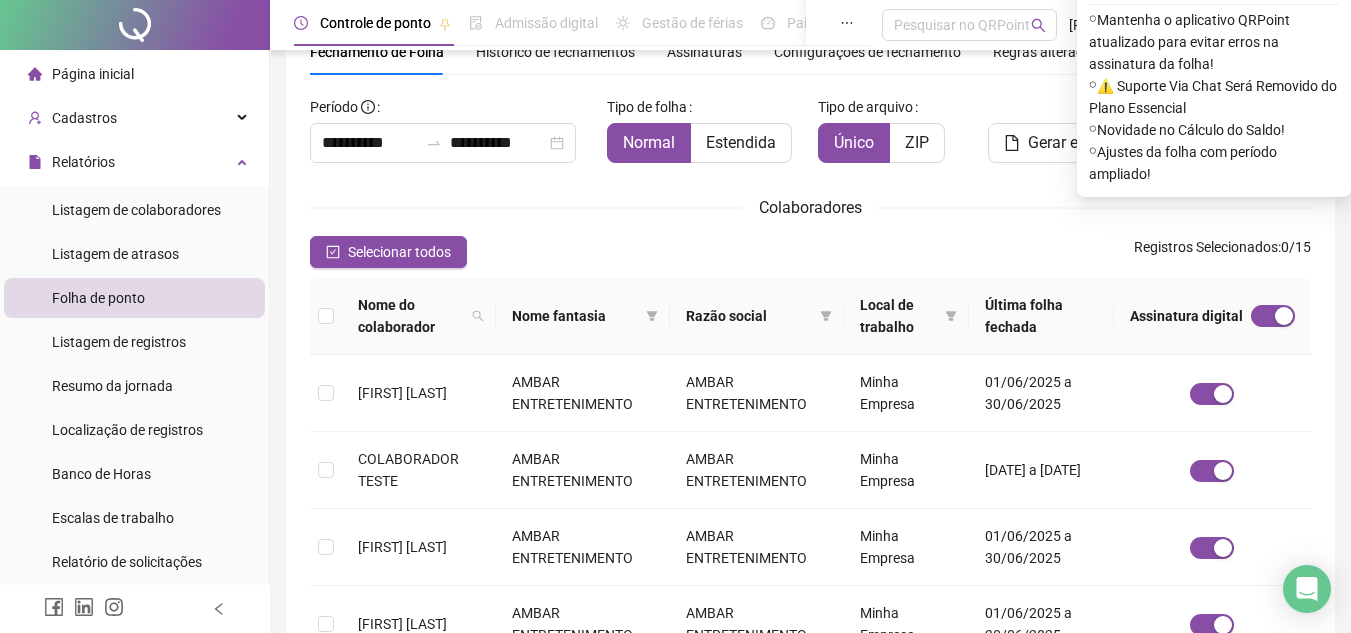 click on "**********" at bounding box center (810, 640) 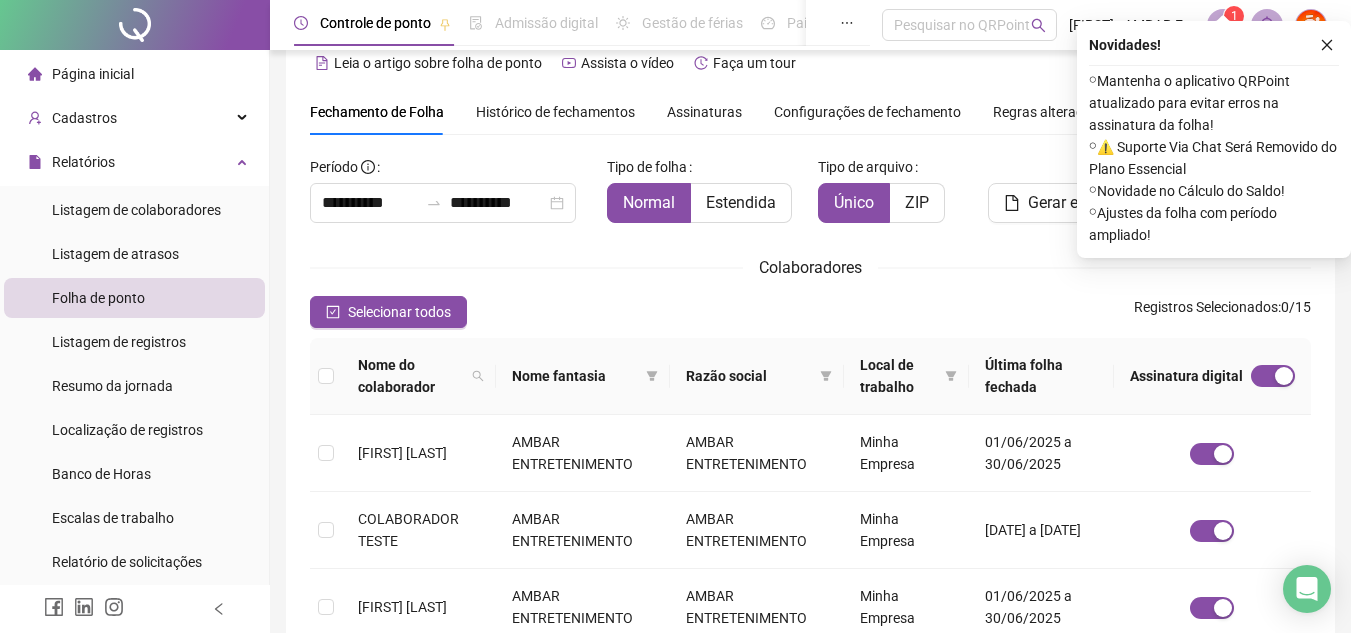 scroll, scrollTop: 0, scrollLeft: 0, axis: both 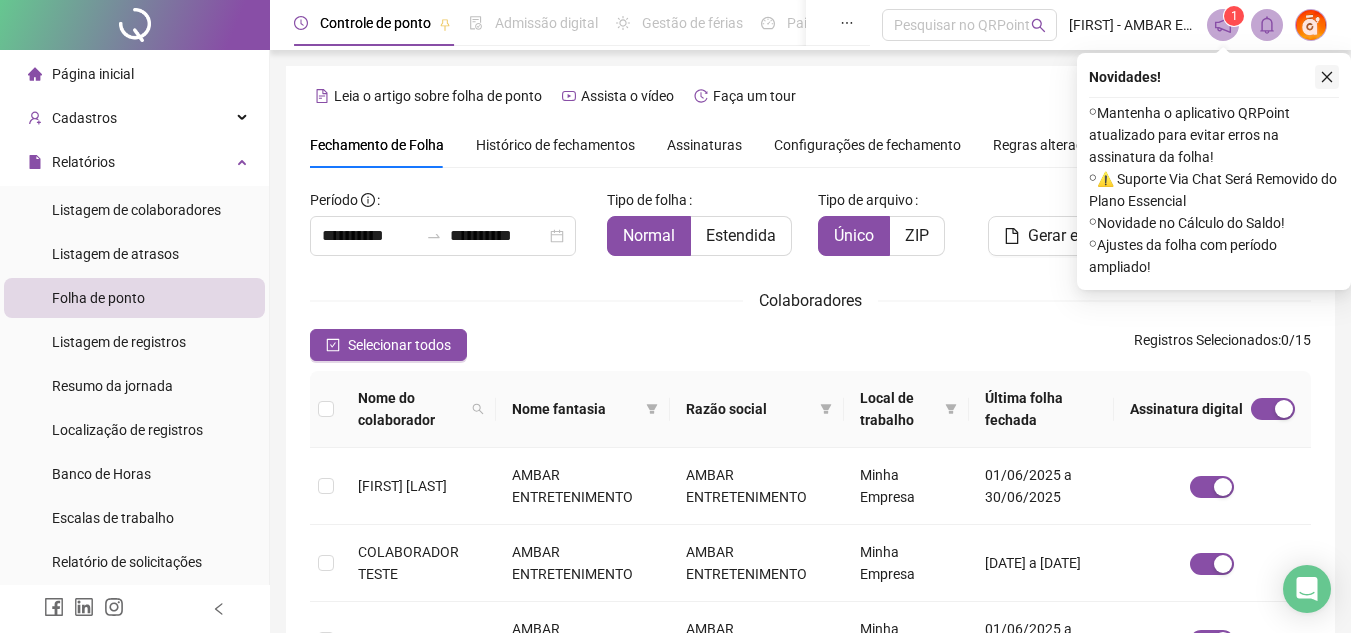 click 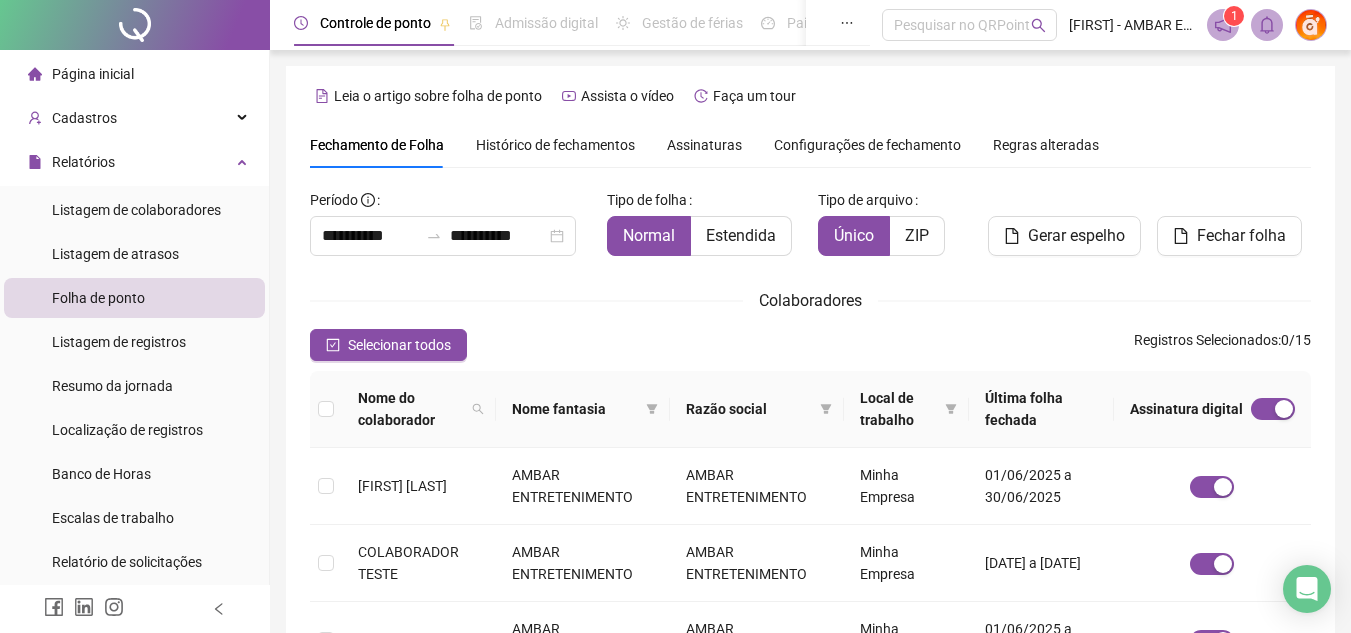 click on "**********" at bounding box center (810, 733) 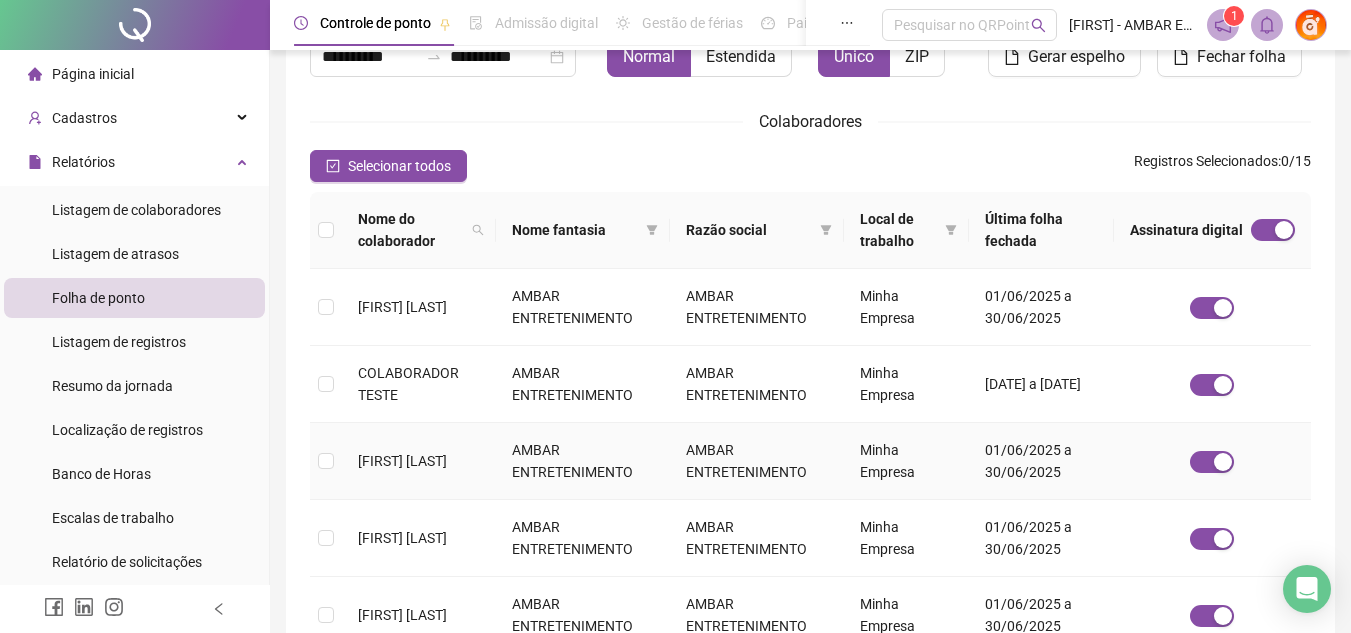 scroll, scrollTop: 0, scrollLeft: 0, axis: both 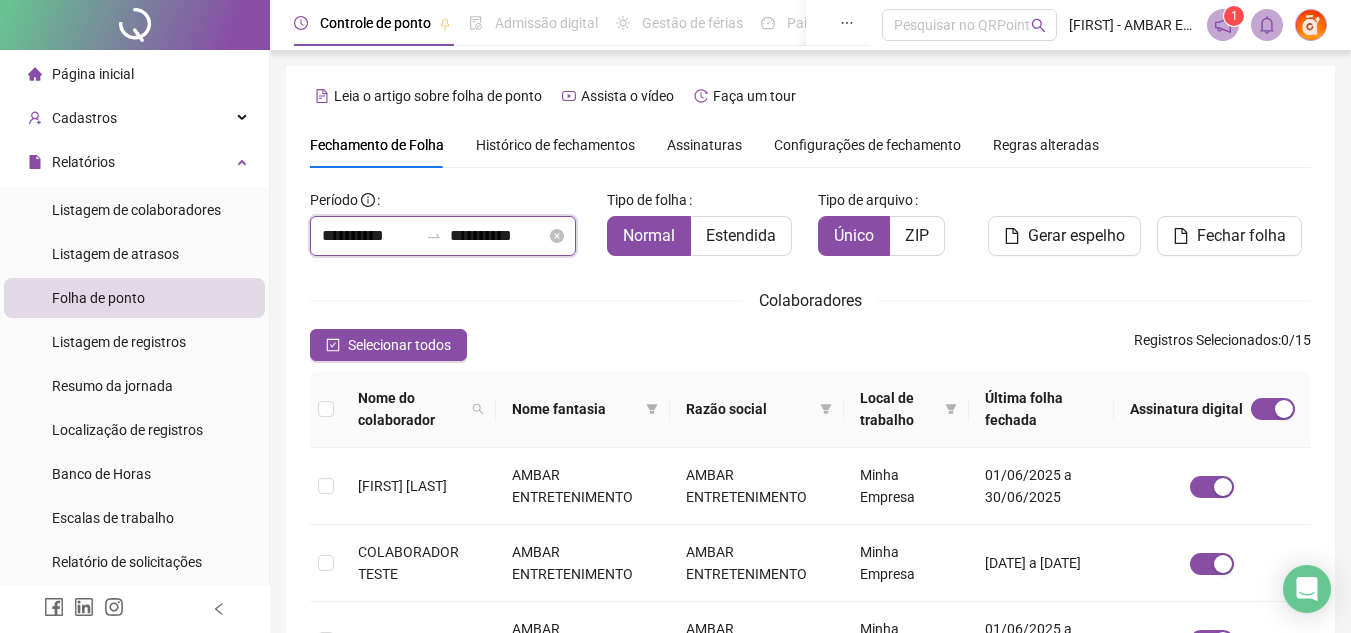 click on "**********" at bounding box center [498, 236] 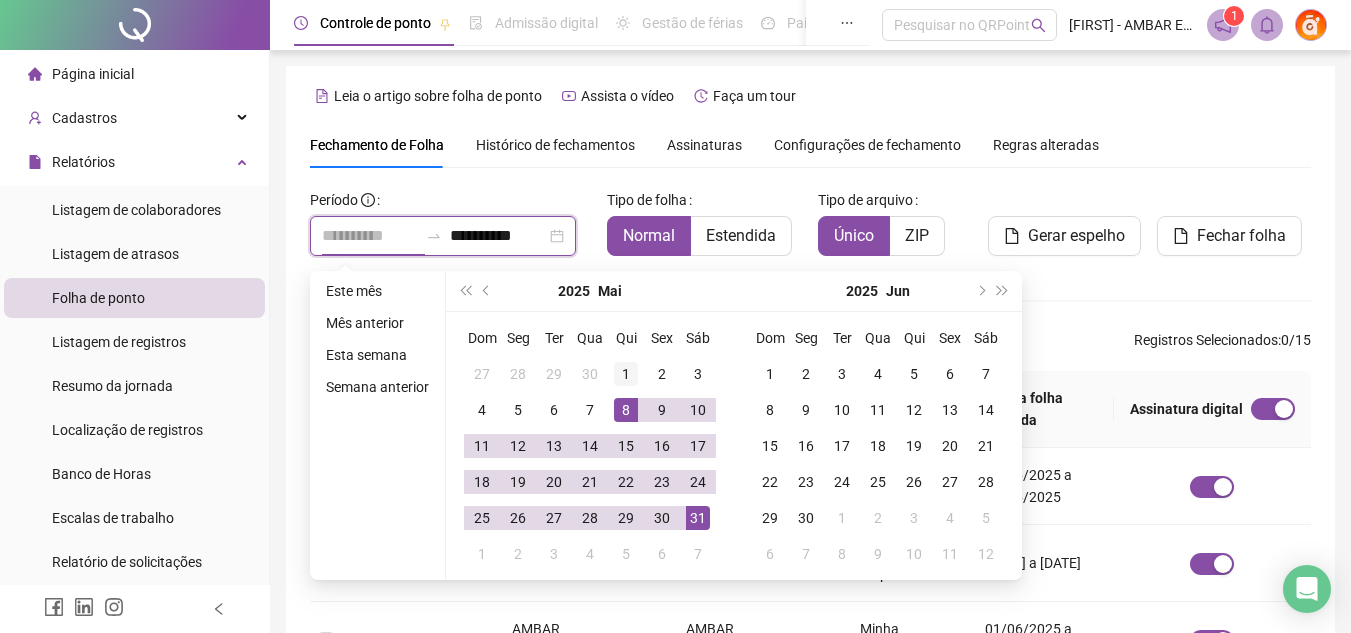 type on "**********" 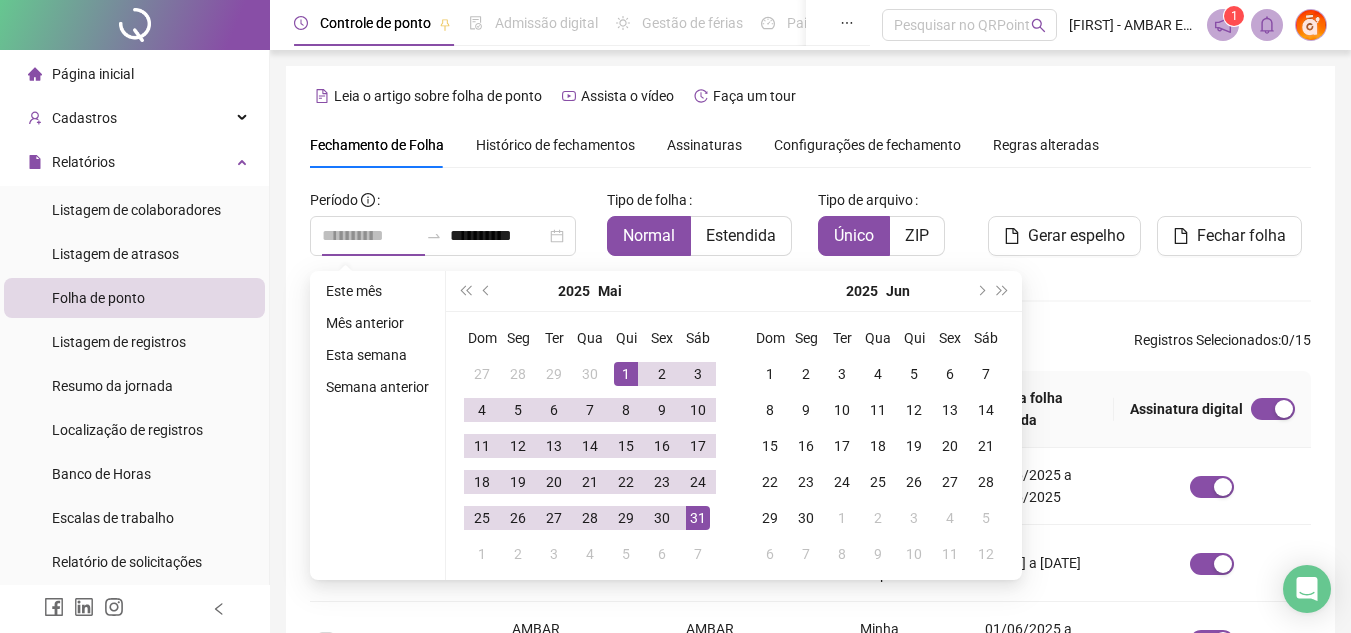 click on "1" at bounding box center [626, 374] 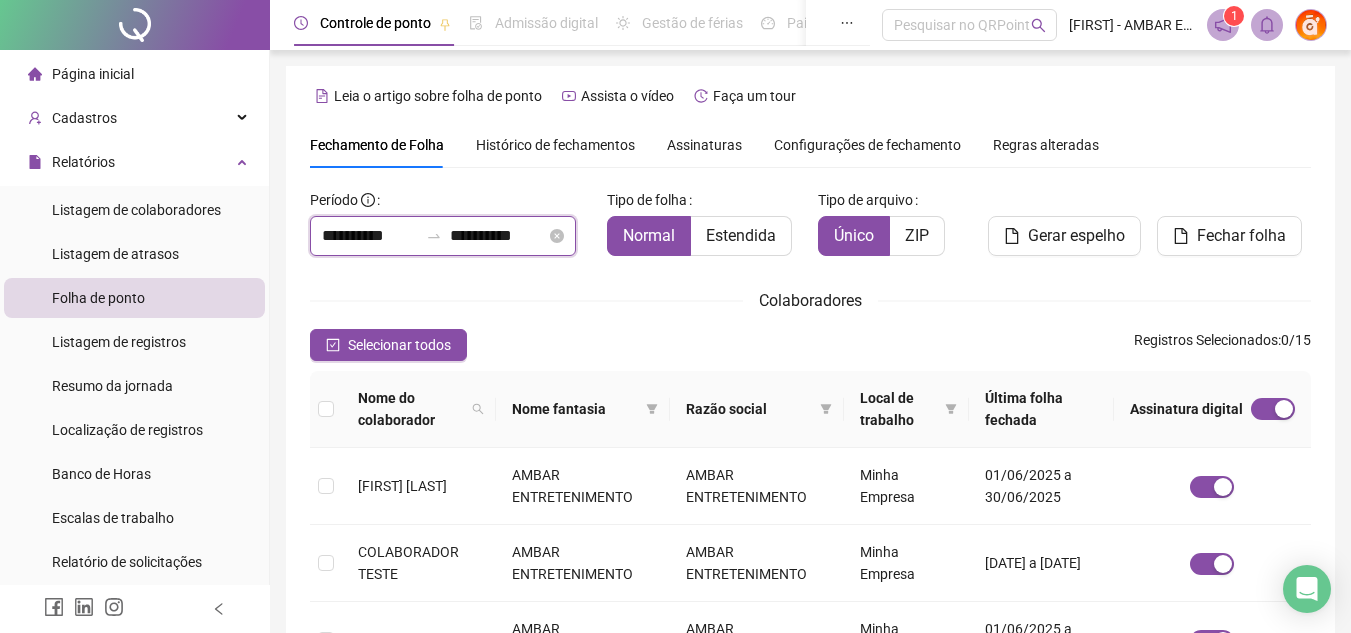 click on "**********" at bounding box center [498, 236] 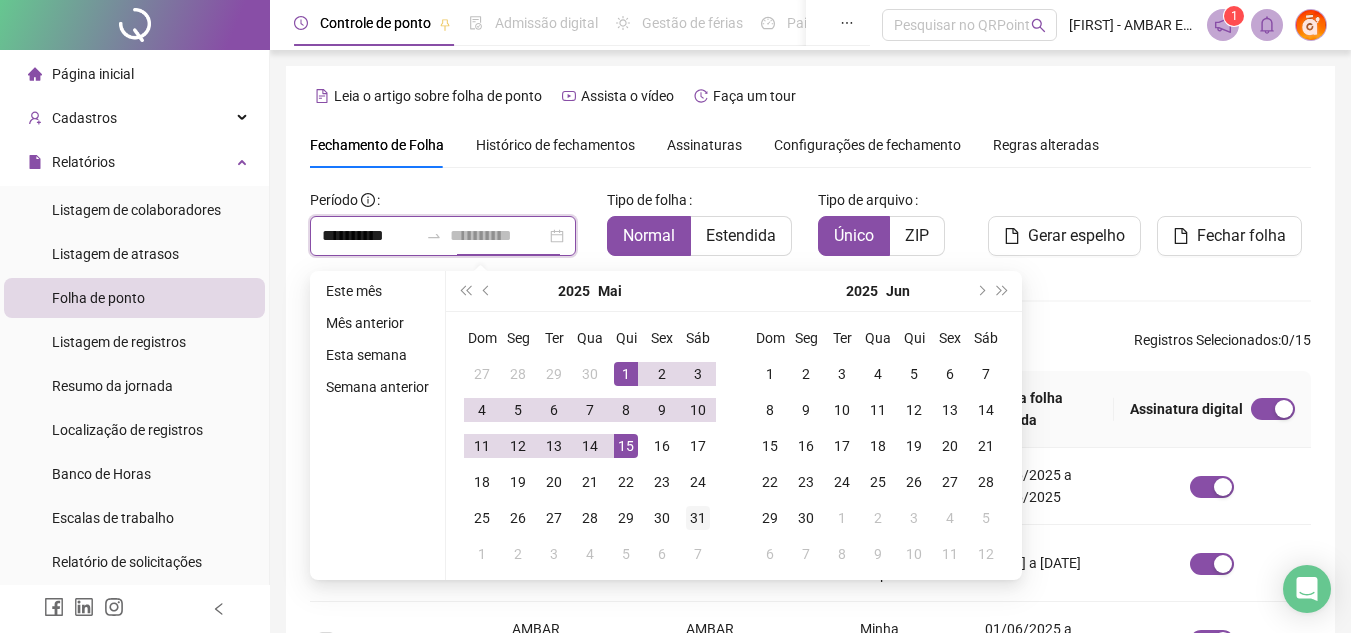 type on "**********" 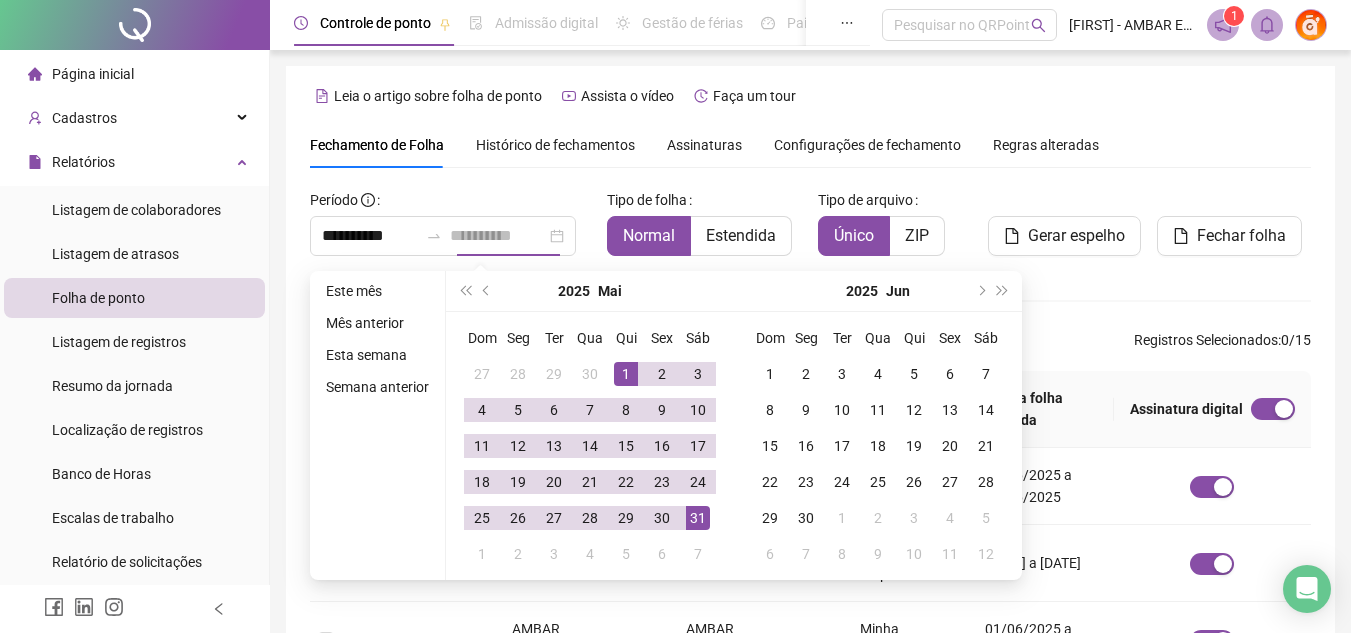 click on "31" at bounding box center (698, 518) 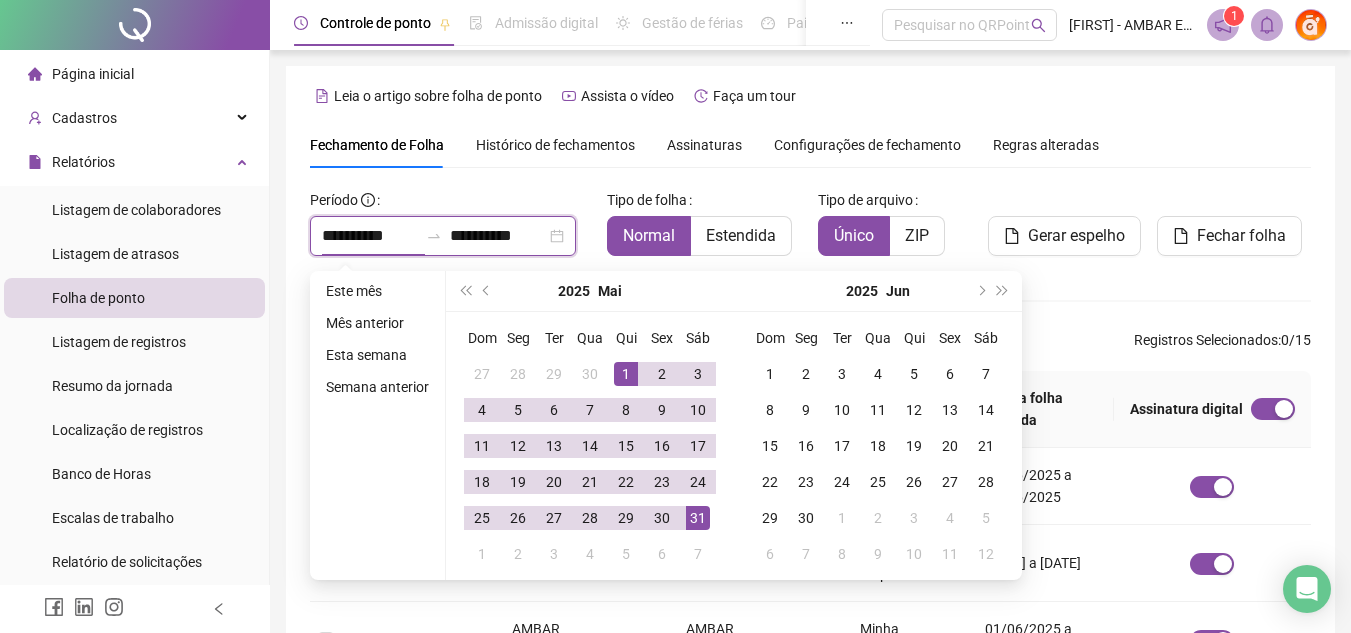 type on "**********" 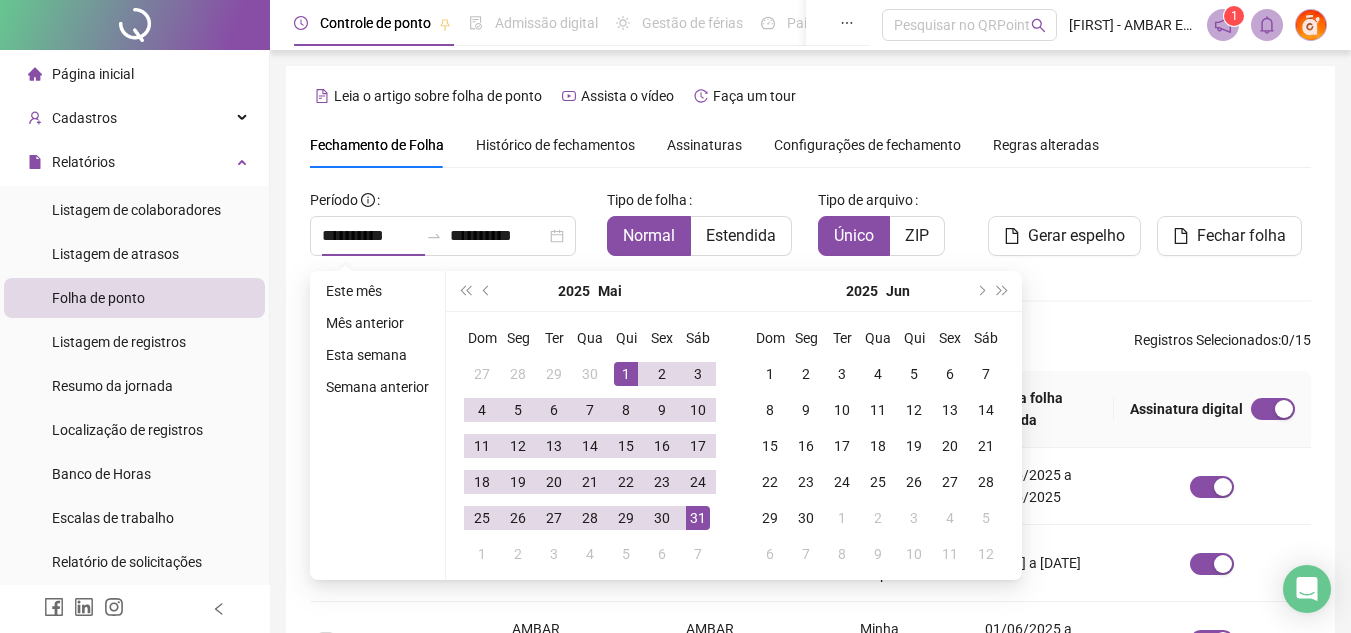 click on "2025 Jun" at bounding box center [878, 291] 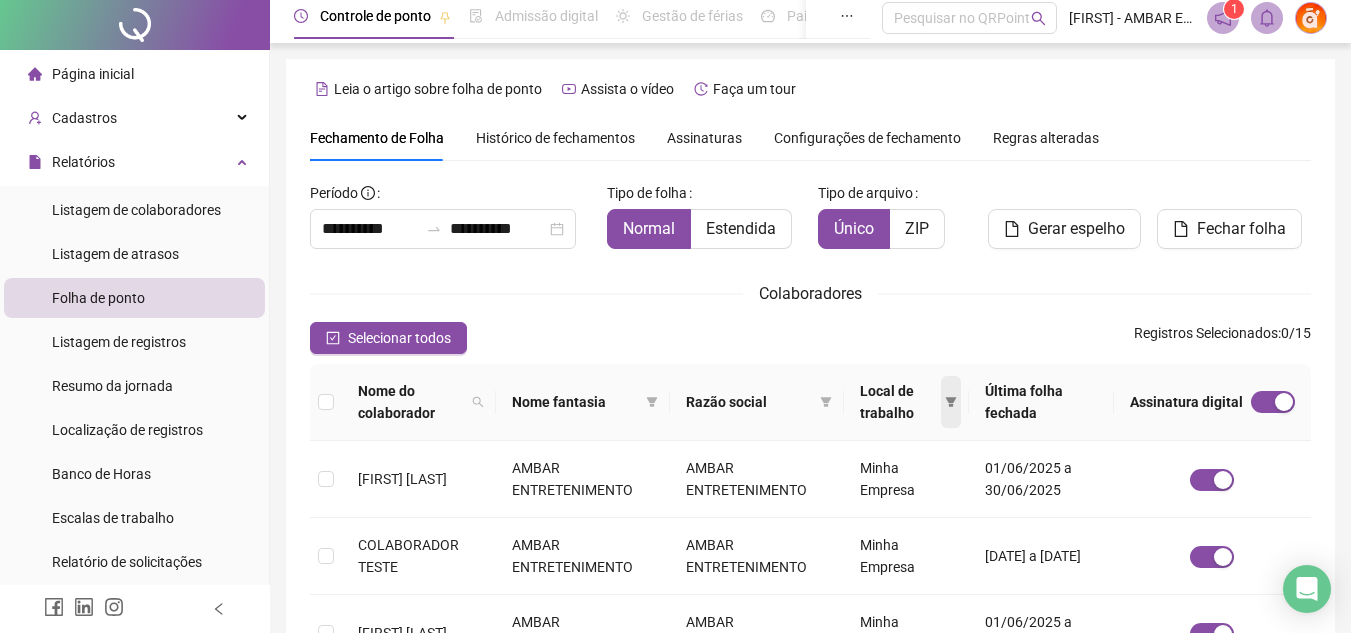 scroll, scrollTop: 0, scrollLeft: 0, axis: both 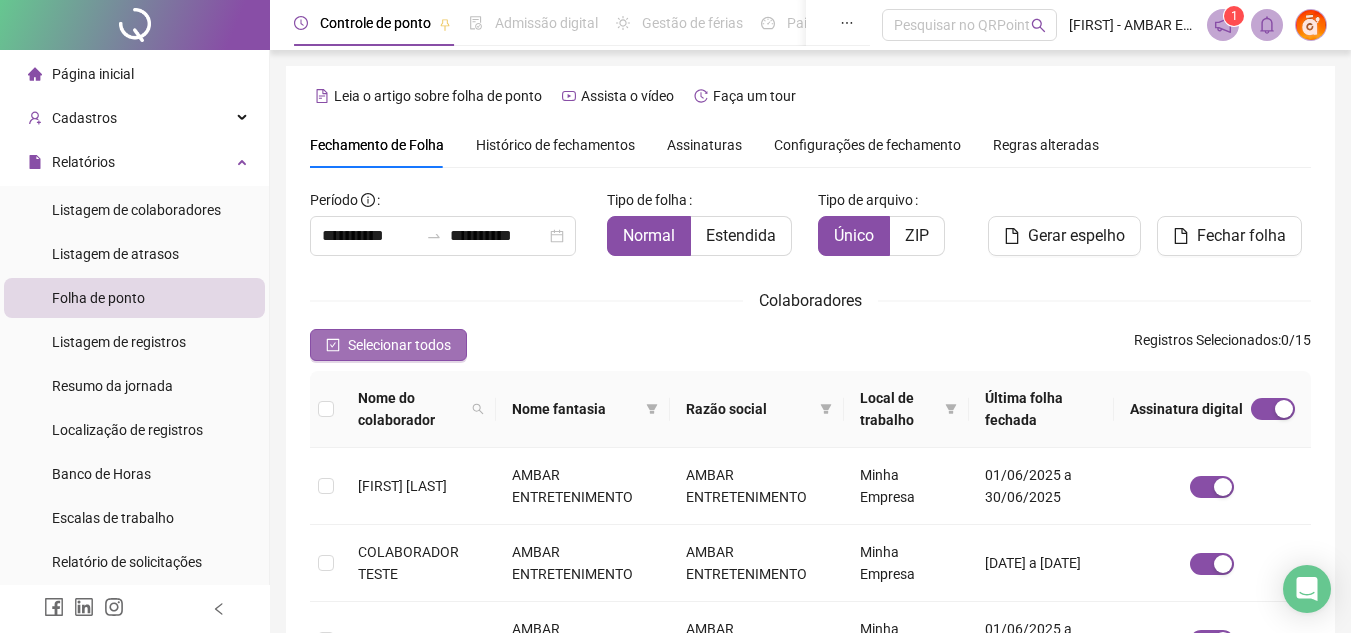 click on "Selecionar todos" at bounding box center [399, 345] 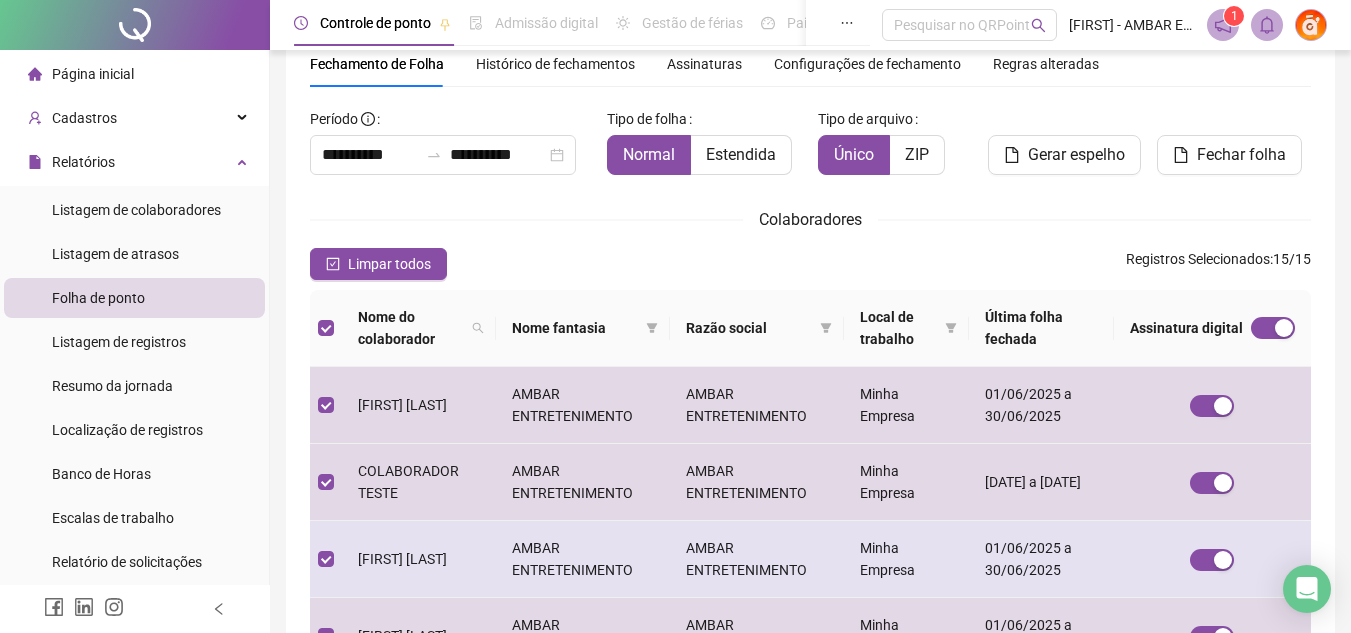 scroll, scrollTop: 0, scrollLeft: 0, axis: both 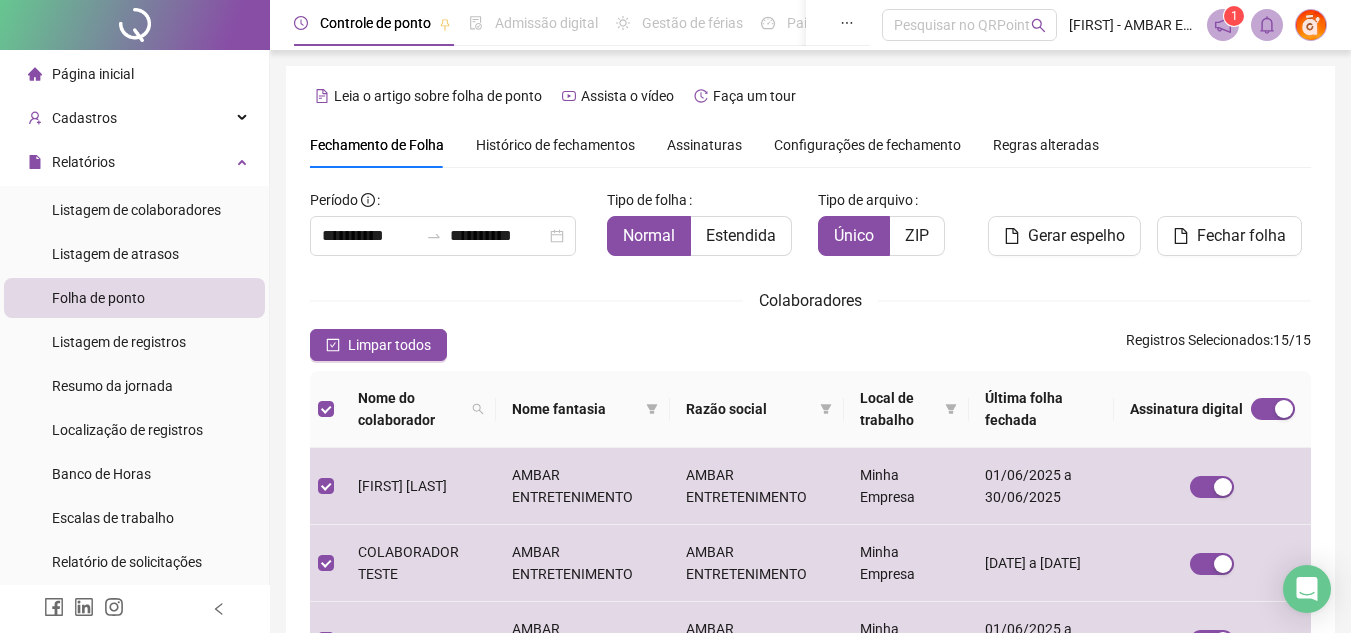click on "Assinaturas" at bounding box center (704, 145) 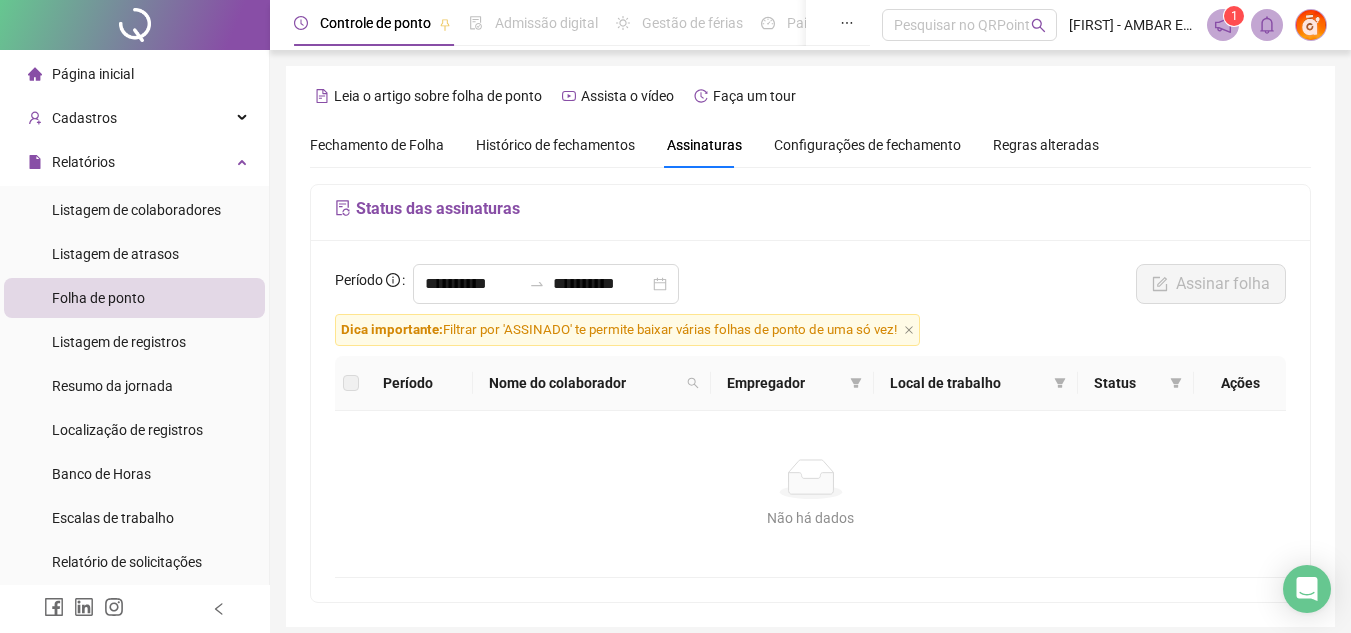 scroll, scrollTop: 80, scrollLeft: 0, axis: vertical 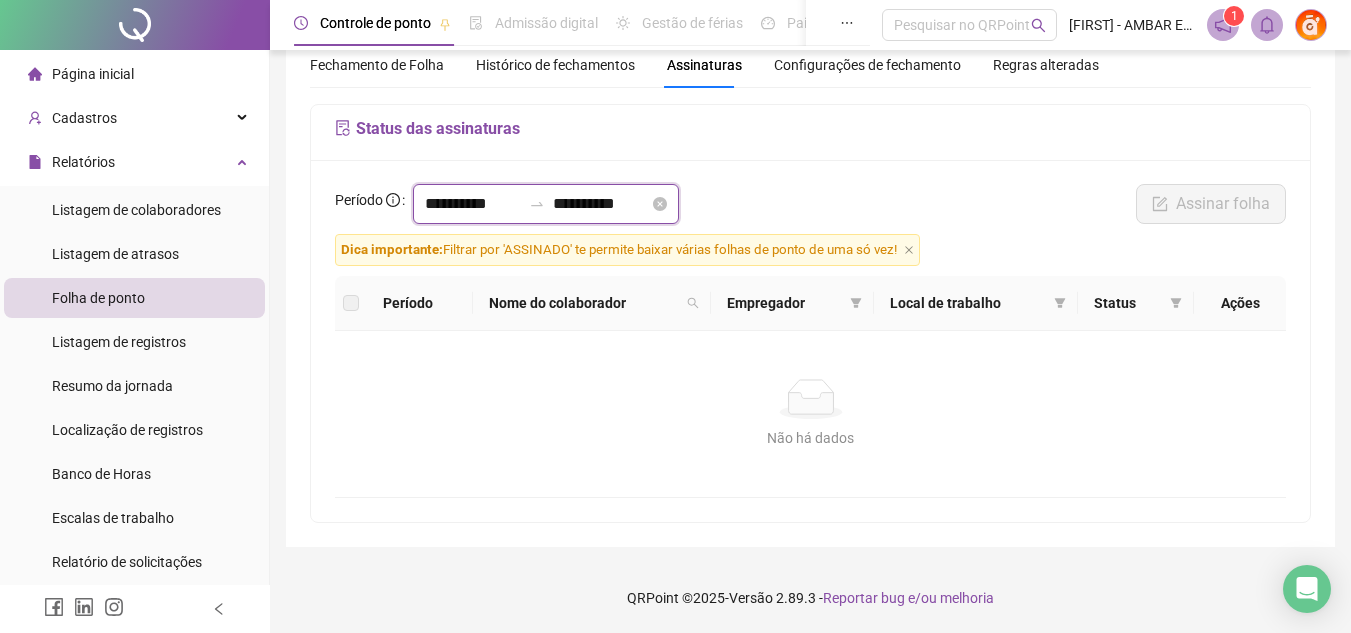 click on "**********" at bounding box center [473, 204] 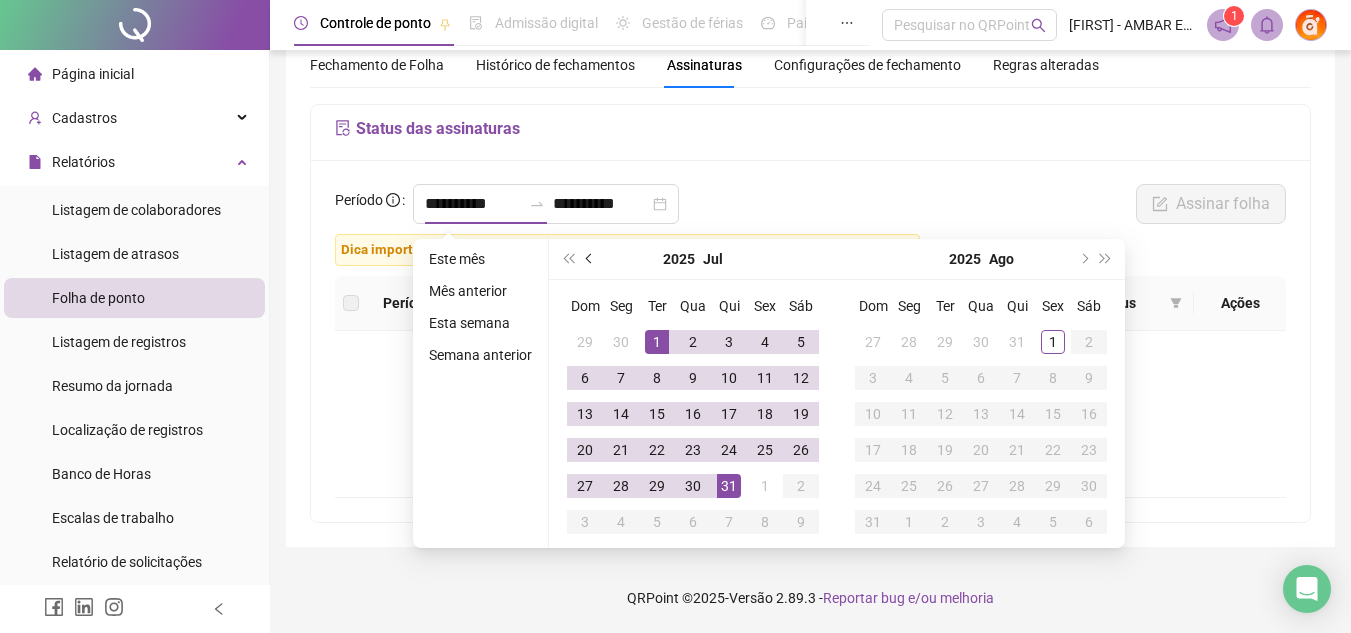 click at bounding box center [591, 259] 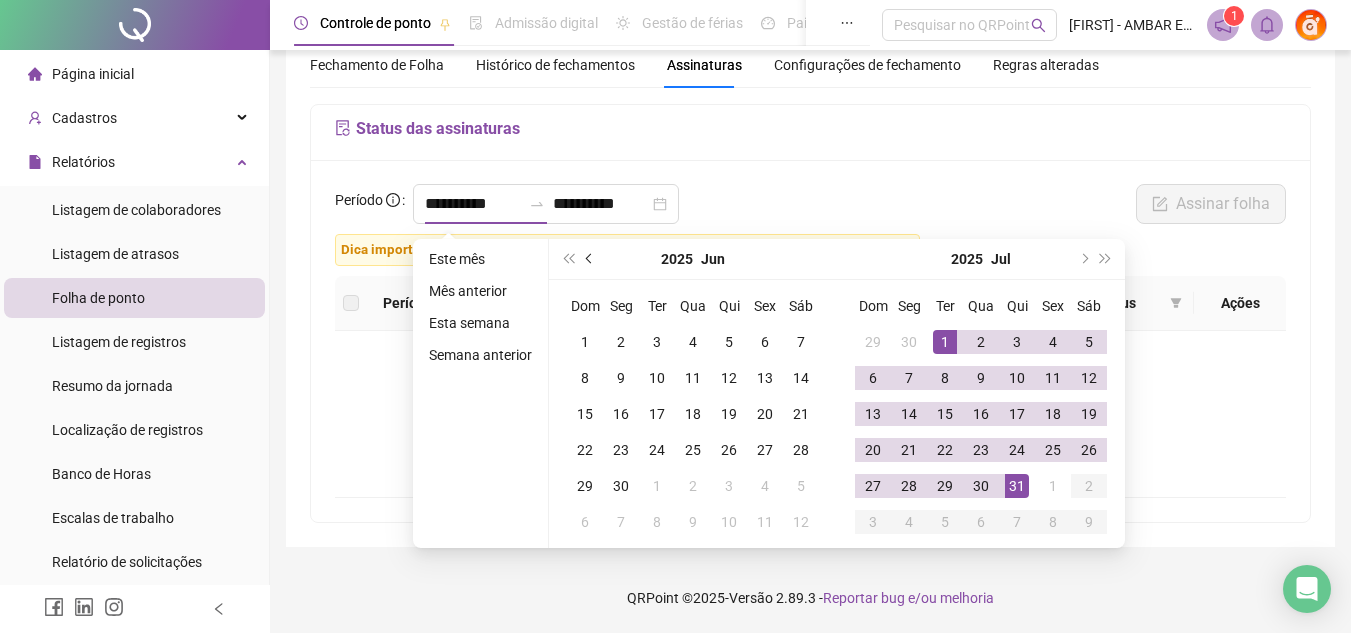 click at bounding box center (591, 259) 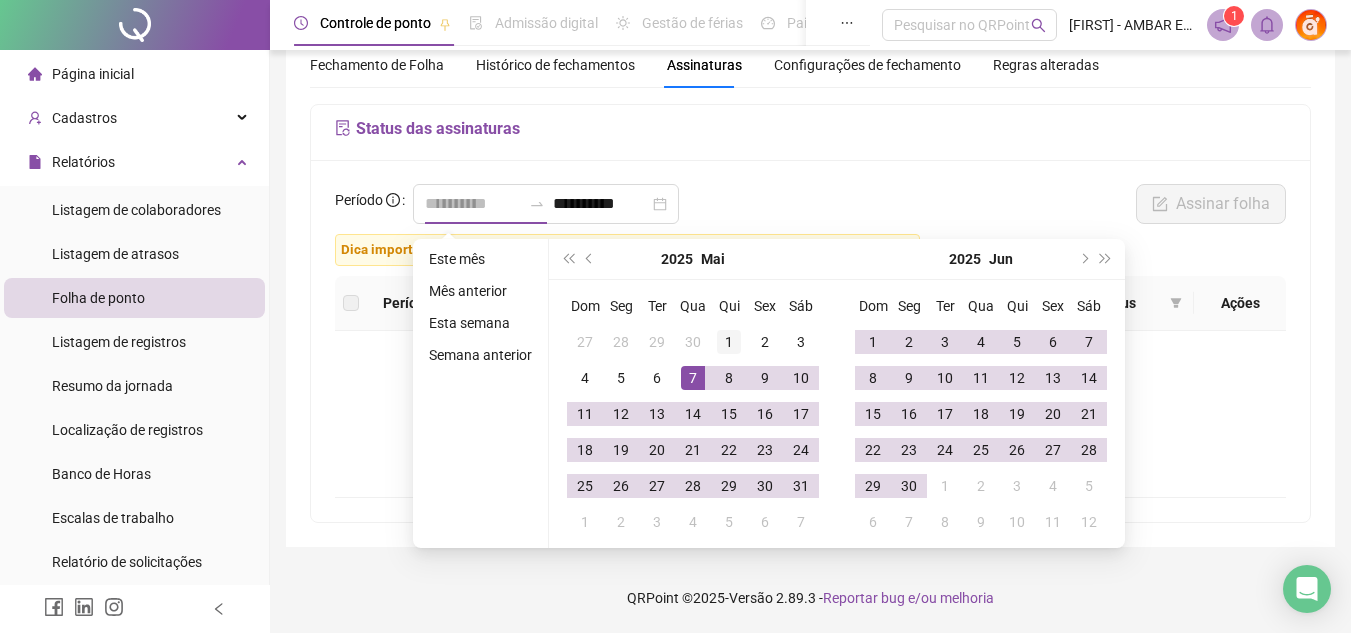 type on "**********" 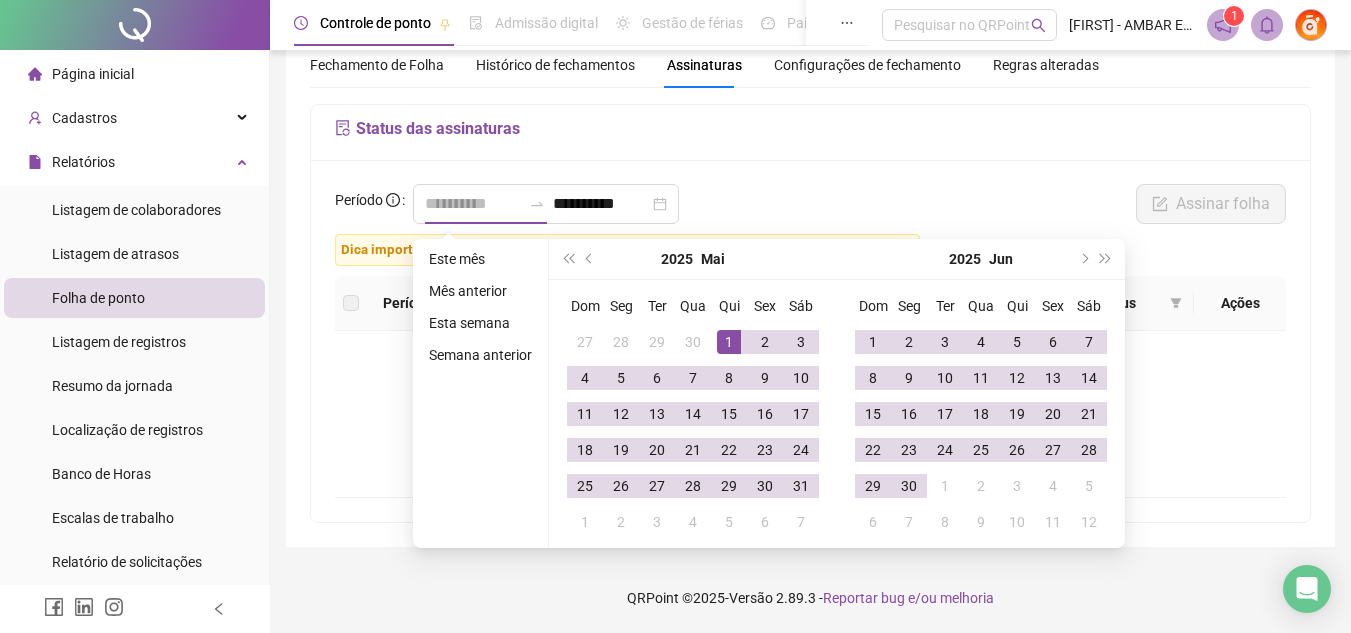 click on "1" at bounding box center [729, 342] 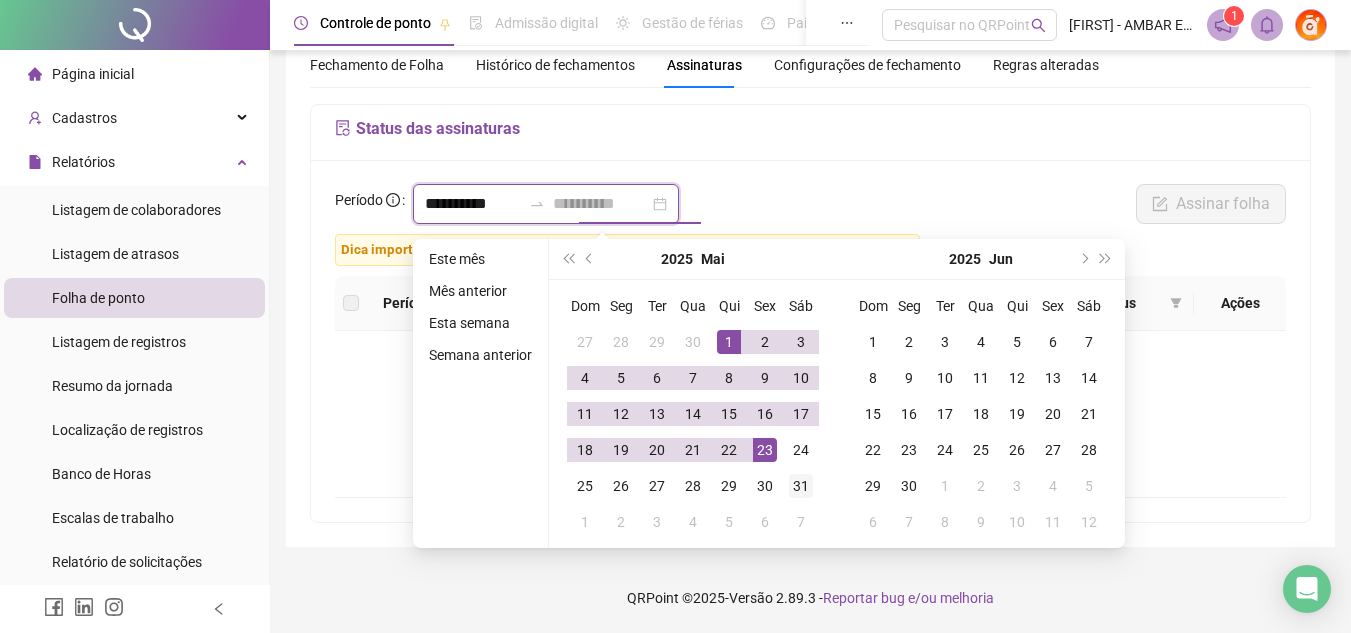 type on "**********" 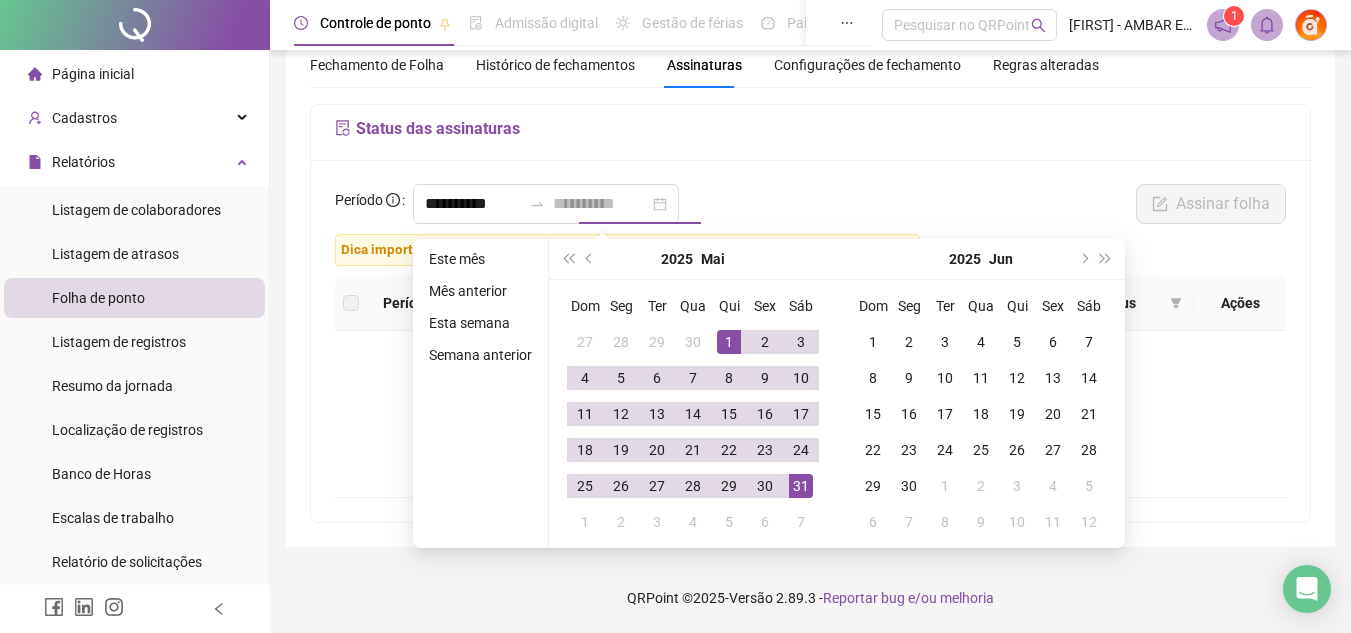 click on "31" at bounding box center (801, 486) 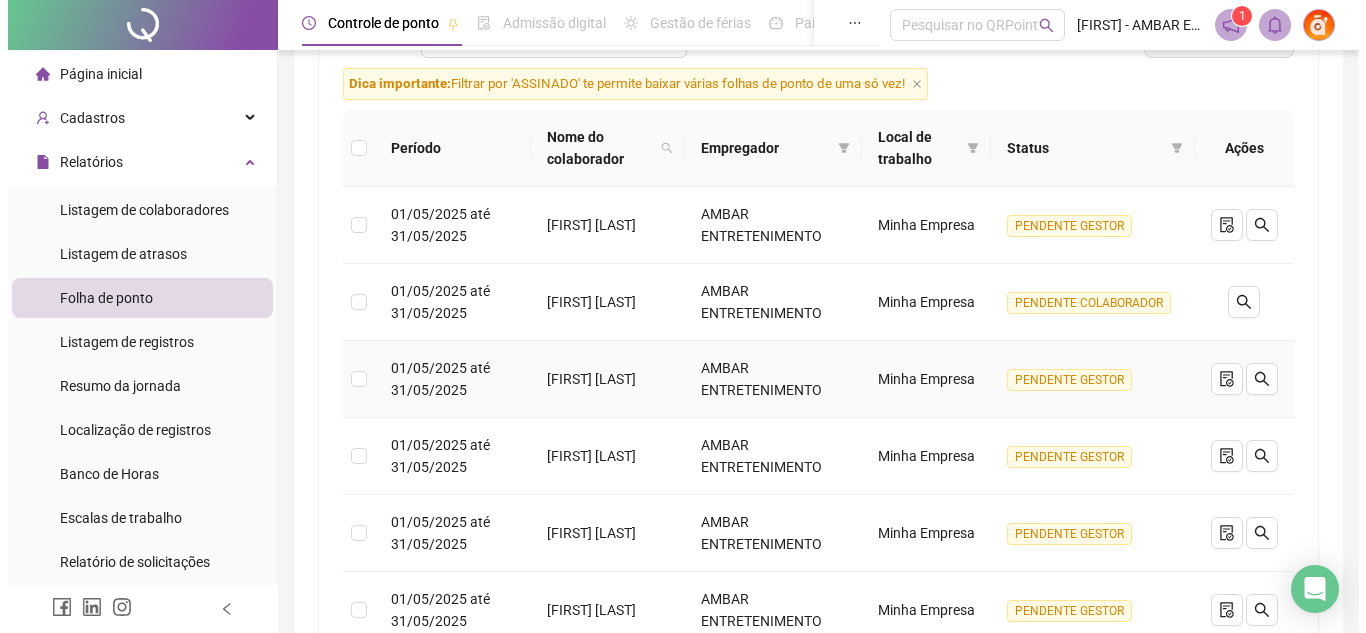 scroll, scrollTop: 280, scrollLeft: 0, axis: vertical 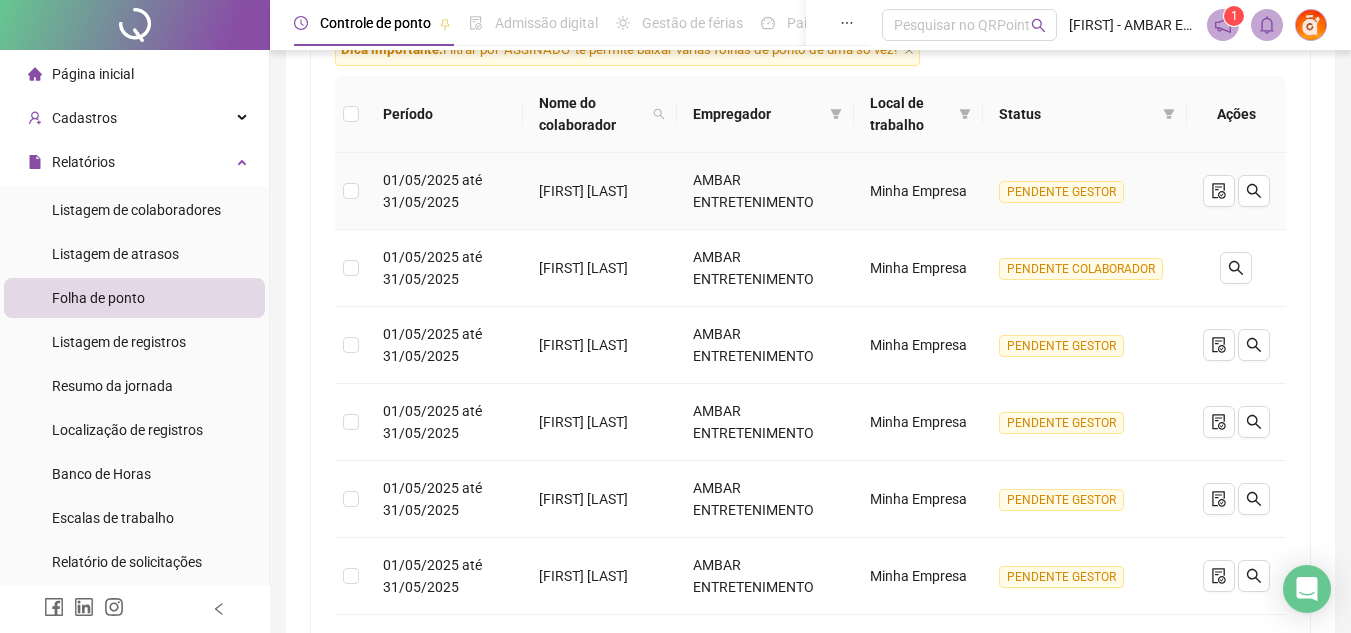 click on "PENDENTE GESTOR" at bounding box center [1061, 192] 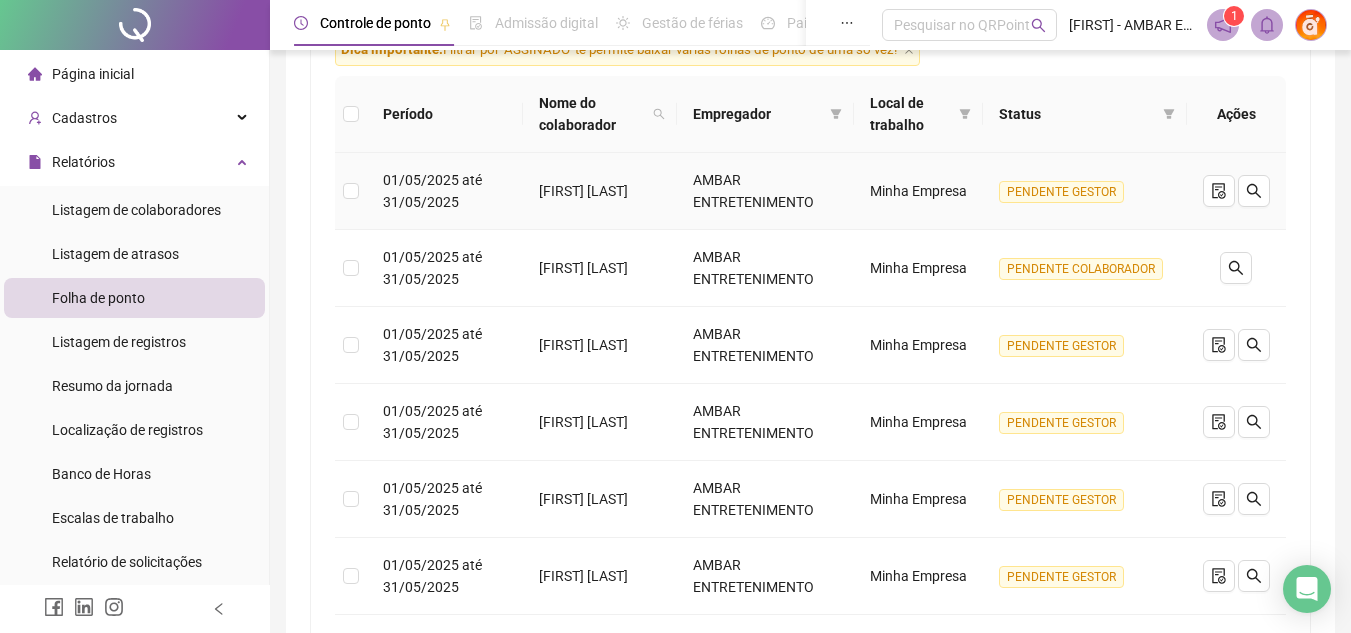 click on "PENDENTE GESTOR" at bounding box center [1061, 192] 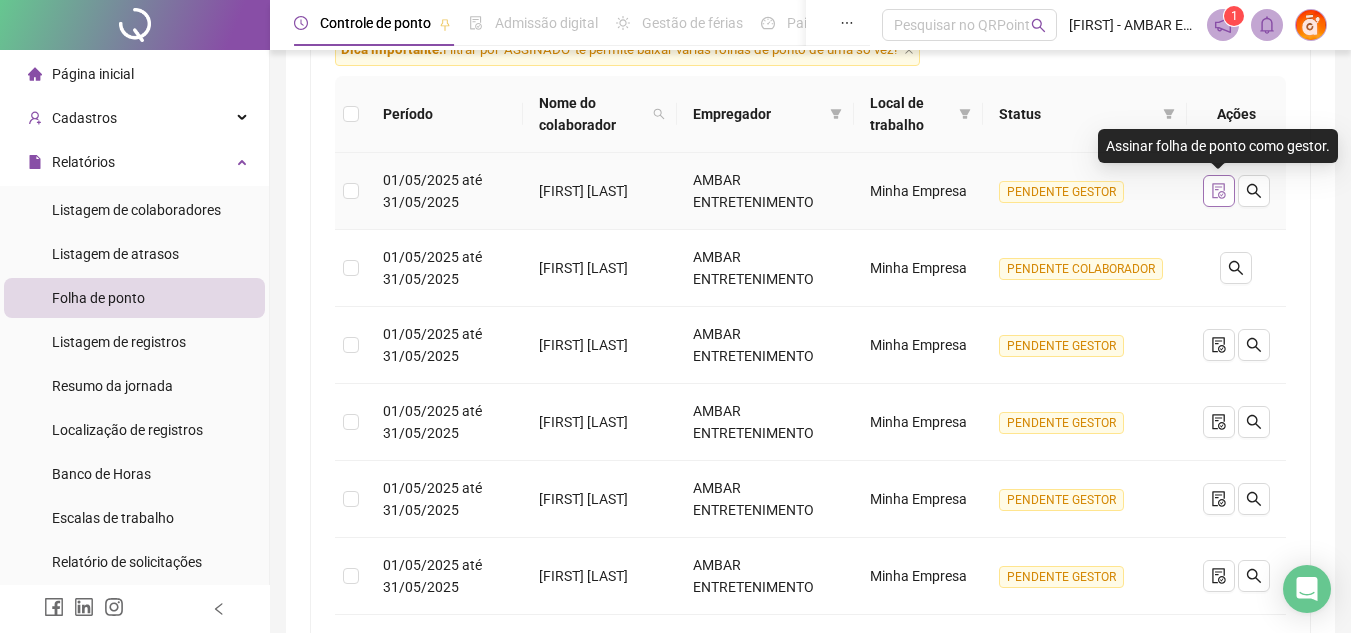click 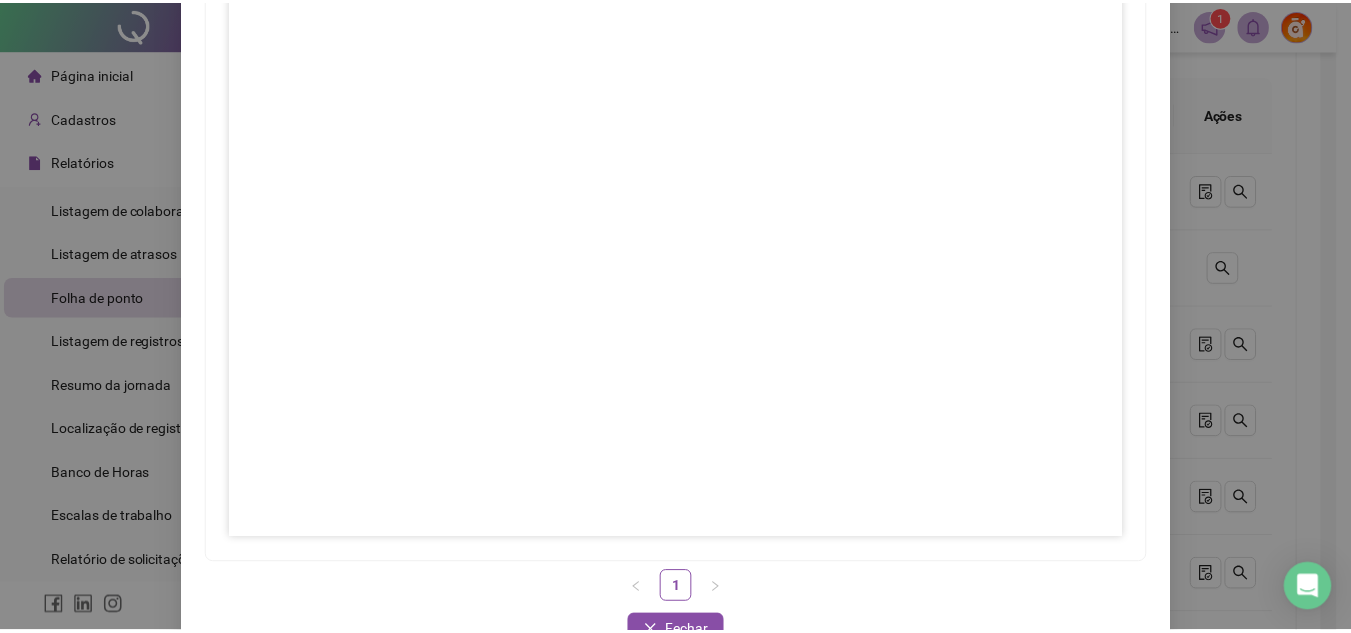 scroll, scrollTop: 297, scrollLeft: 0, axis: vertical 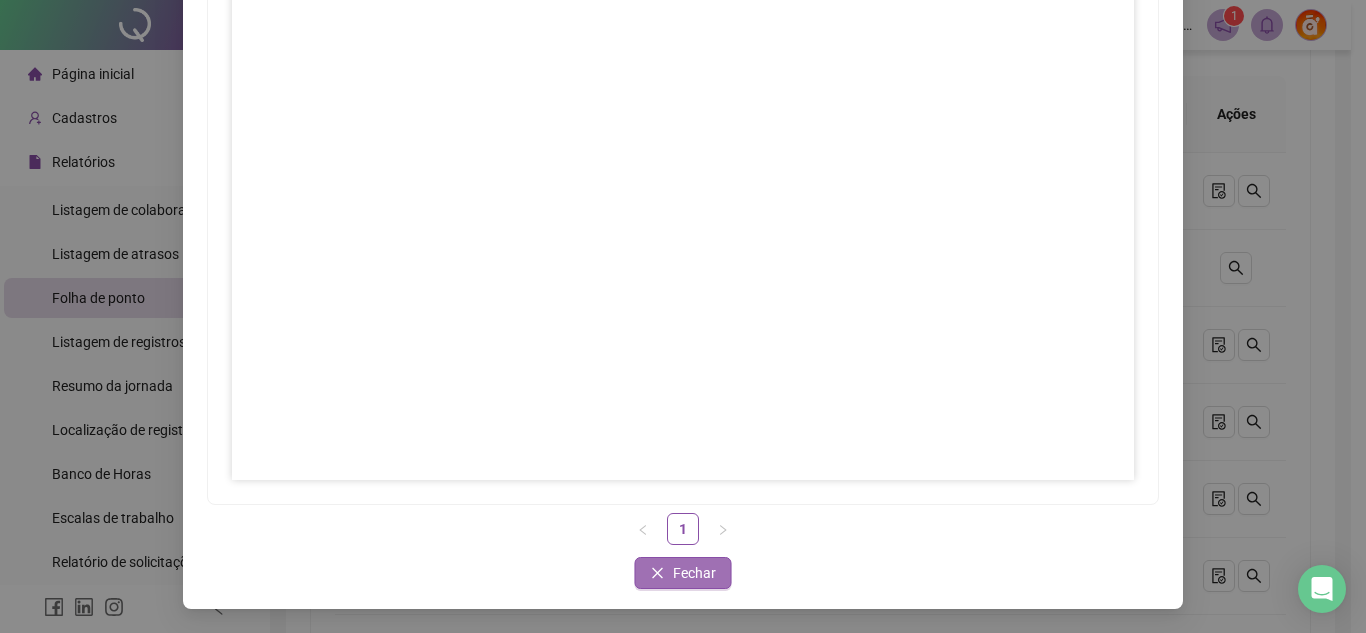 click on "Fechar" at bounding box center [683, 573] 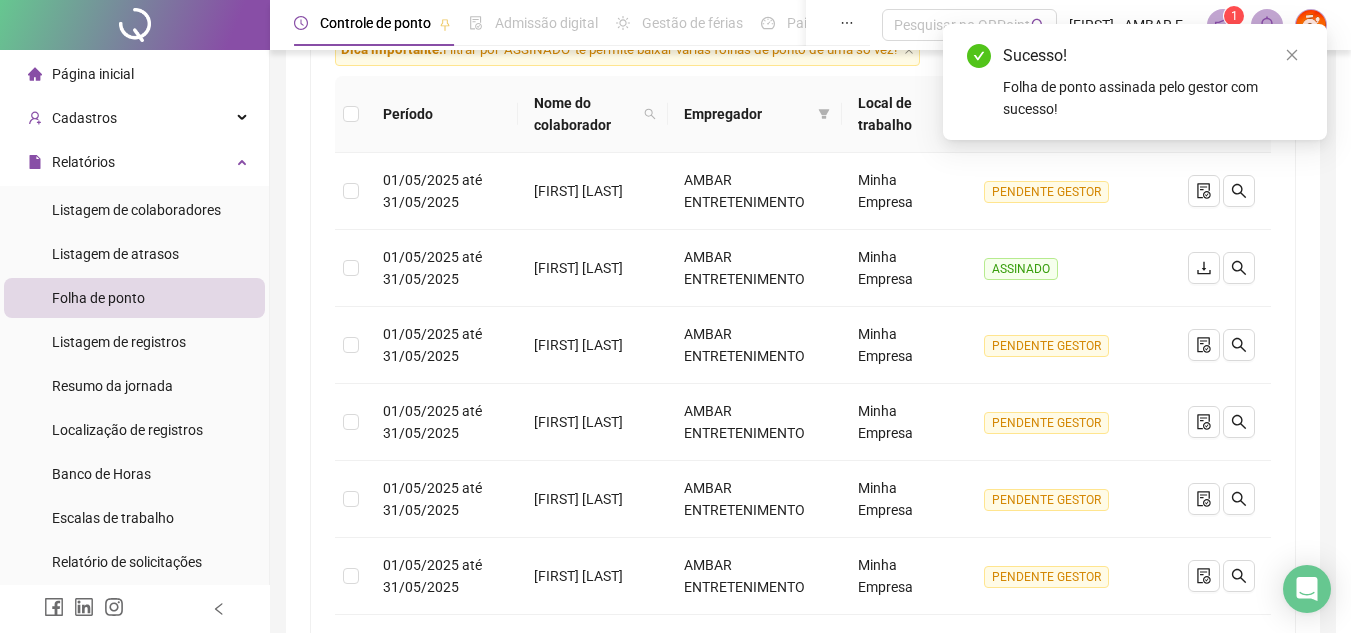 scroll, scrollTop: 0, scrollLeft: 0, axis: both 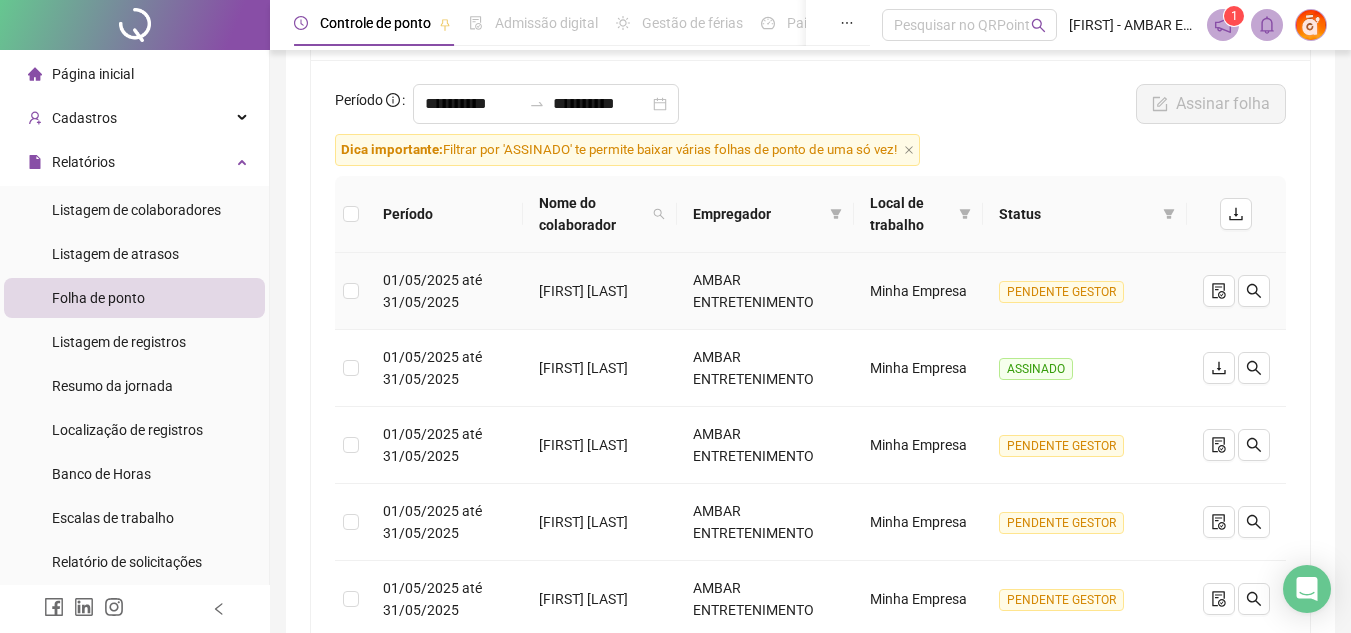 click on "PENDENTE GESTOR" at bounding box center (1061, 292) 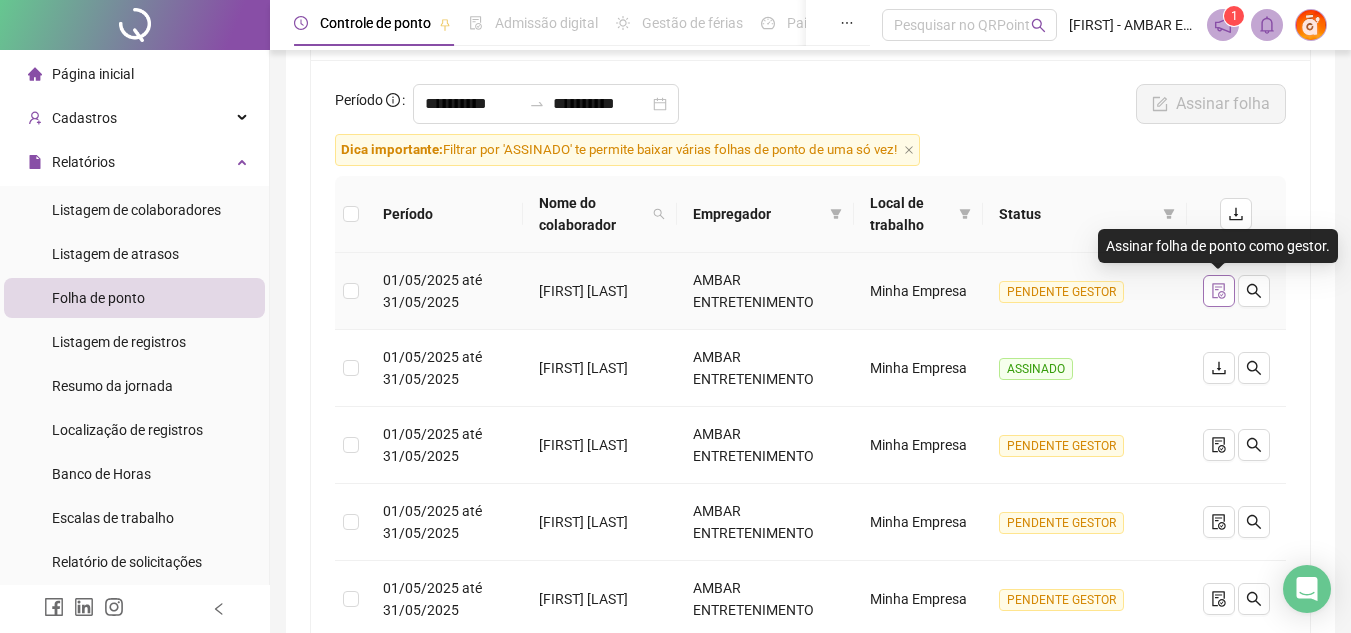 click 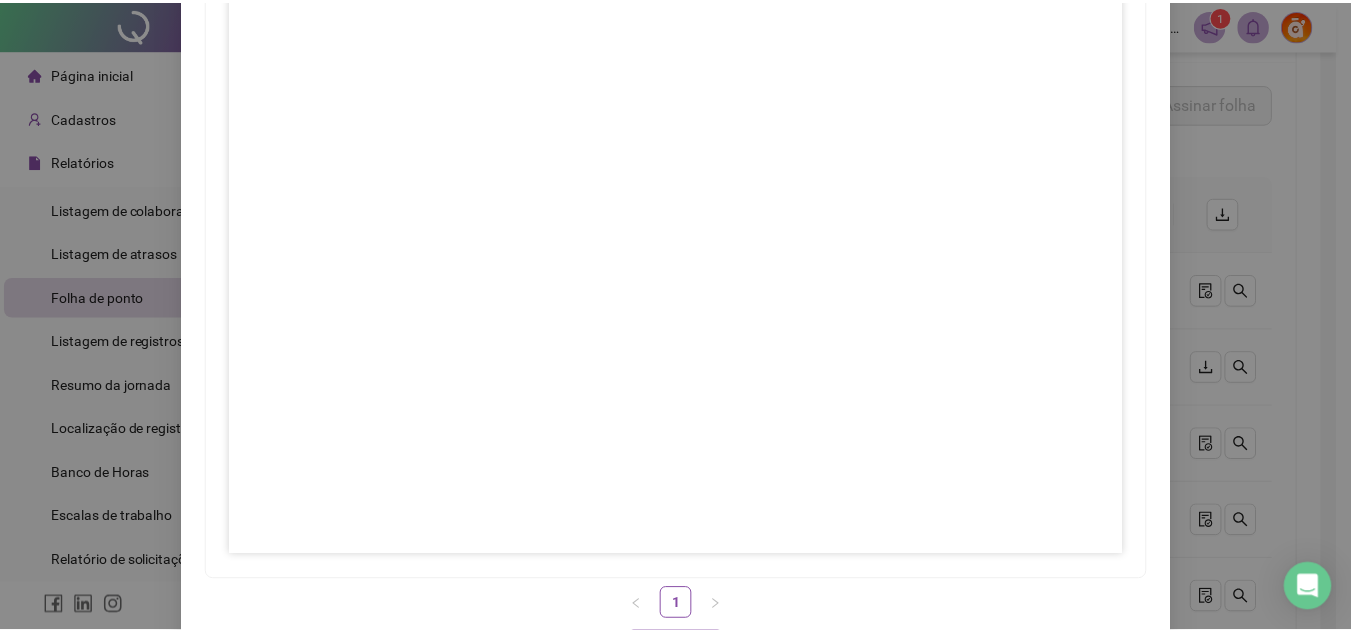 scroll, scrollTop: 297, scrollLeft: 0, axis: vertical 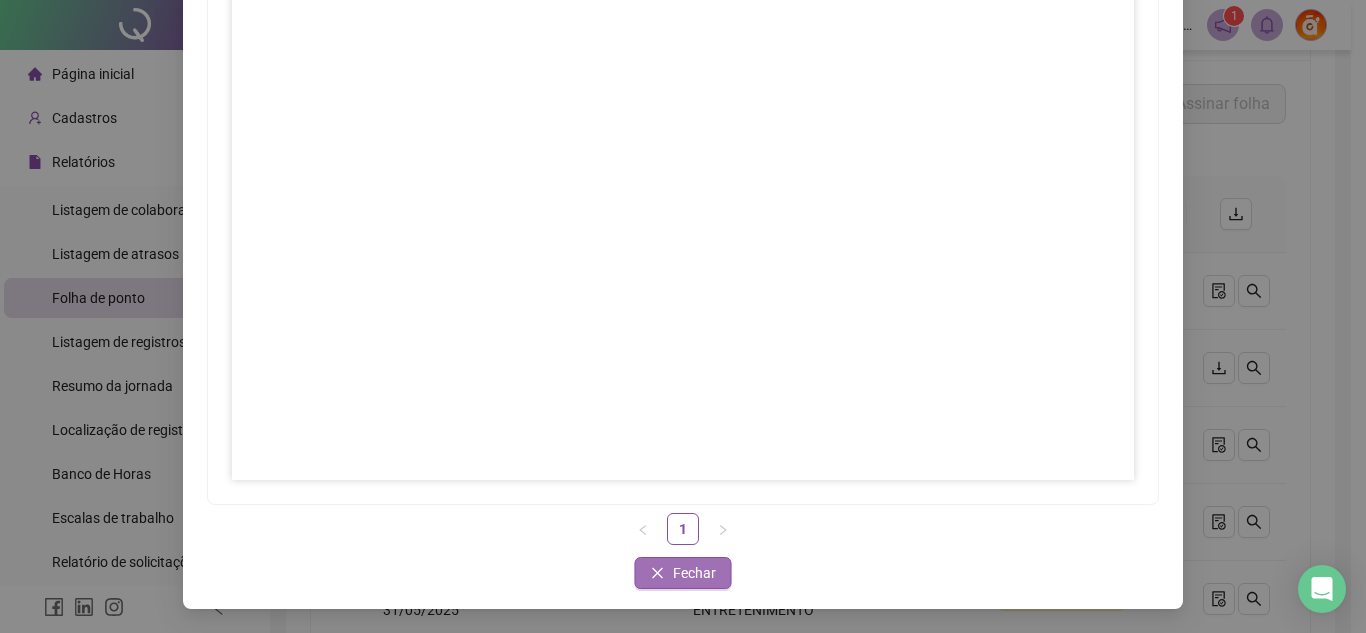 click on "Fechar" at bounding box center [694, 573] 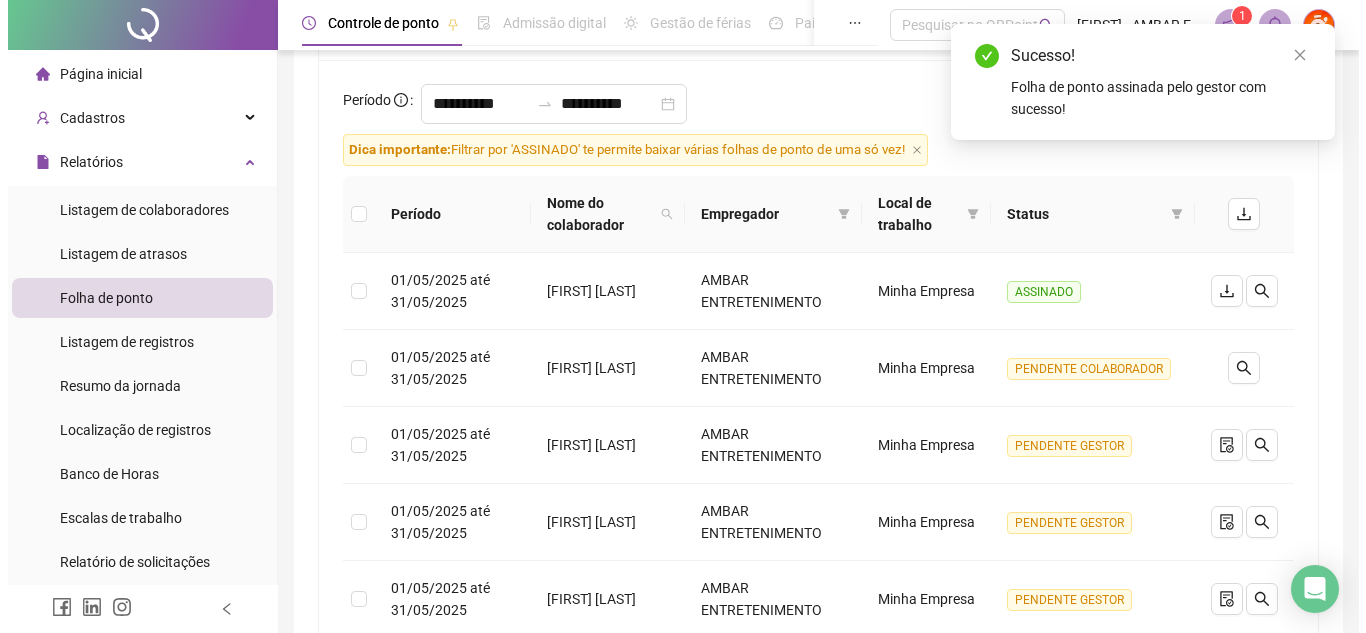 scroll, scrollTop: 0, scrollLeft: 0, axis: both 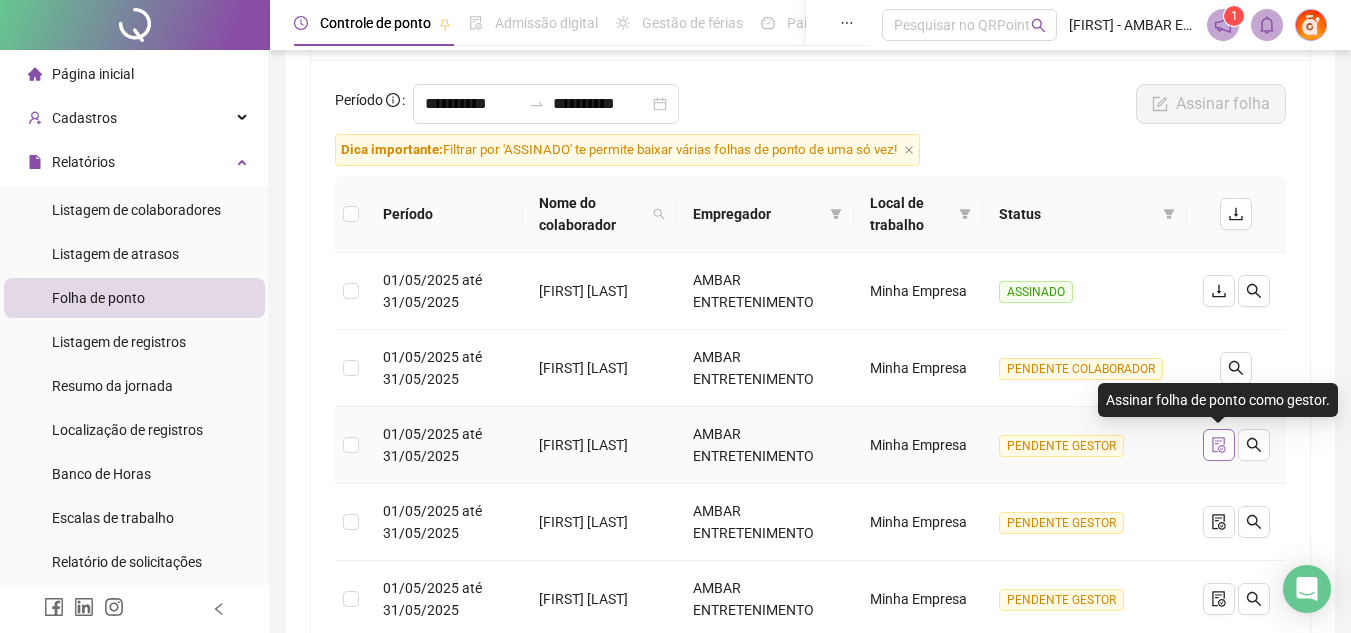 click 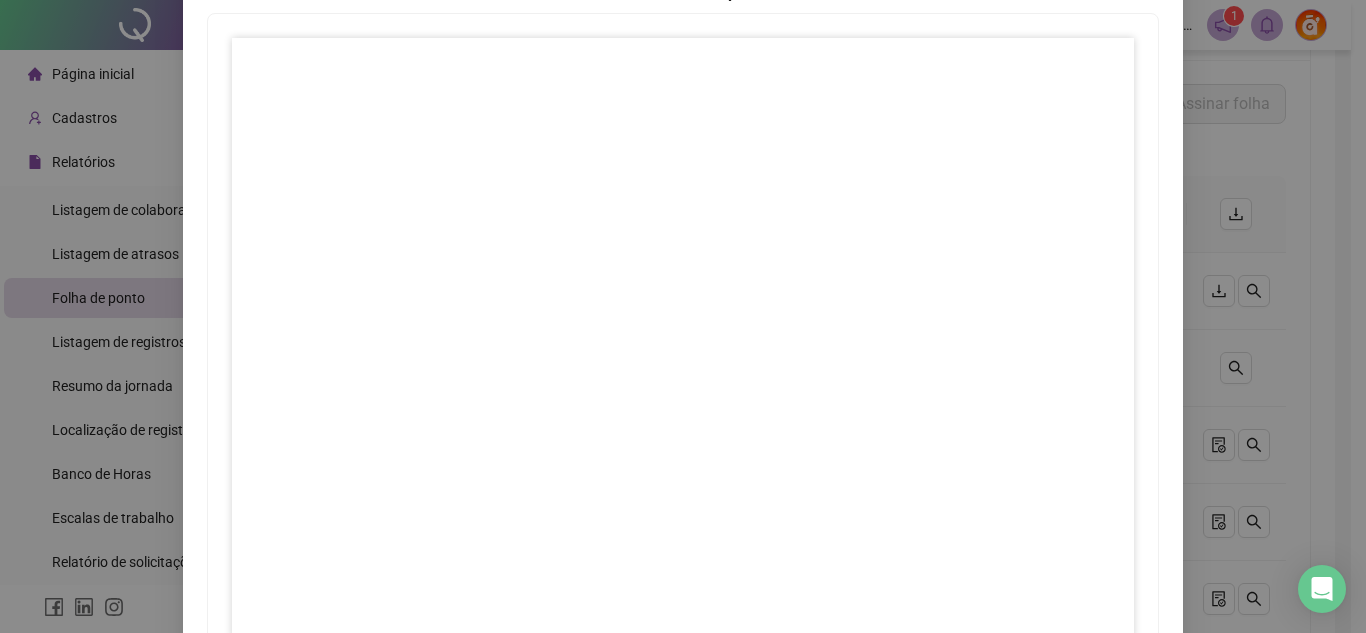 scroll, scrollTop: 297, scrollLeft: 0, axis: vertical 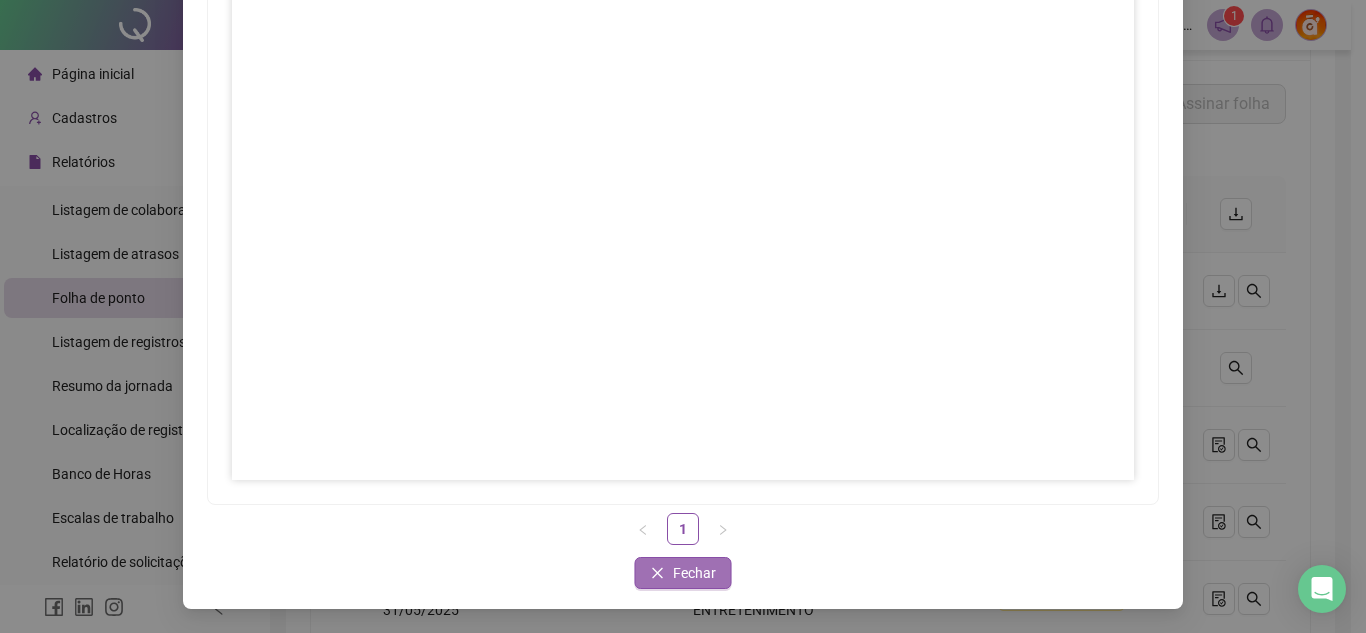 click on "Fechar" at bounding box center (683, 573) 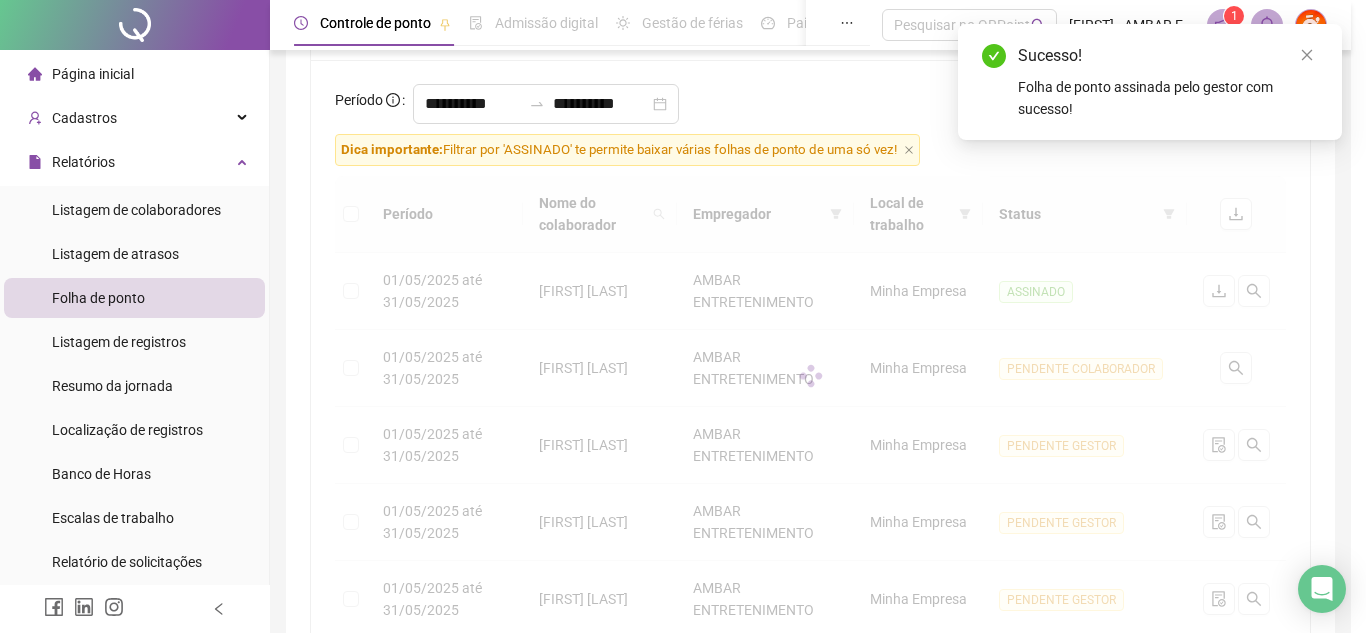 click on "Assinar folhas de ponto 1 Fechar Fechar" at bounding box center [683, 316] 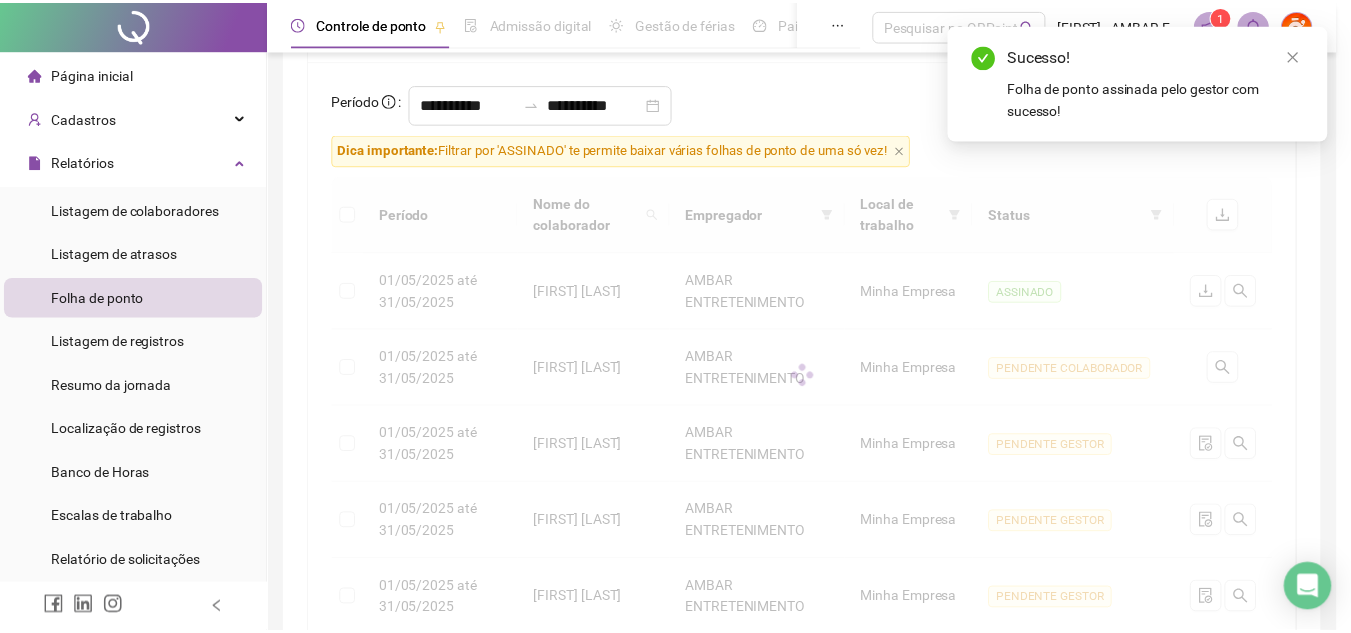 scroll, scrollTop: 197, scrollLeft: 0, axis: vertical 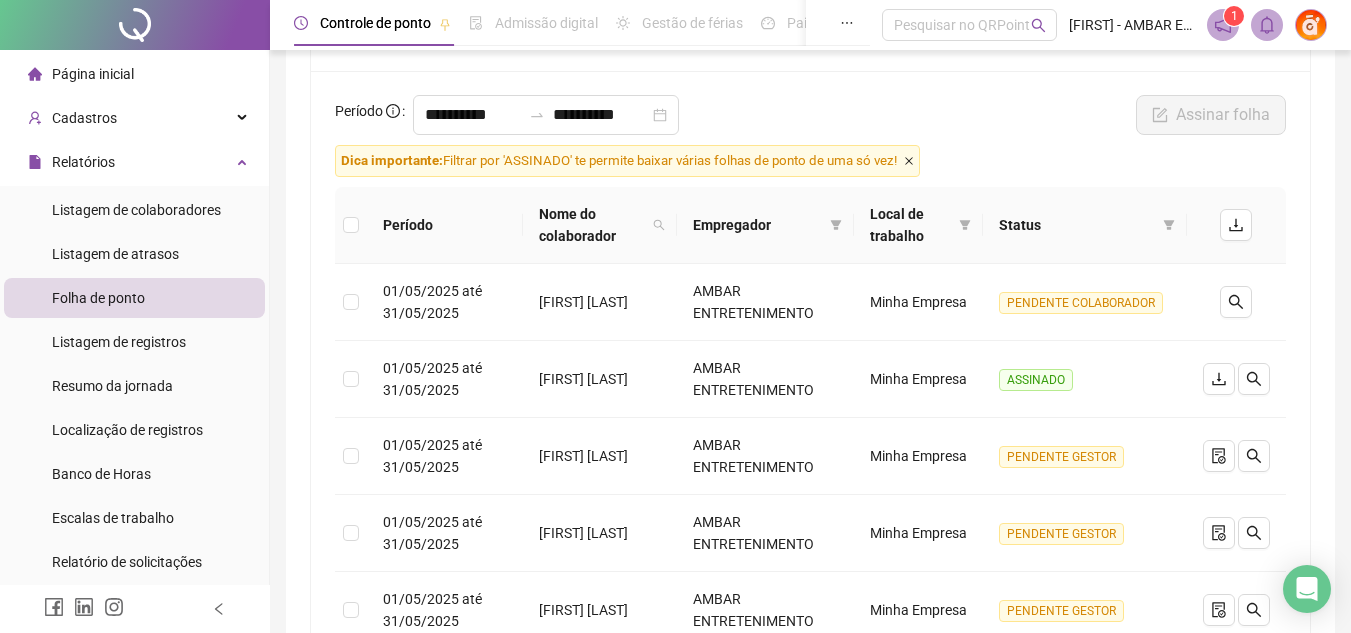 click 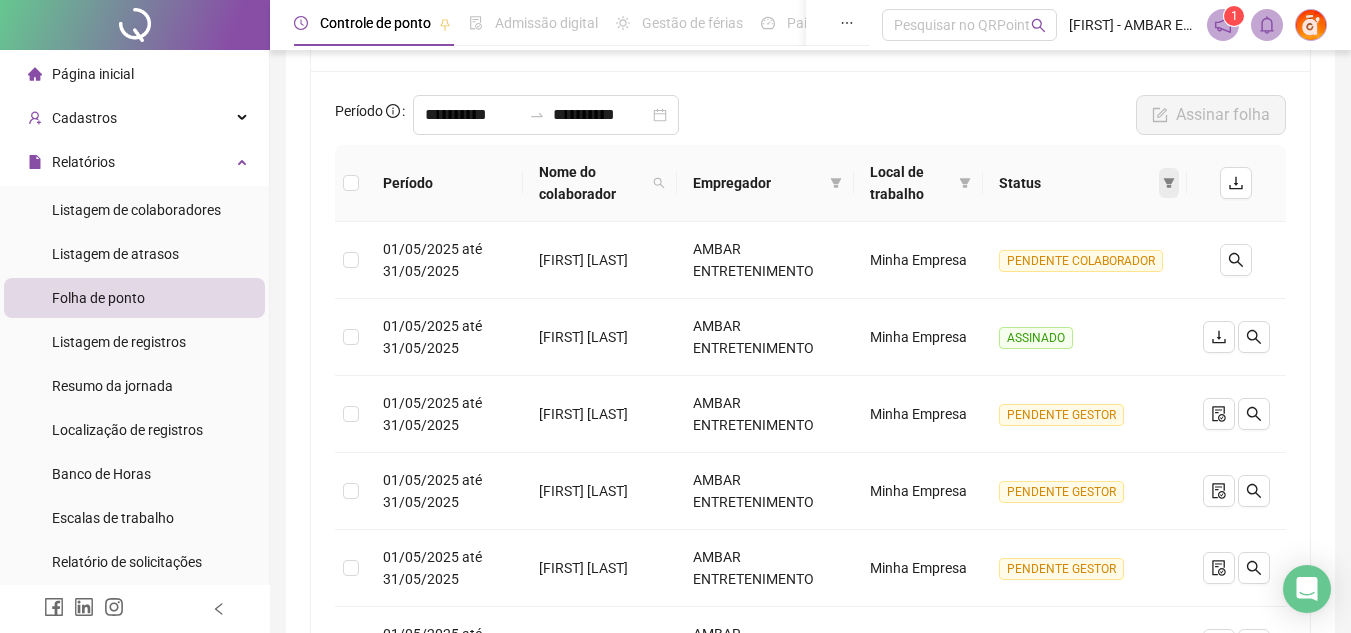 click 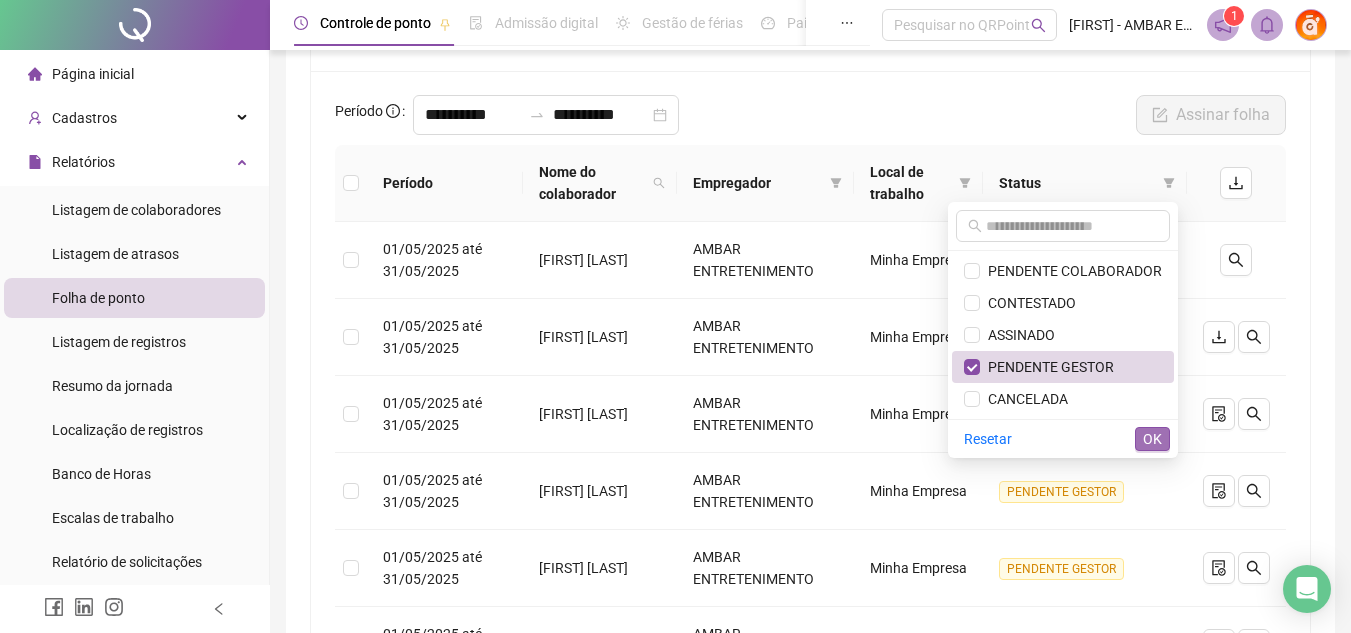 click on "OK" at bounding box center (1152, 439) 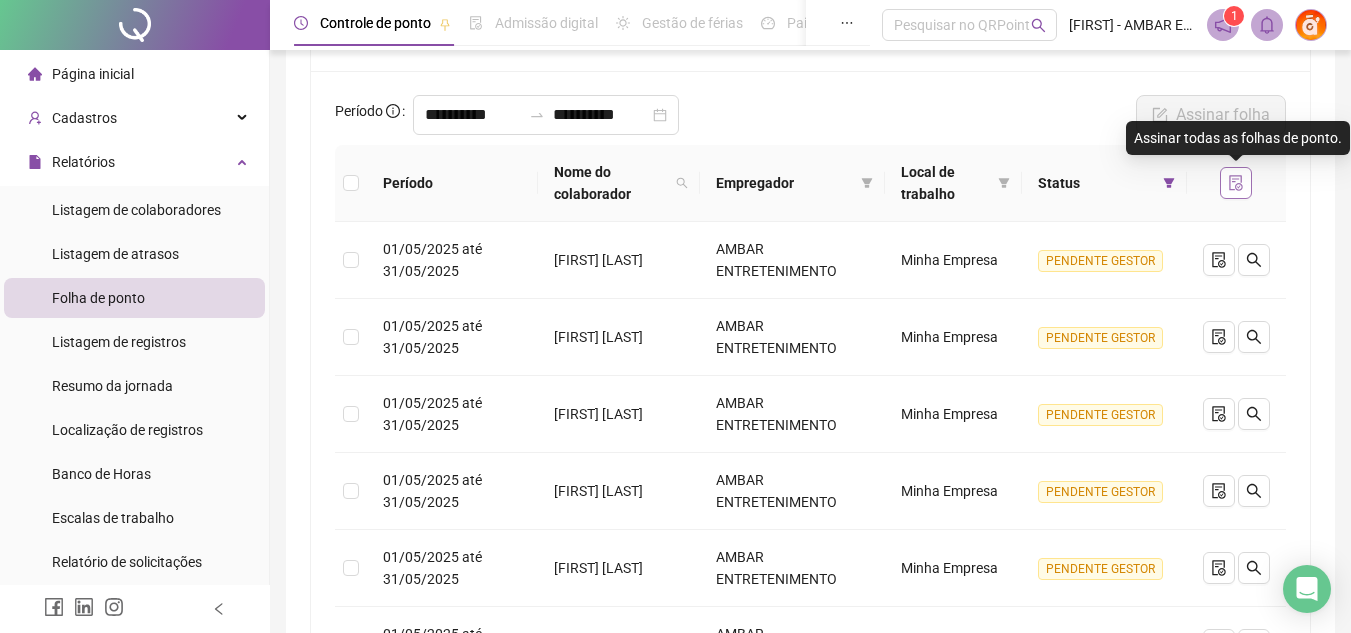 click 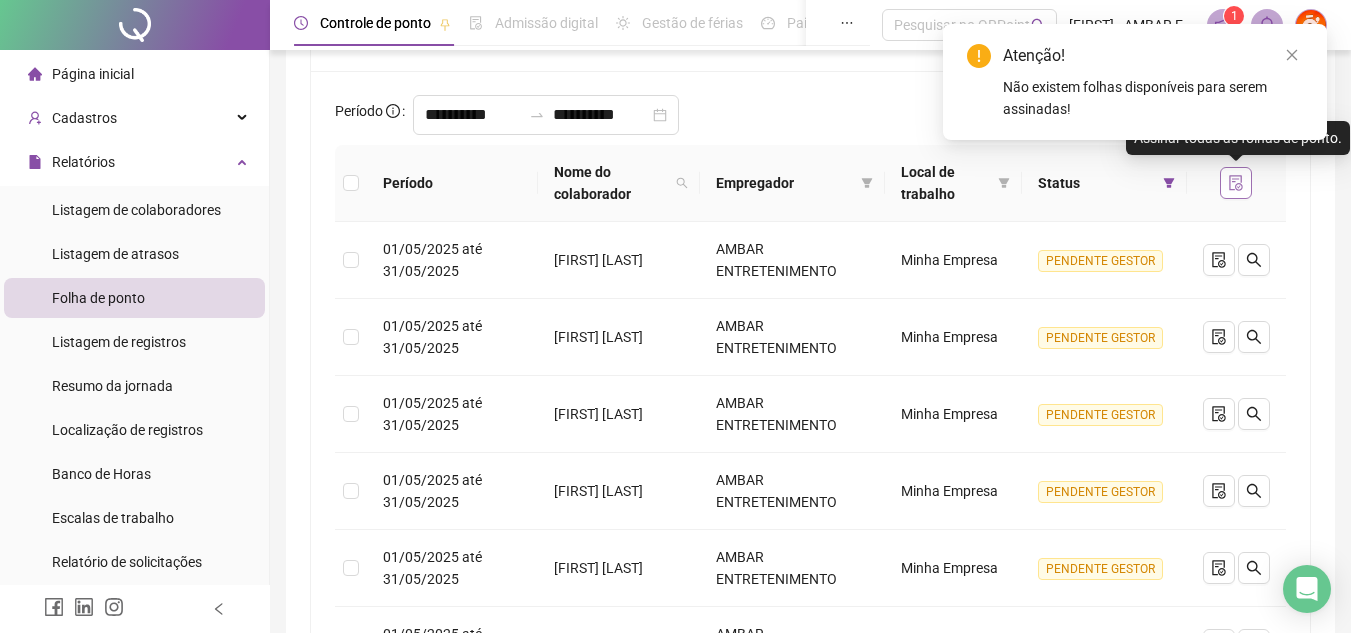 click 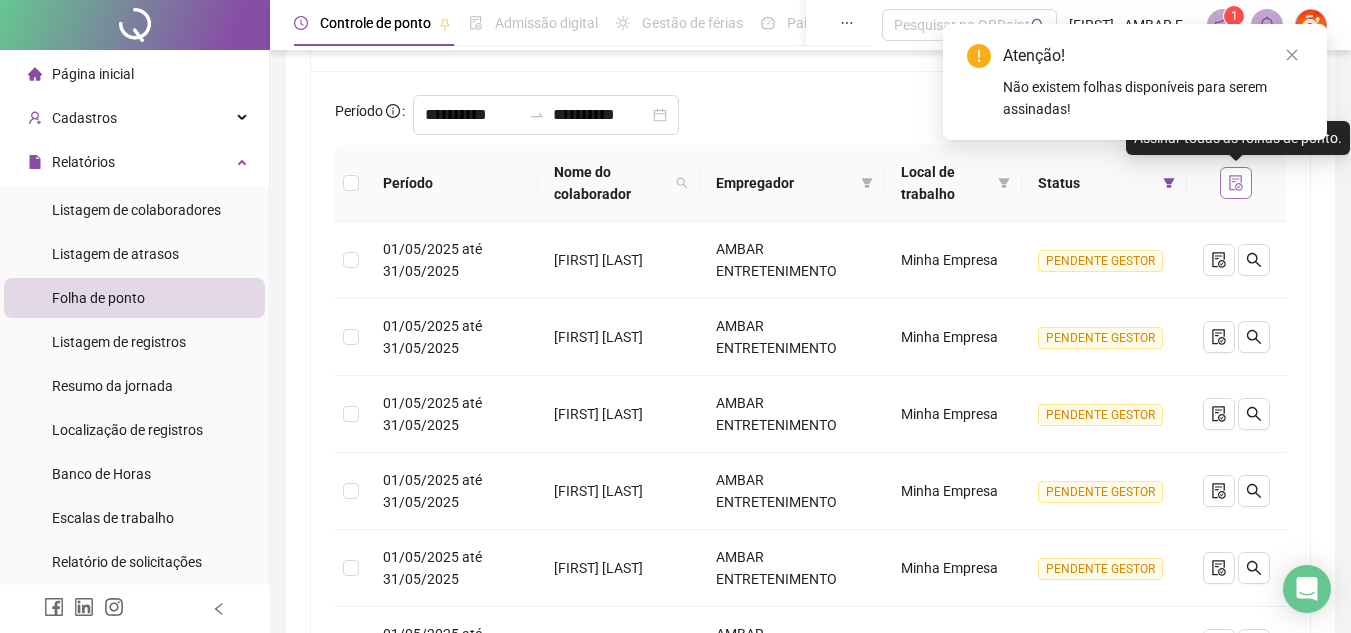 click 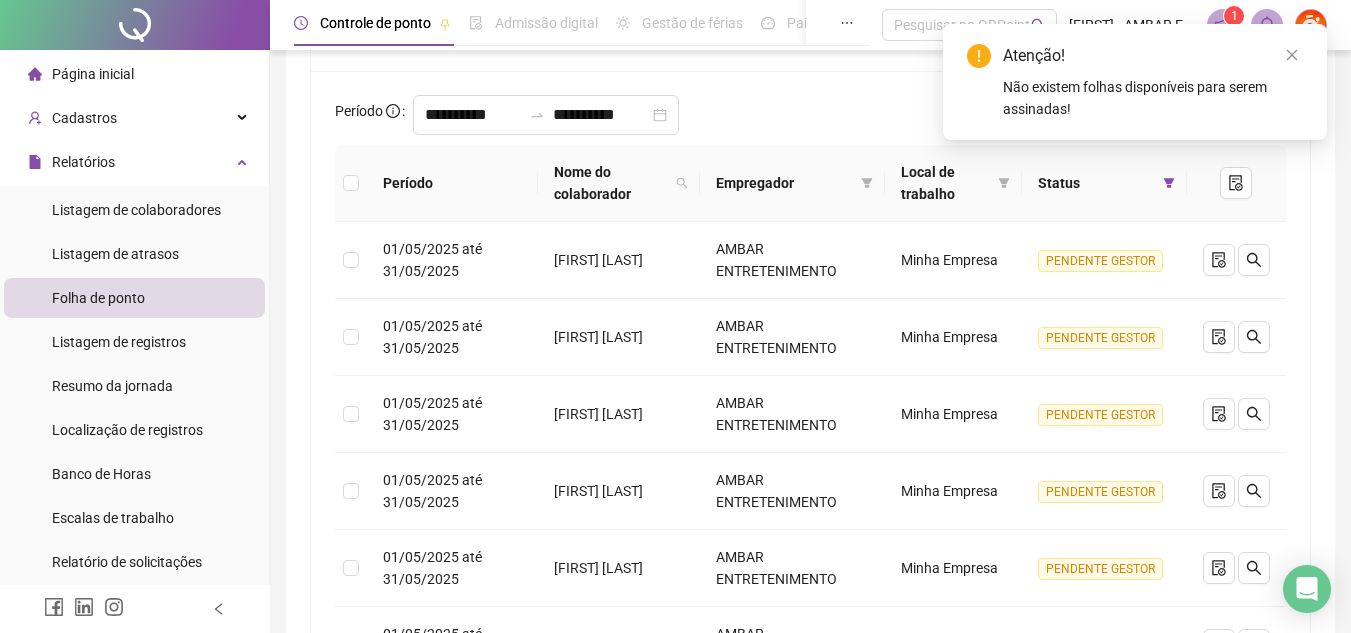click on "Status" at bounding box center [1104, 183] 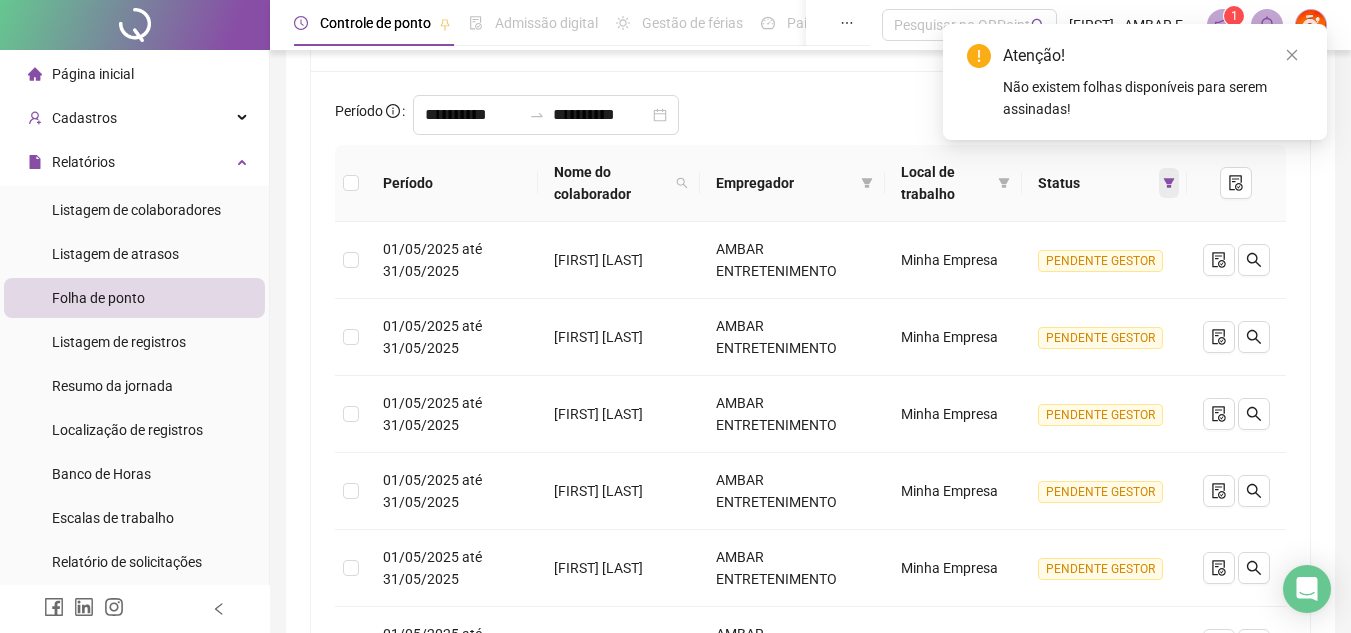 click 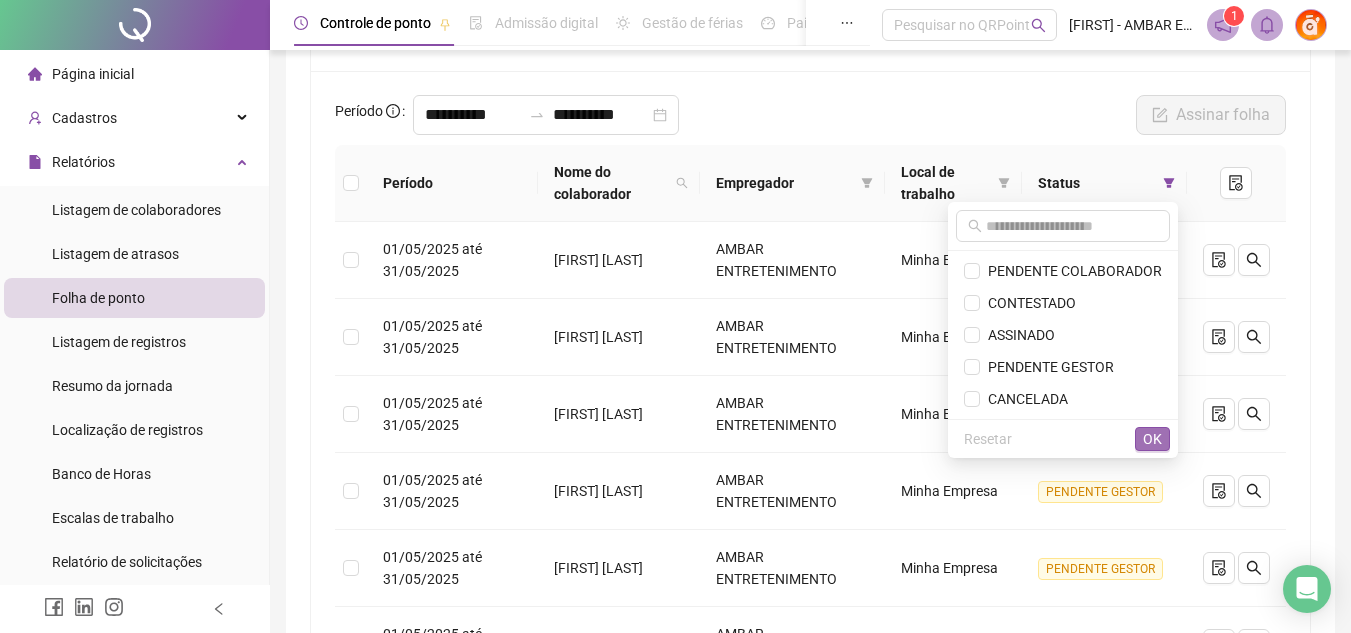 click on "OK" at bounding box center [1152, 439] 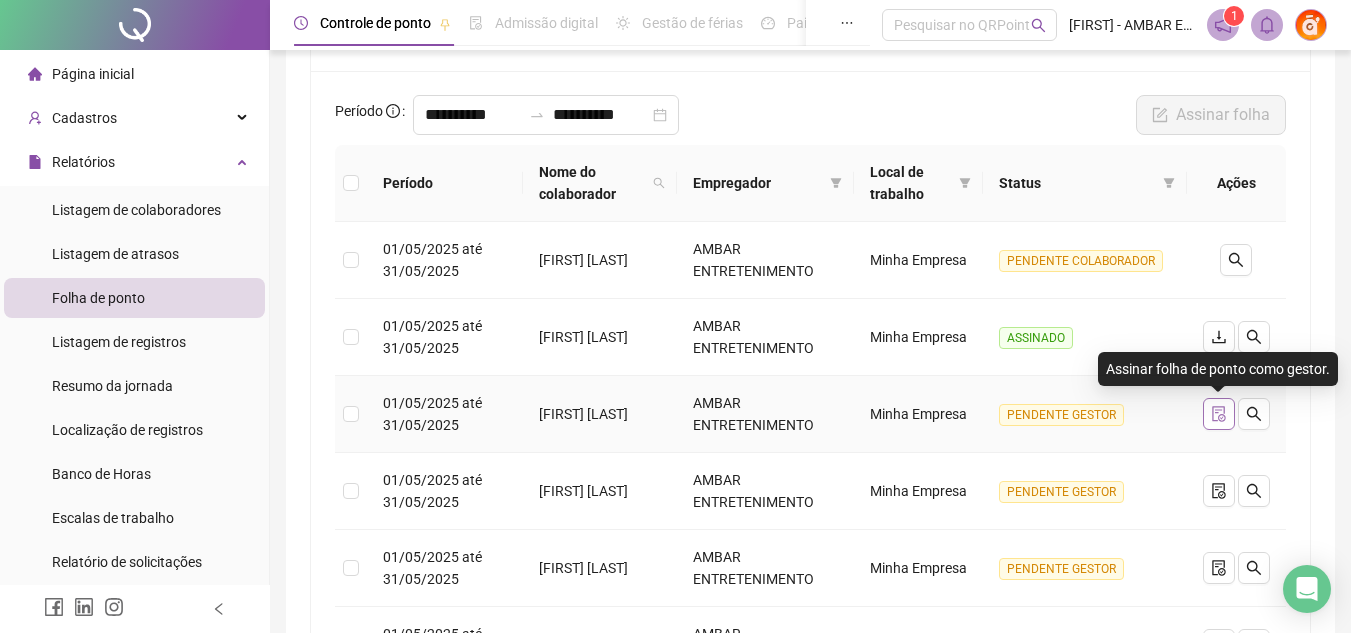 click 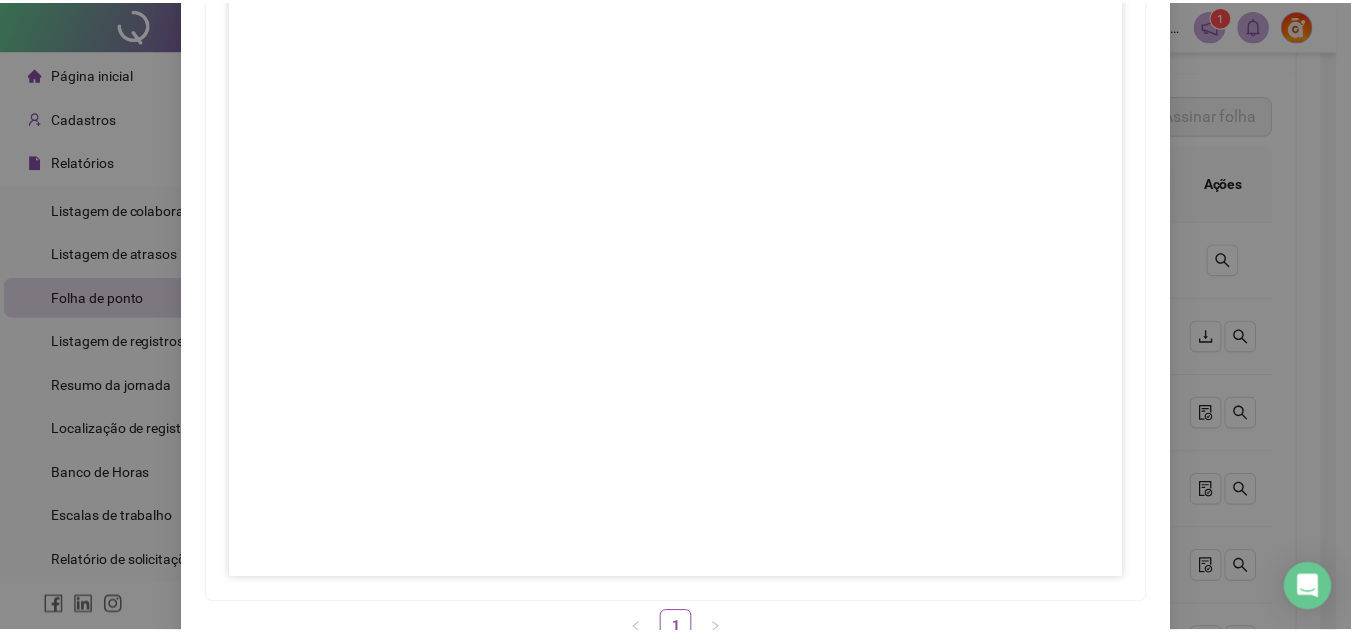 scroll, scrollTop: 297, scrollLeft: 0, axis: vertical 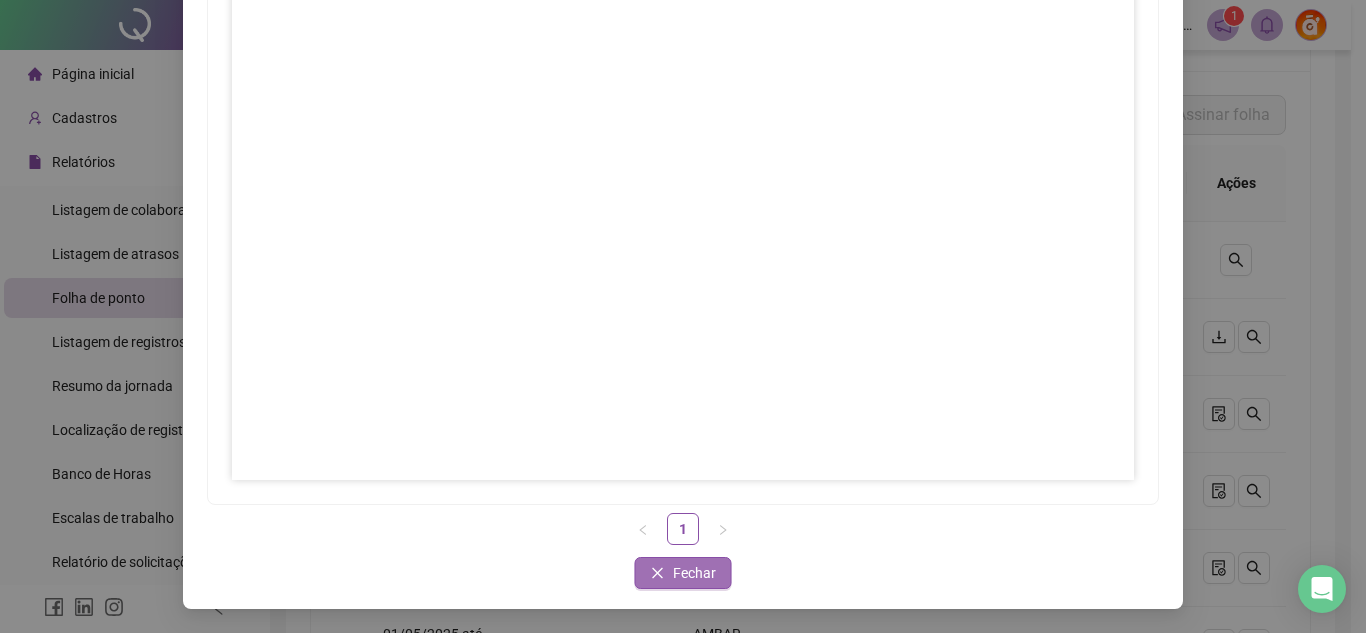 click 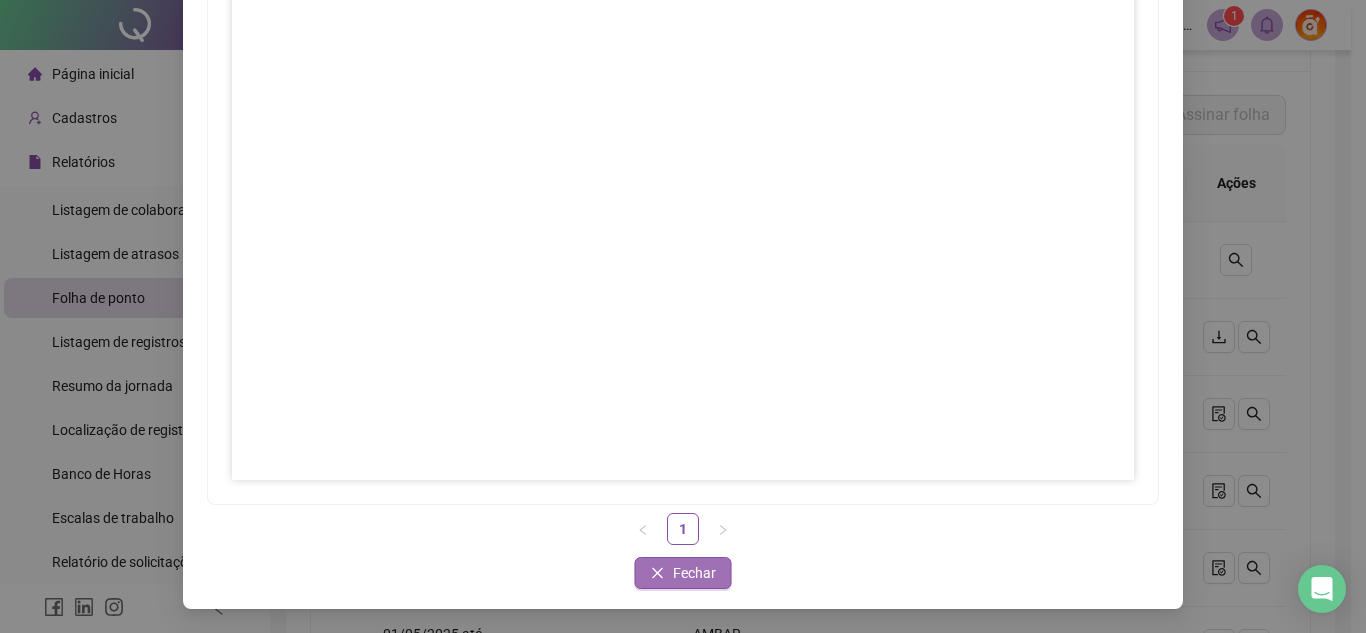 click on "Fechar" at bounding box center (694, 573) 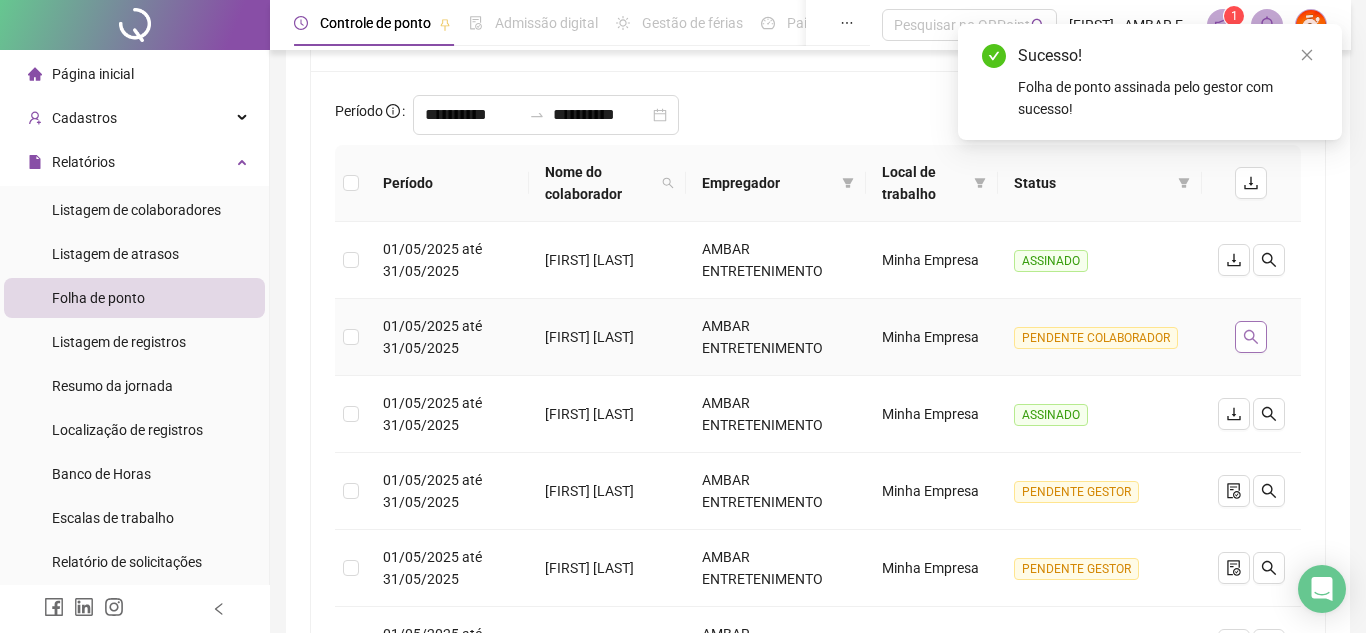scroll, scrollTop: 0, scrollLeft: 0, axis: both 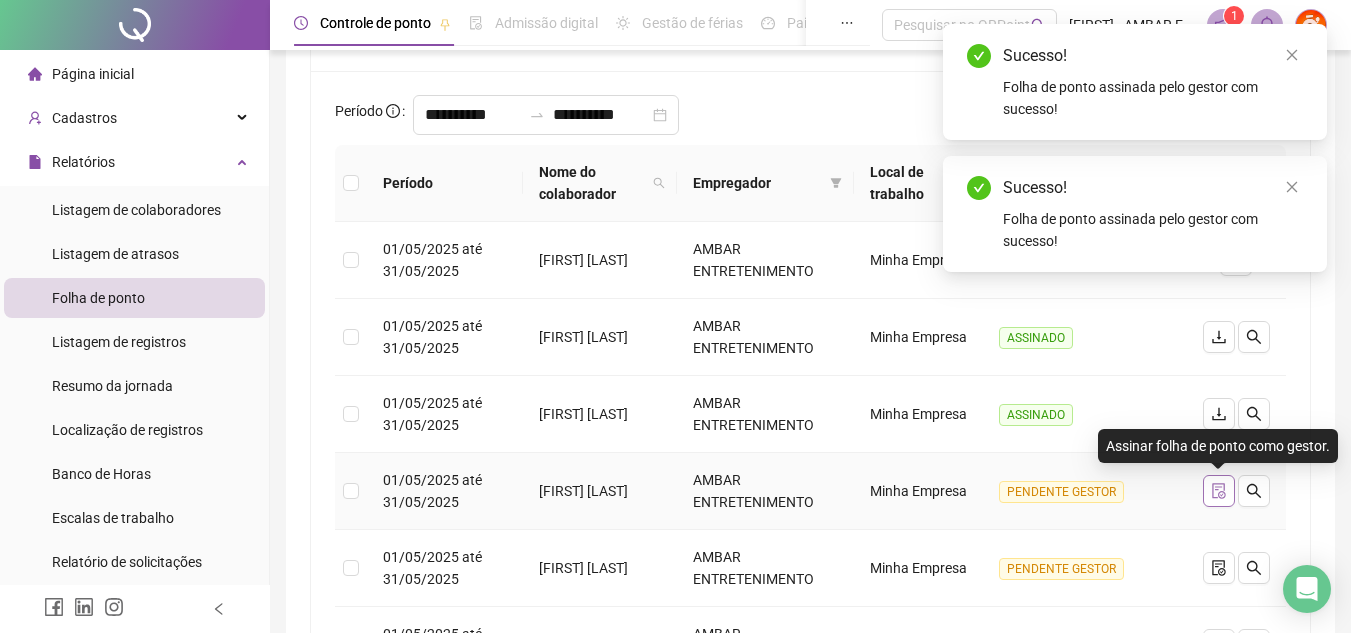 click 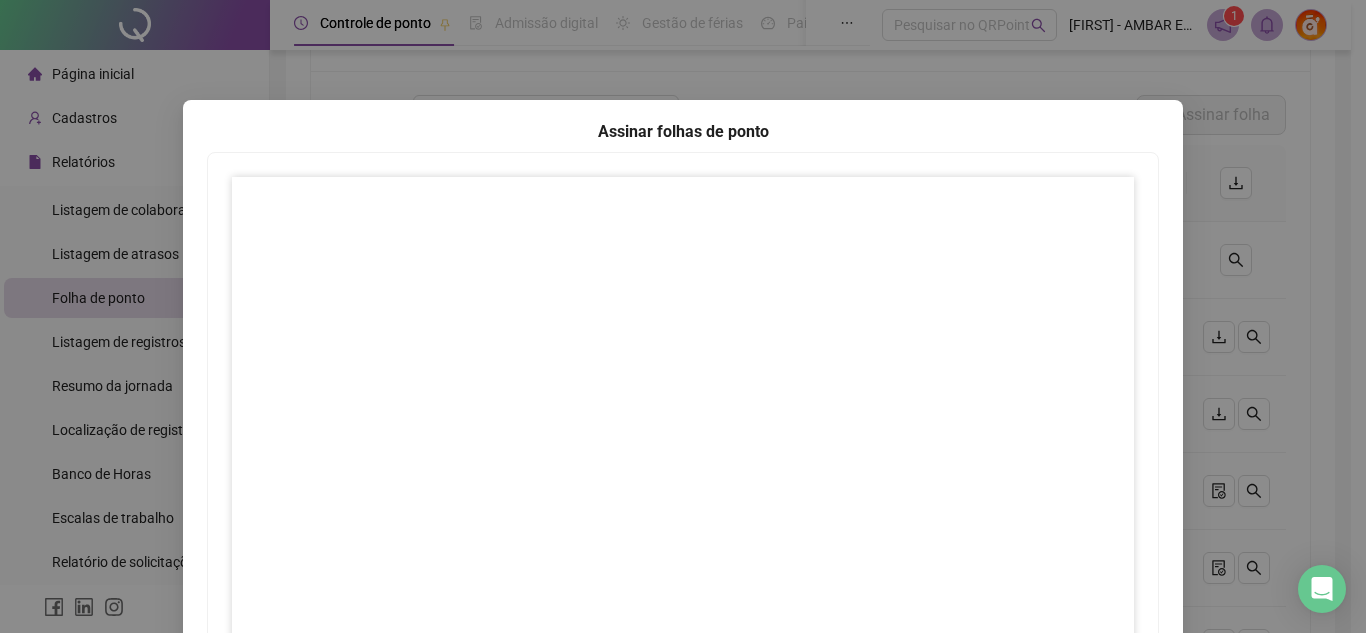 scroll, scrollTop: 297, scrollLeft: 0, axis: vertical 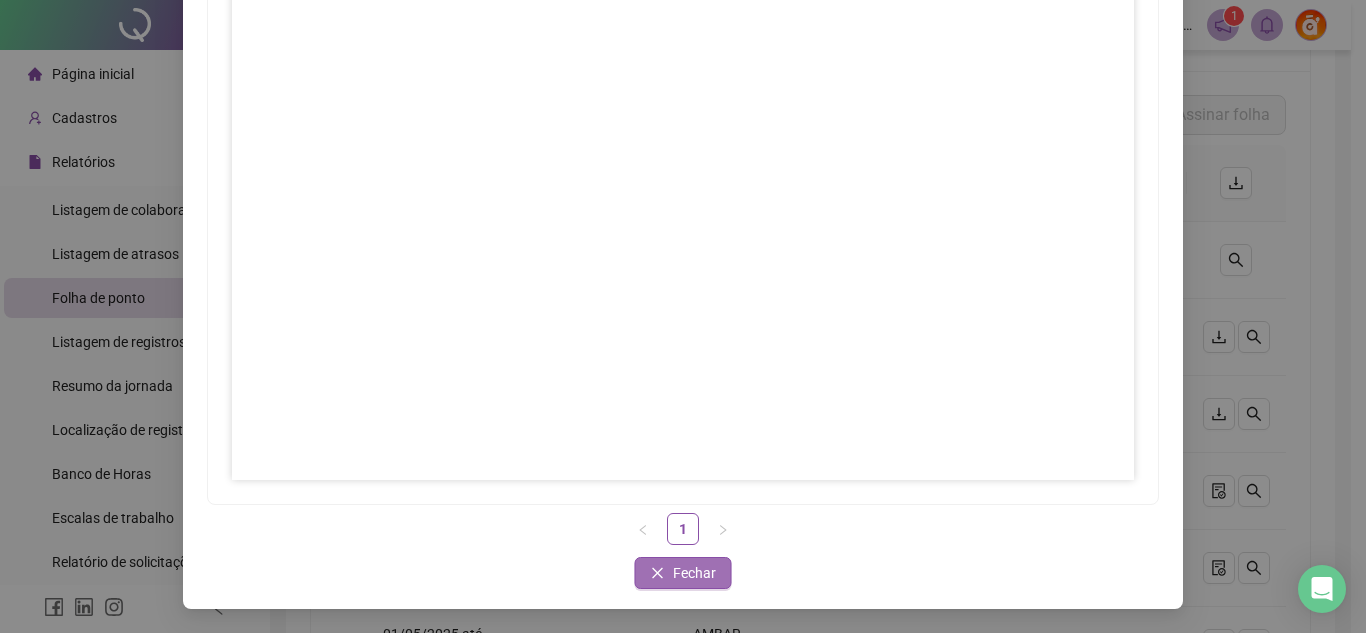 click on "Fechar" at bounding box center (694, 573) 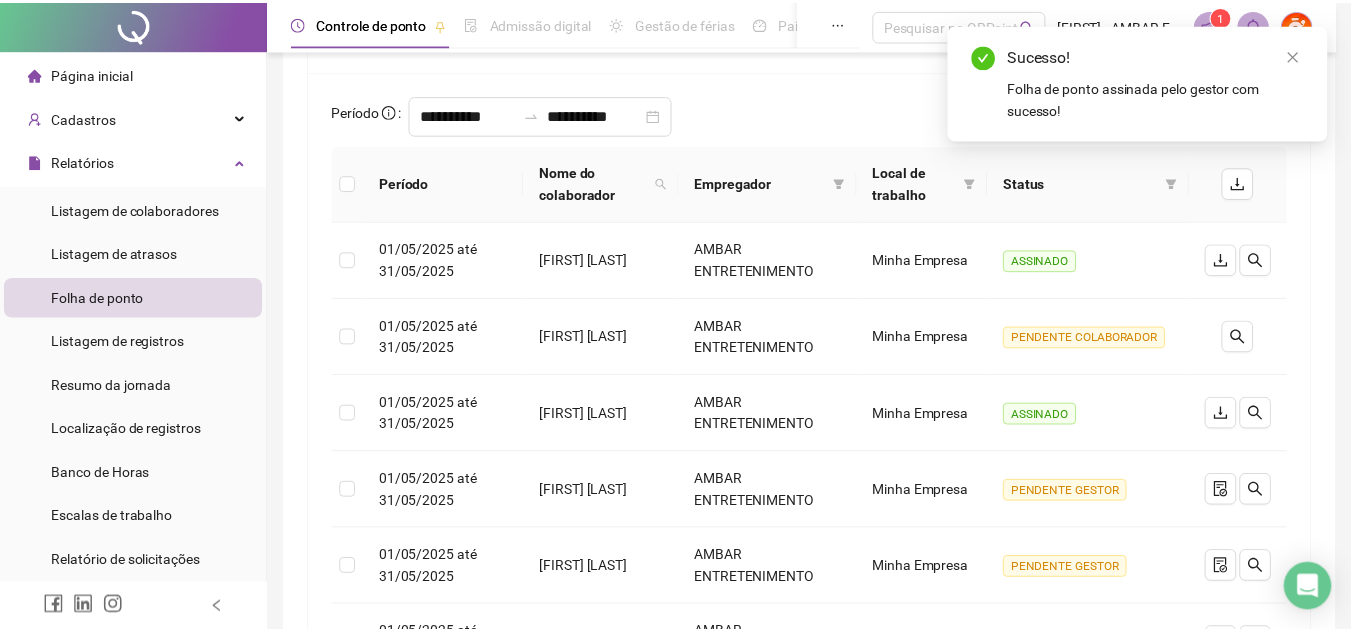 scroll, scrollTop: 0, scrollLeft: 0, axis: both 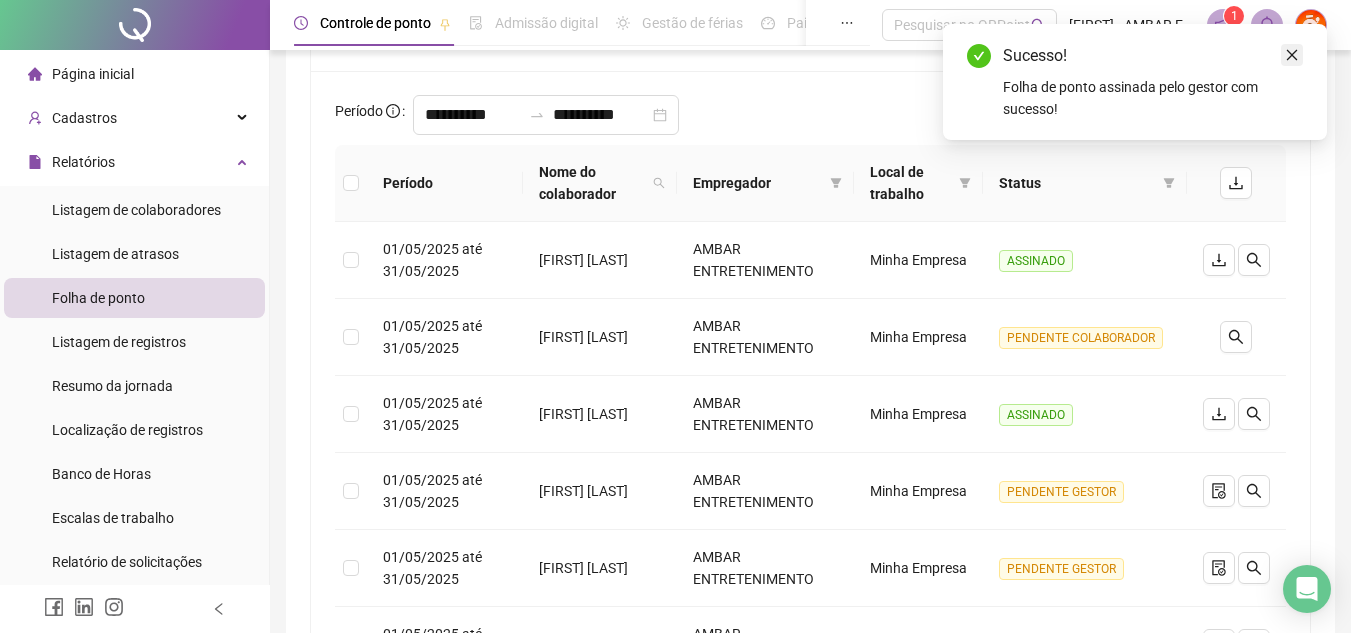 click 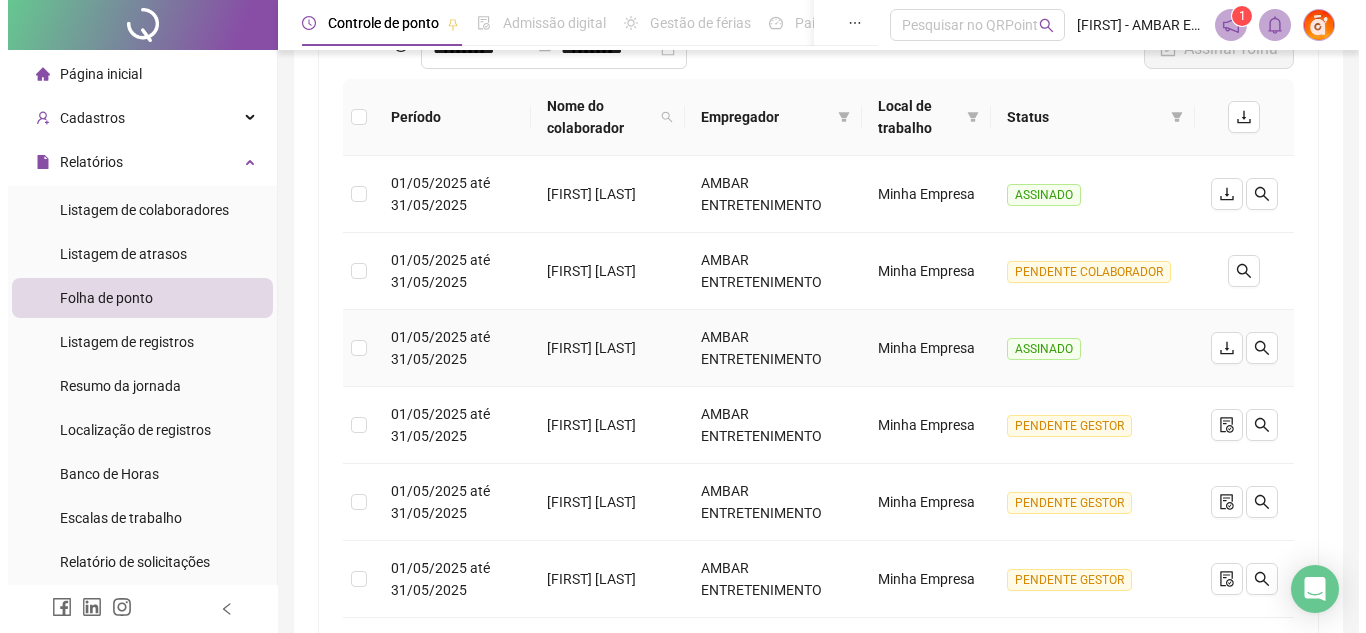 scroll, scrollTop: 269, scrollLeft: 0, axis: vertical 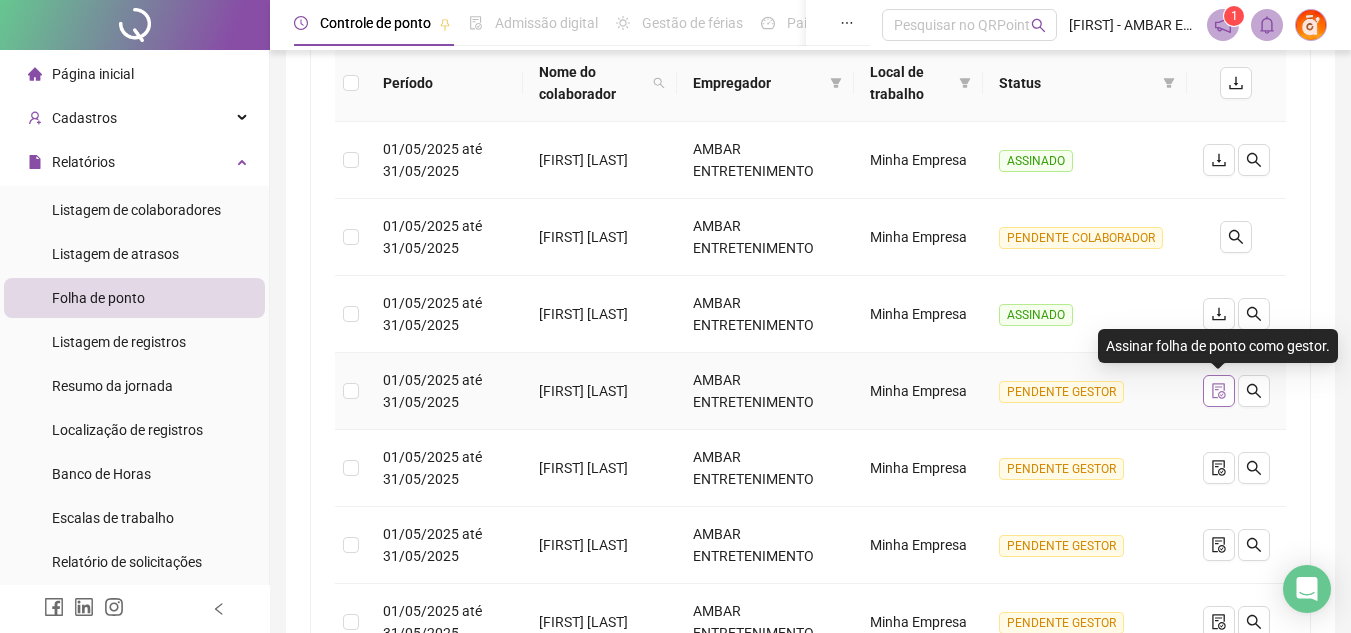 click 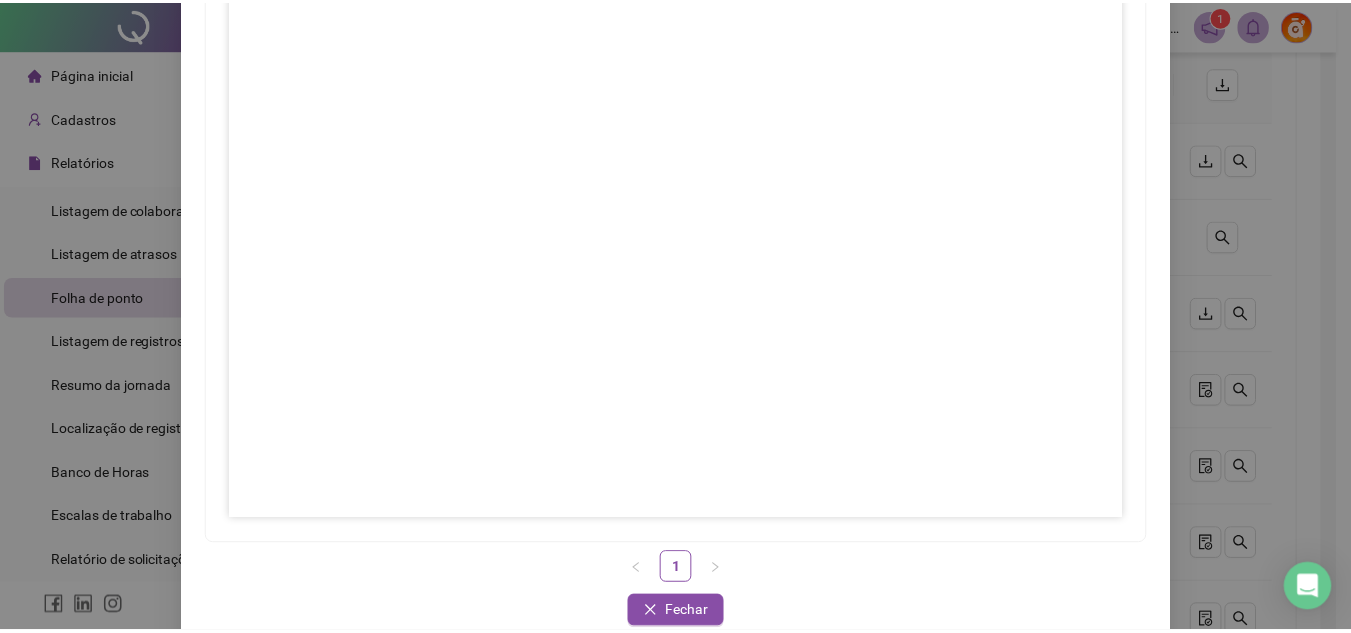 scroll, scrollTop: 297, scrollLeft: 0, axis: vertical 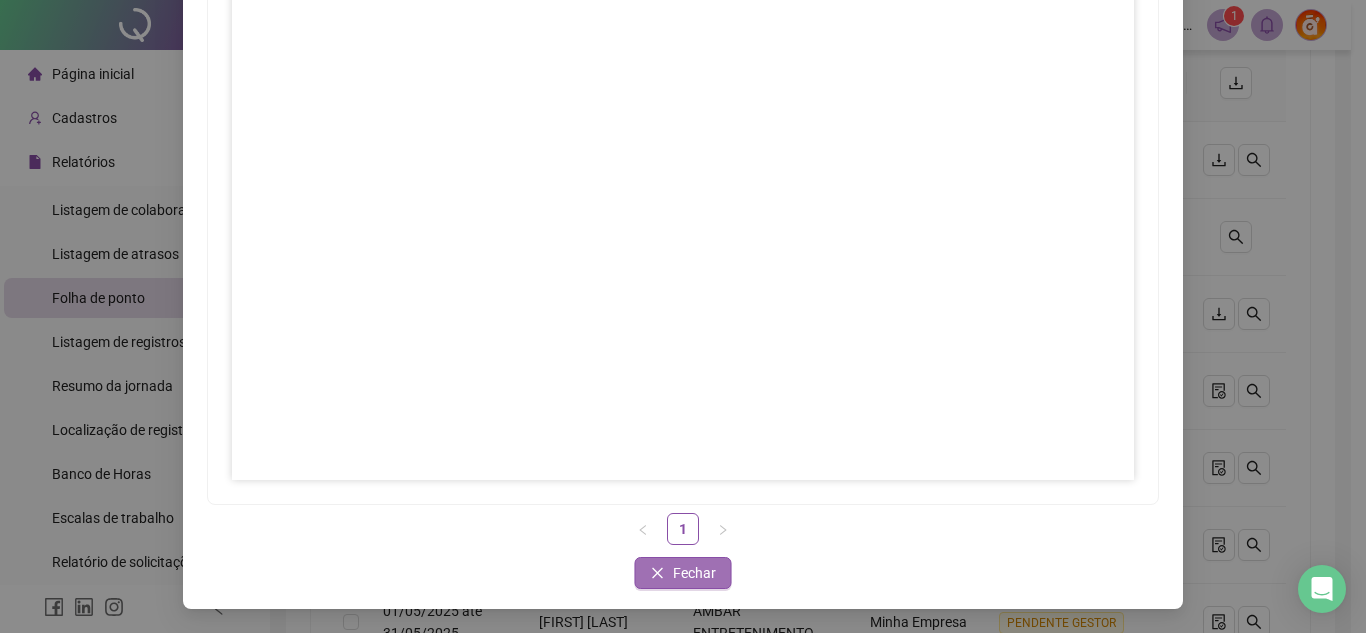 click on "Fechar" at bounding box center (694, 573) 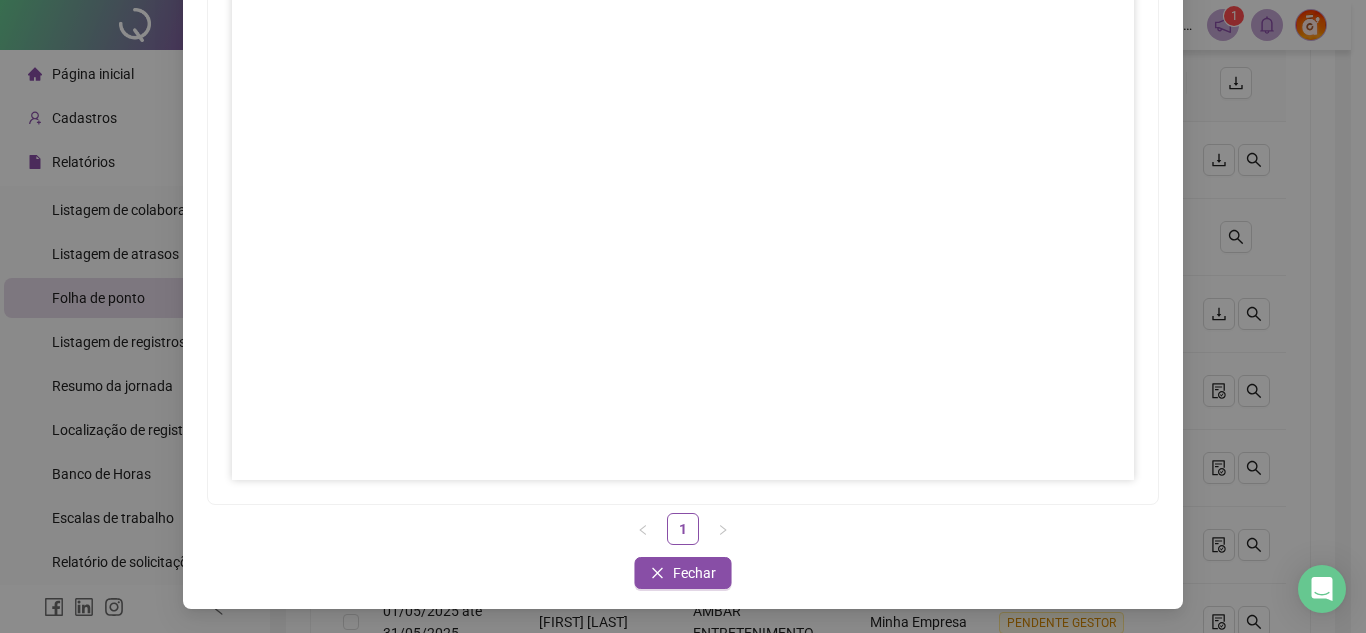click on "Assinar folhas de ponto 1 Fechar Fechar" at bounding box center (683, 316) 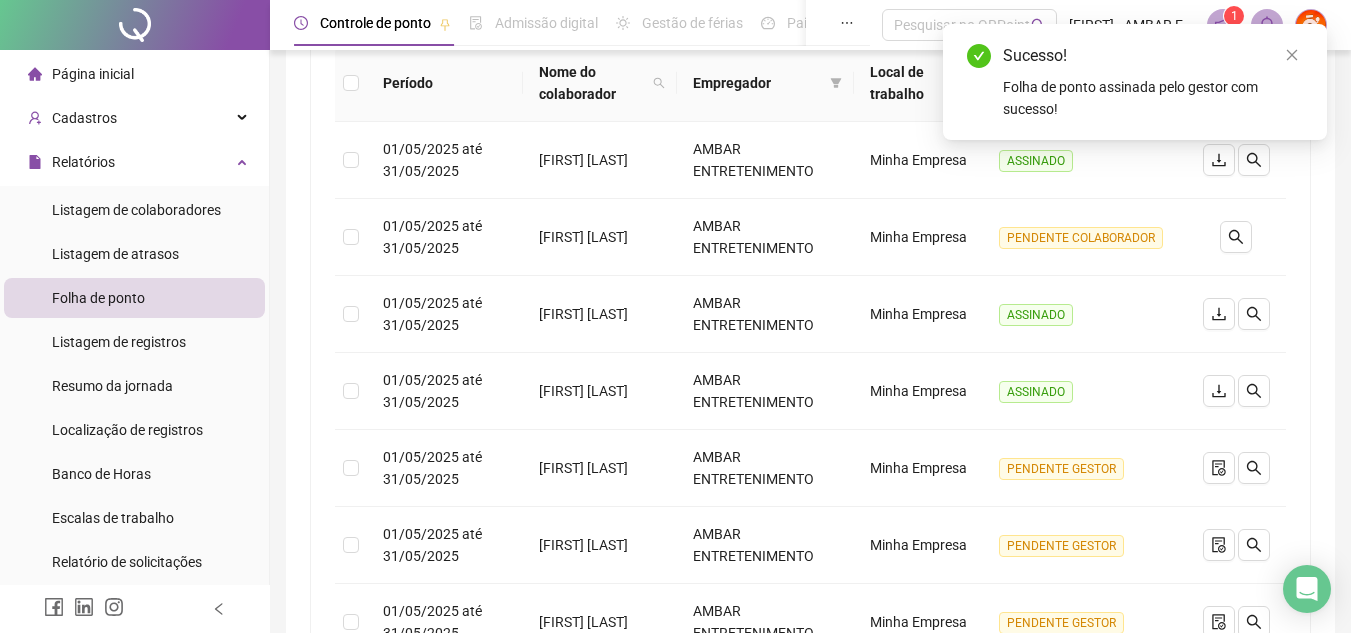 scroll, scrollTop: 0, scrollLeft: 0, axis: both 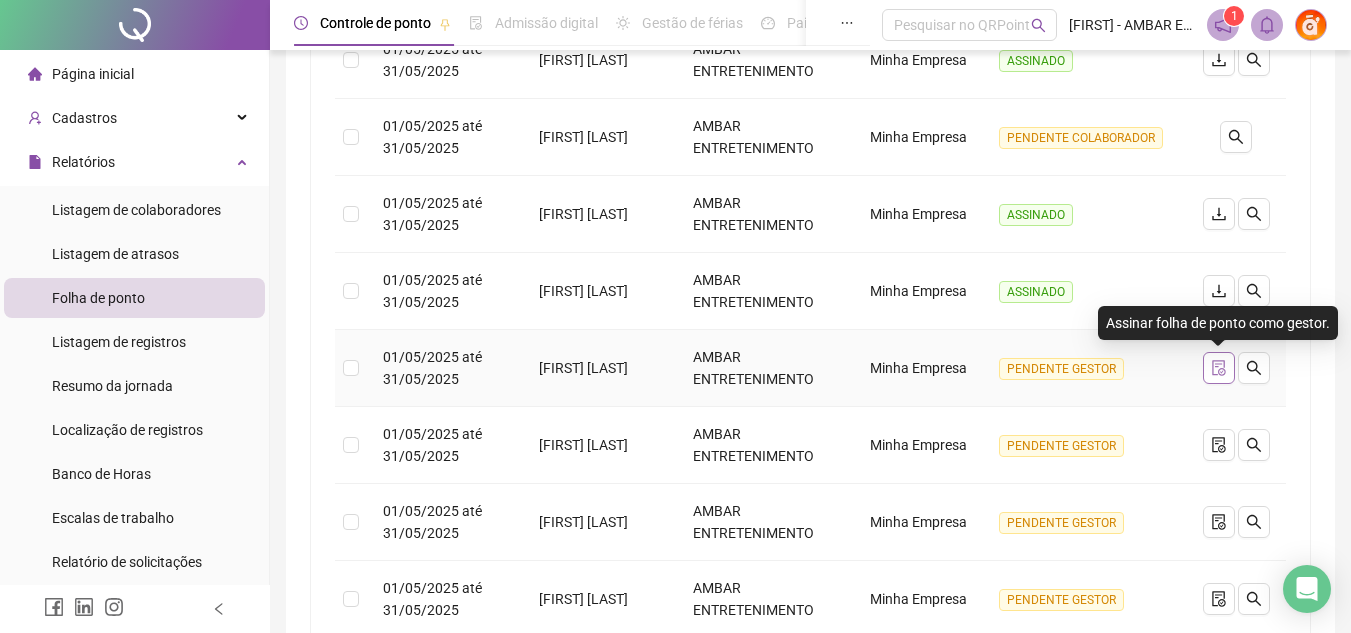 click at bounding box center (1219, 368) 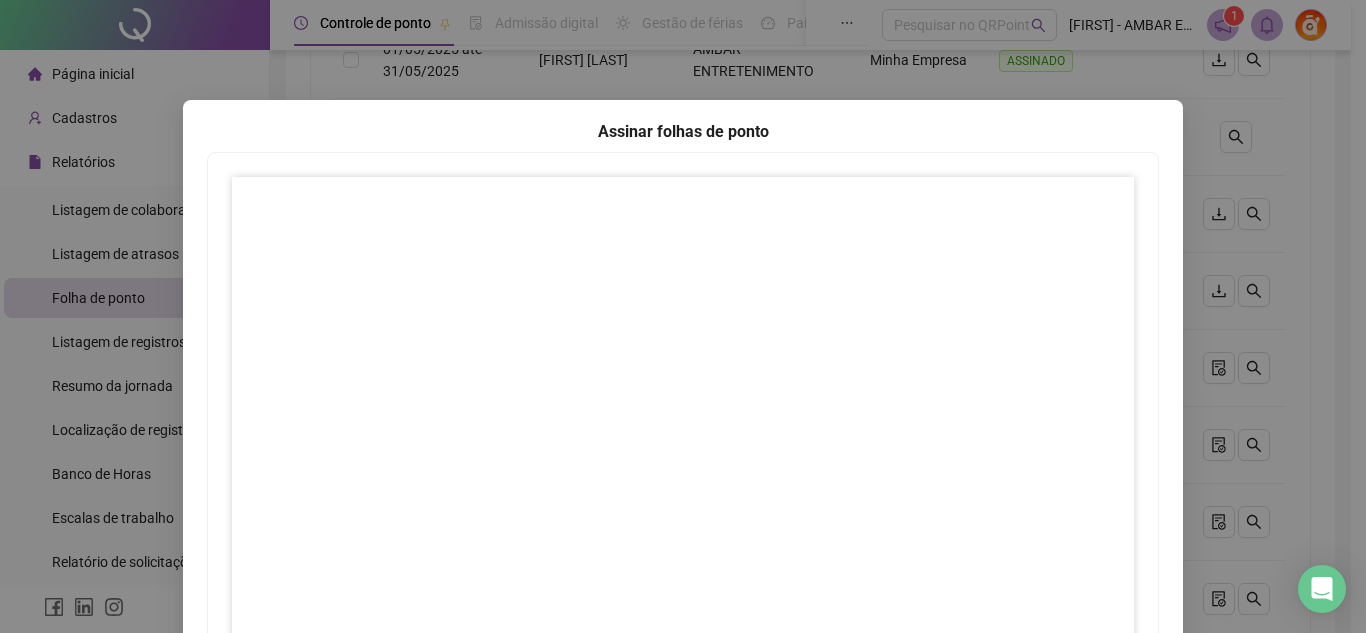 scroll, scrollTop: 297, scrollLeft: 0, axis: vertical 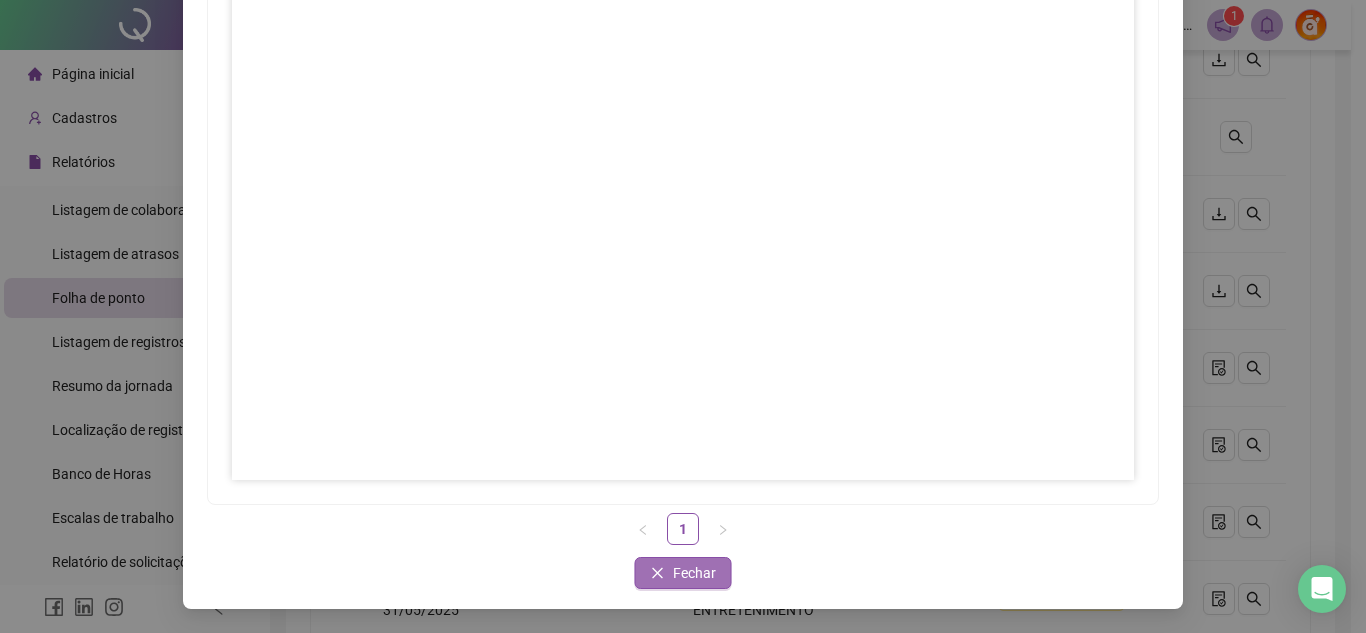 click on "Fechar" at bounding box center [694, 573] 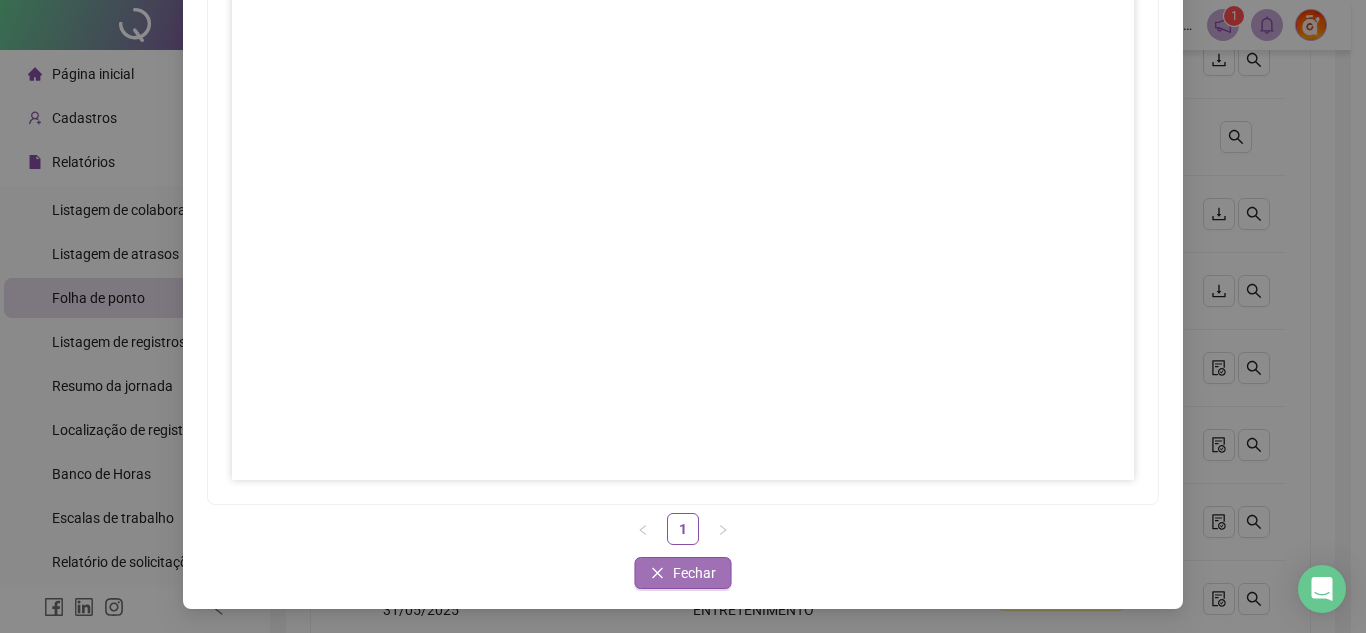 click on "Fechar" at bounding box center [694, 573] 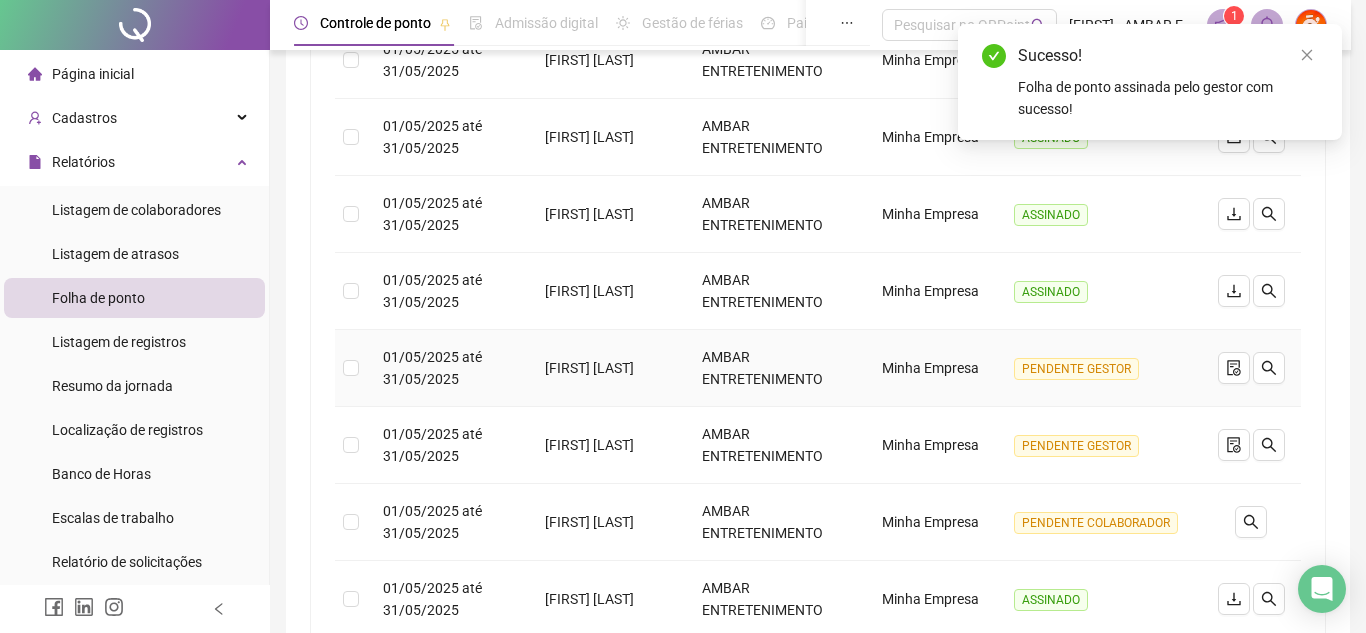 scroll, scrollTop: 0, scrollLeft: 0, axis: both 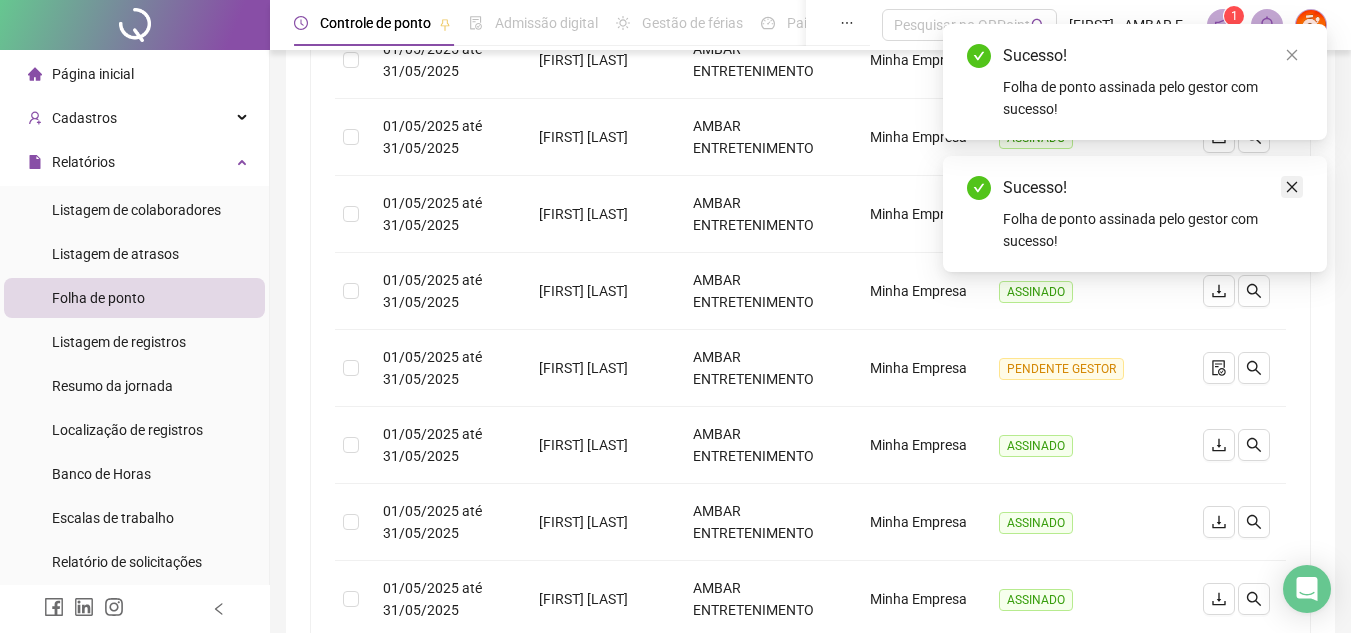 click 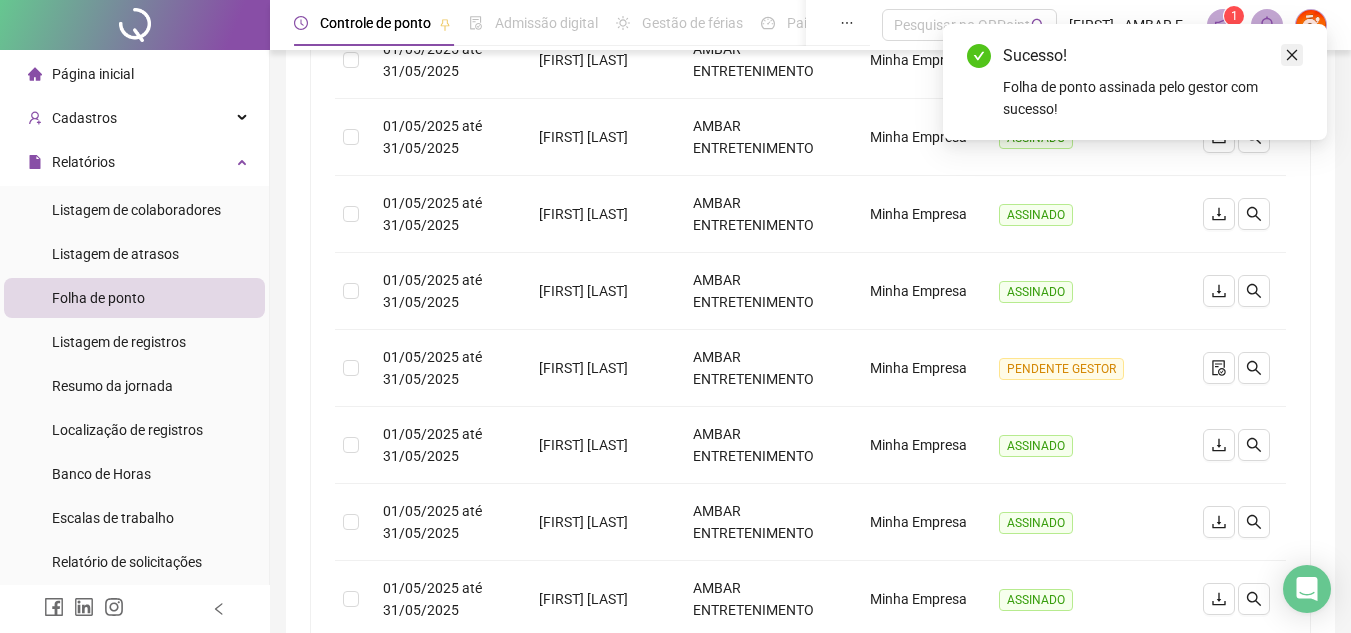 click 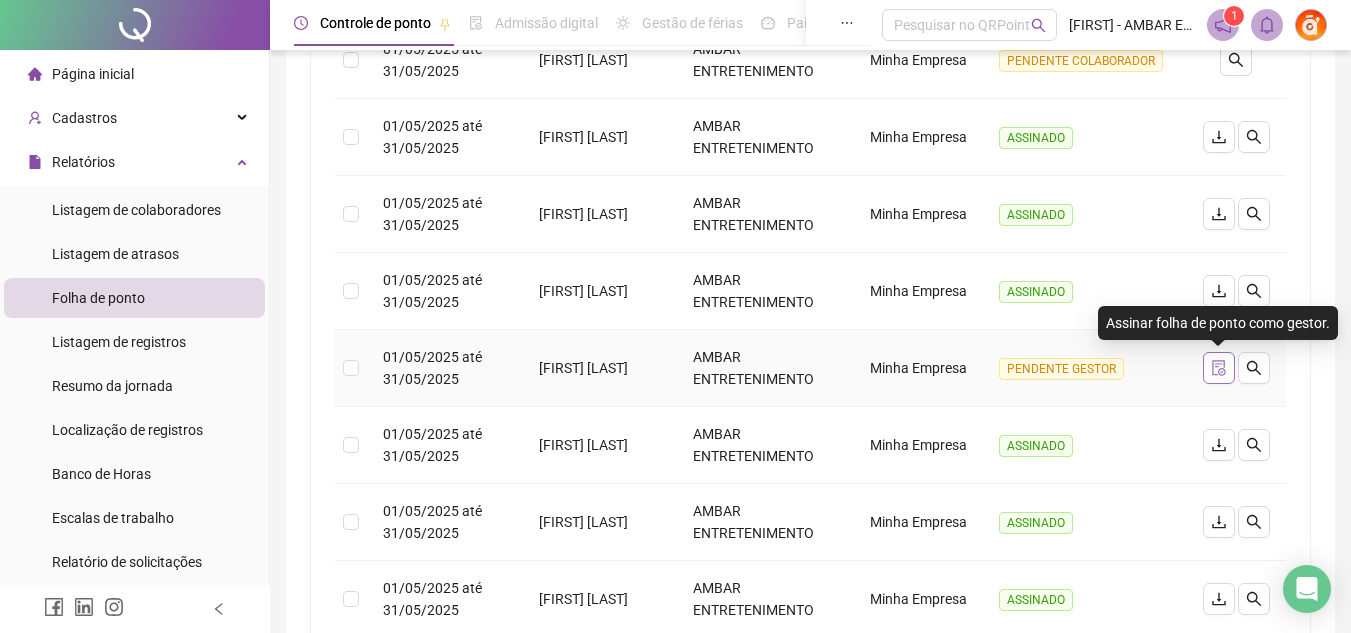 click 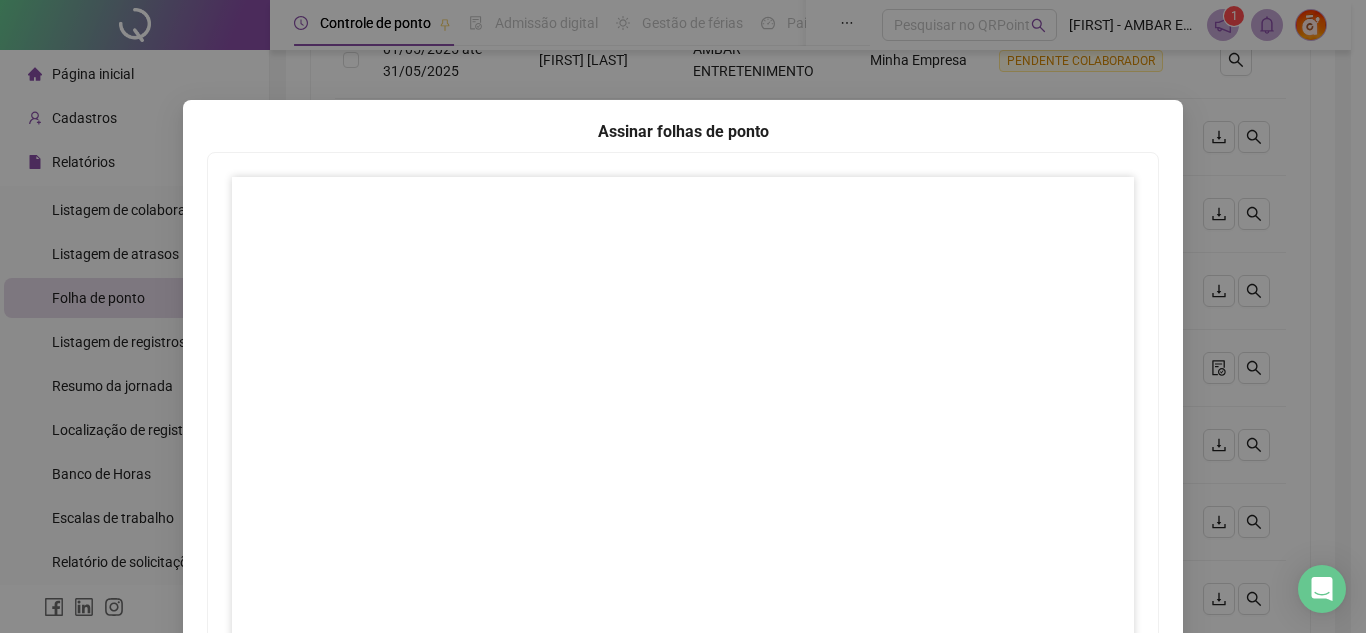scroll, scrollTop: 297, scrollLeft: 0, axis: vertical 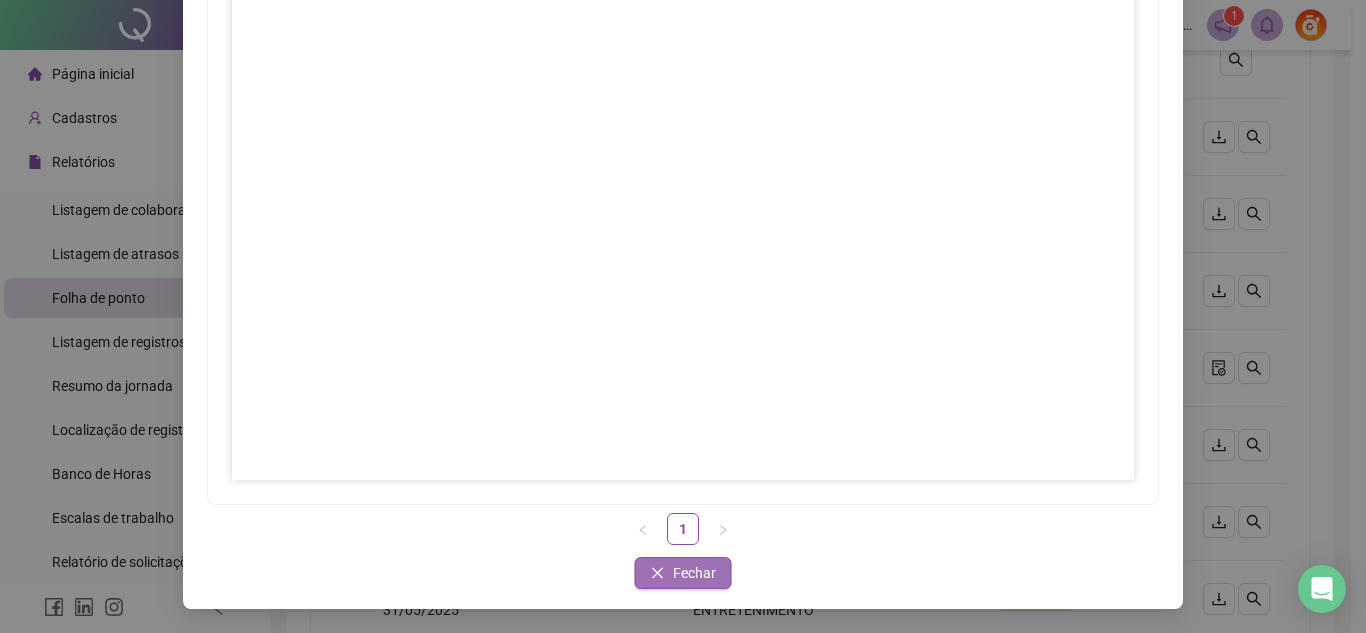 click on "Fechar" at bounding box center (694, 573) 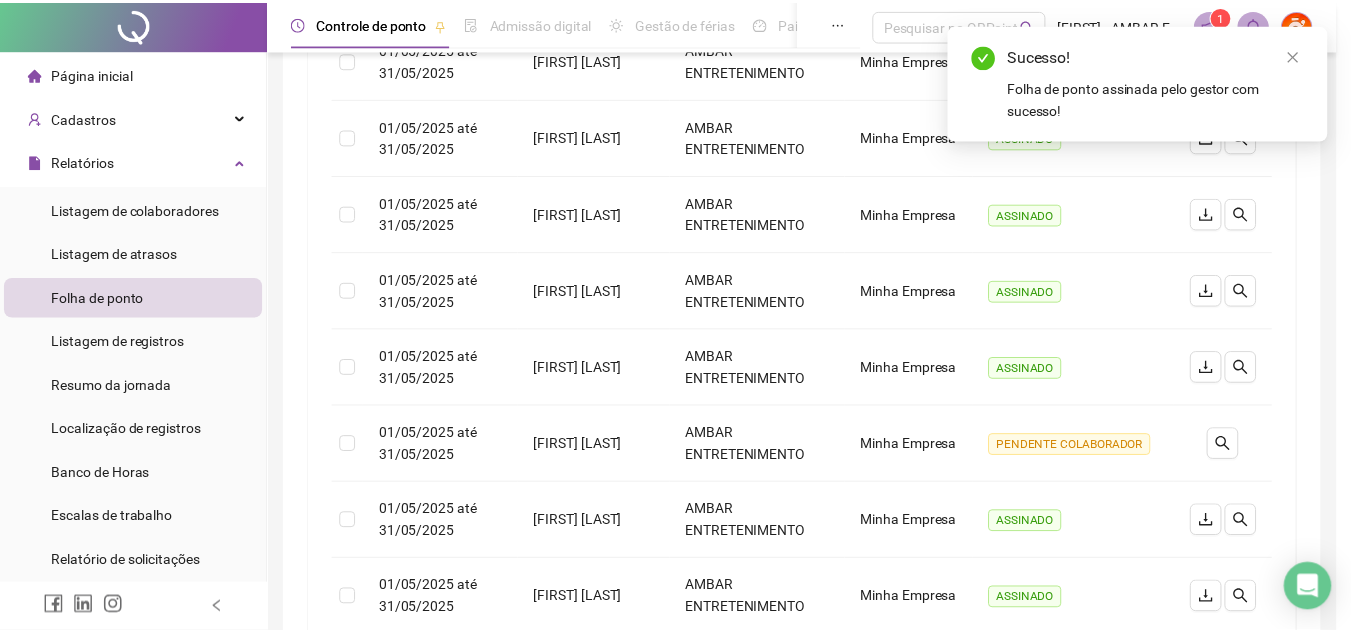 scroll, scrollTop: 0, scrollLeft: 0, axis: both 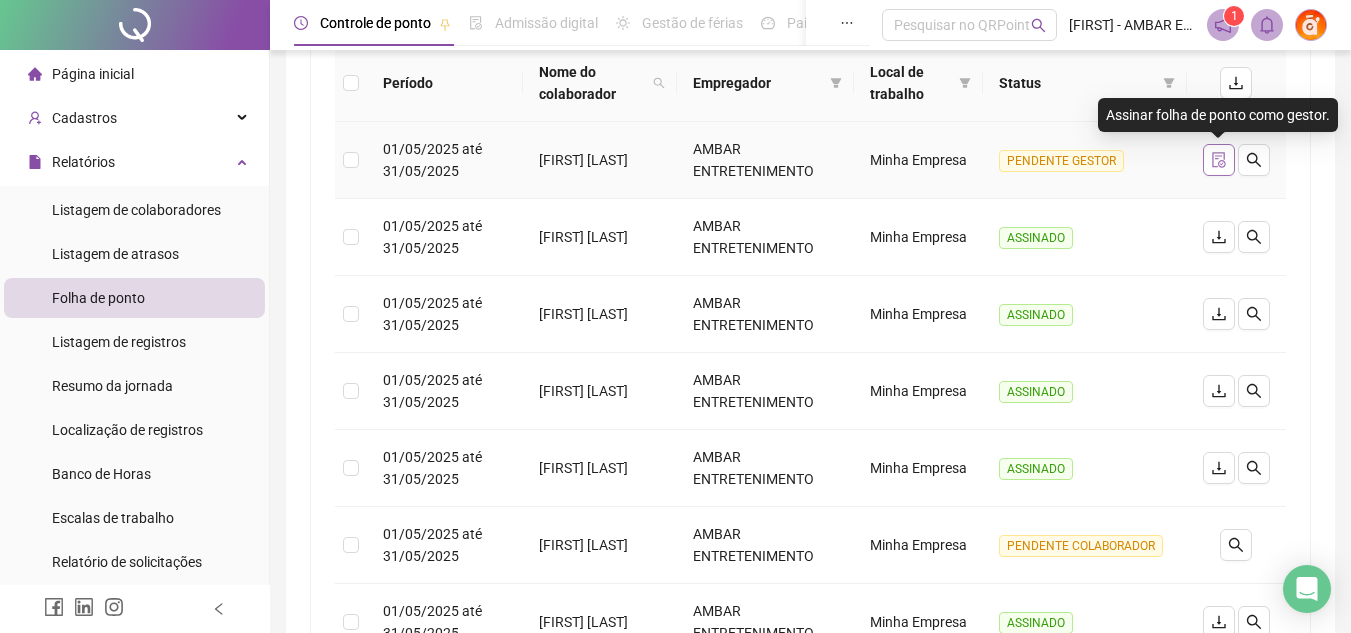 click at bounding box center (1219, 160) 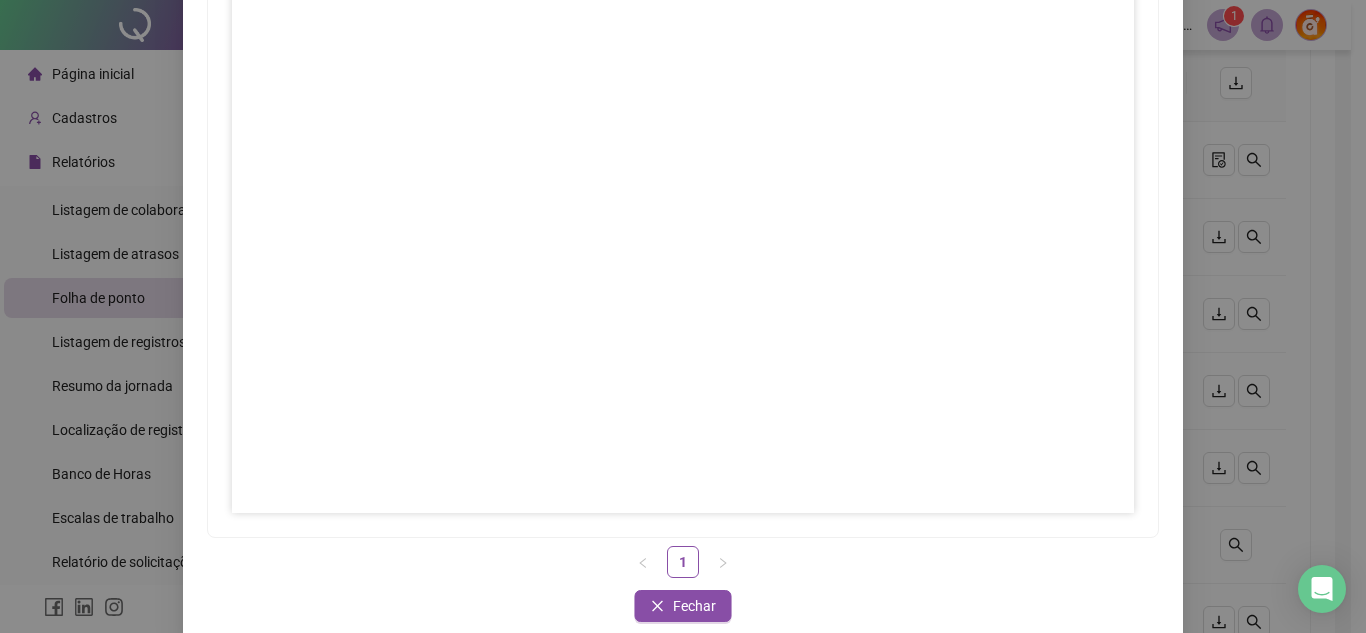 scroll, scrollTop: 297, scrollLeft: 0, axis: vertical 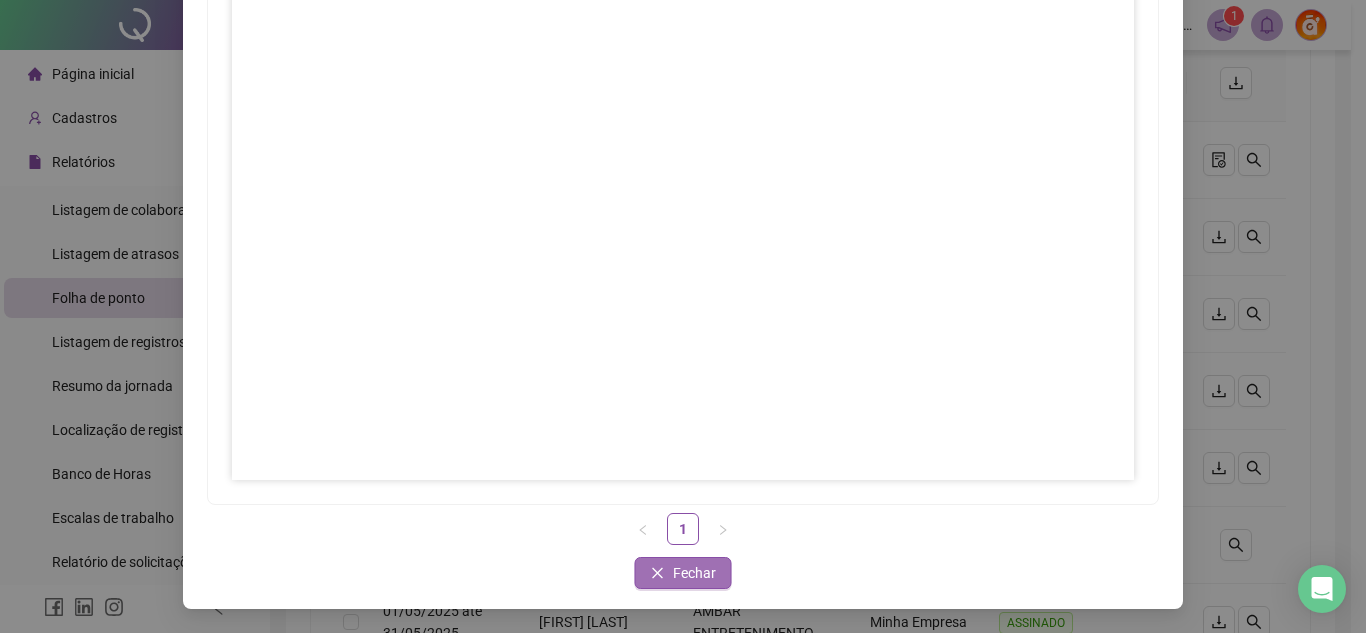 click on "Fechar" at bounding box center (694, 573) 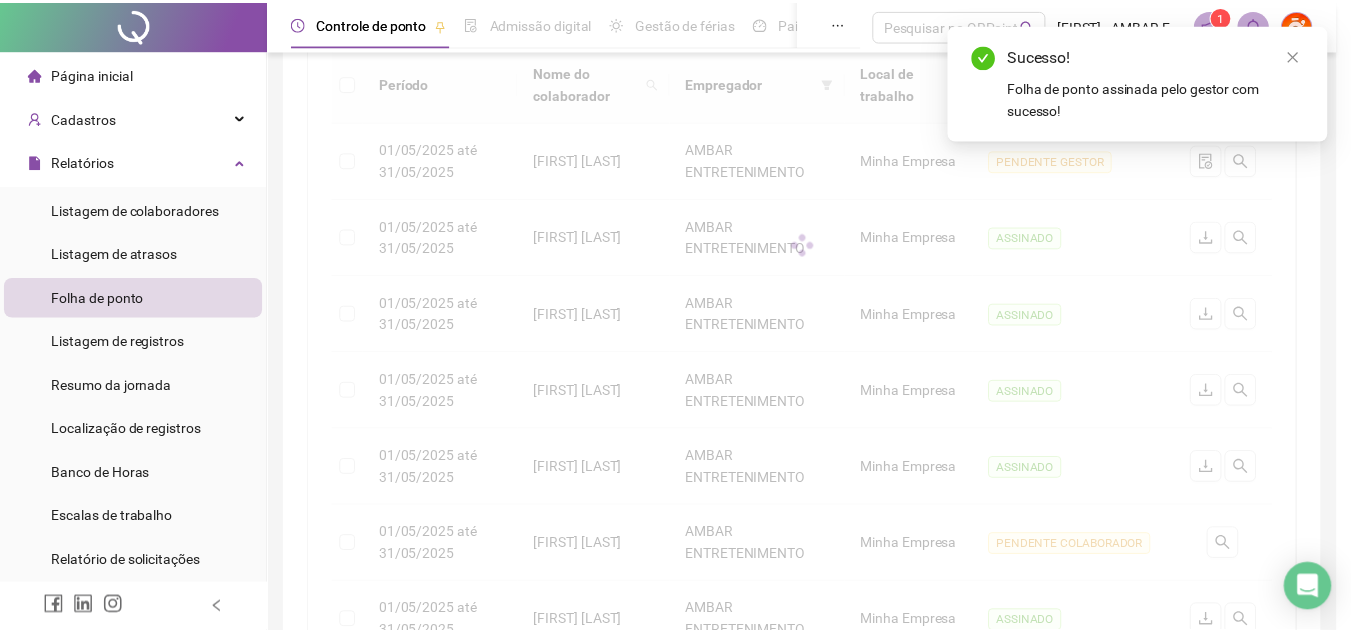 scroll, scrollTop: 0, scrollLeft: 0, axis: both 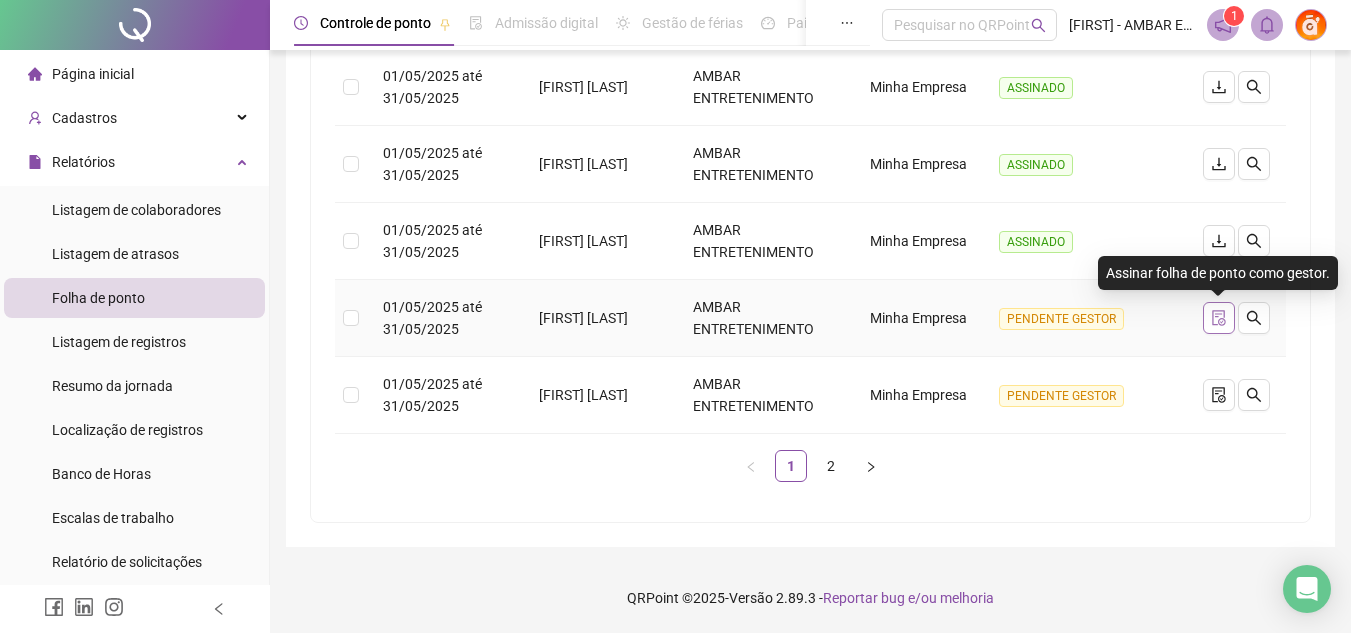 click 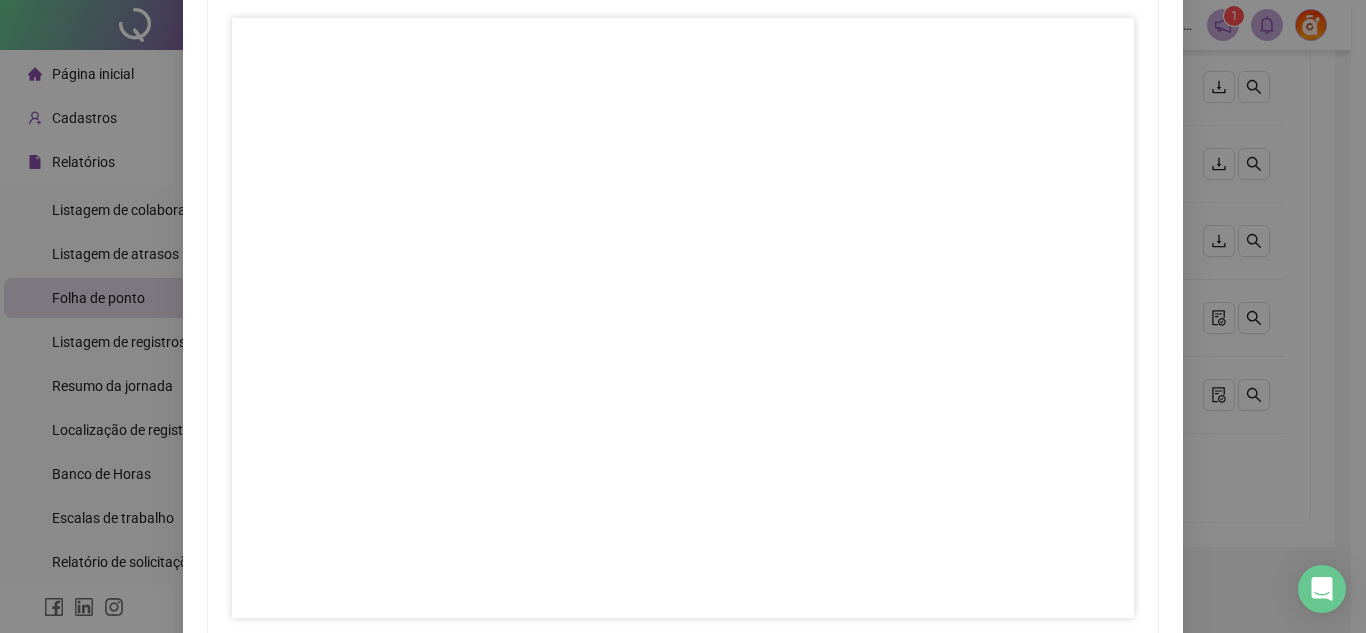 scroll, scrollTop: 297, scrollLeft: 0, axis: vertical 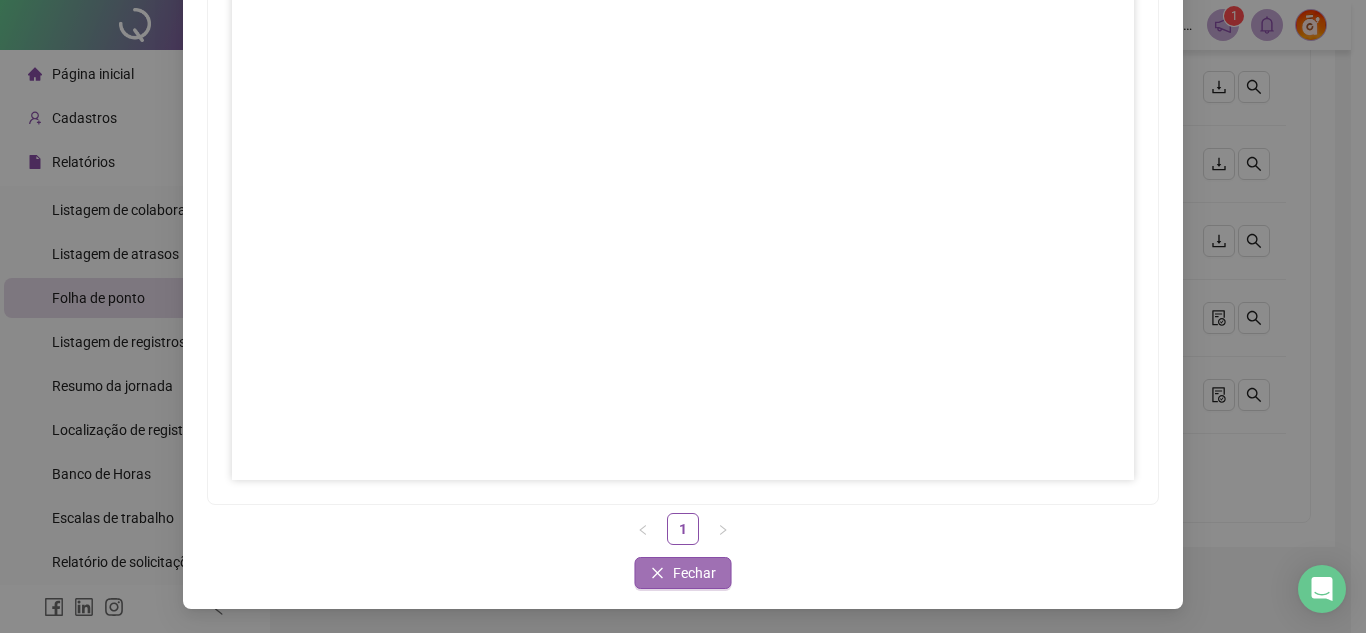 click on "Fechar" at bounding box center [694, 573] 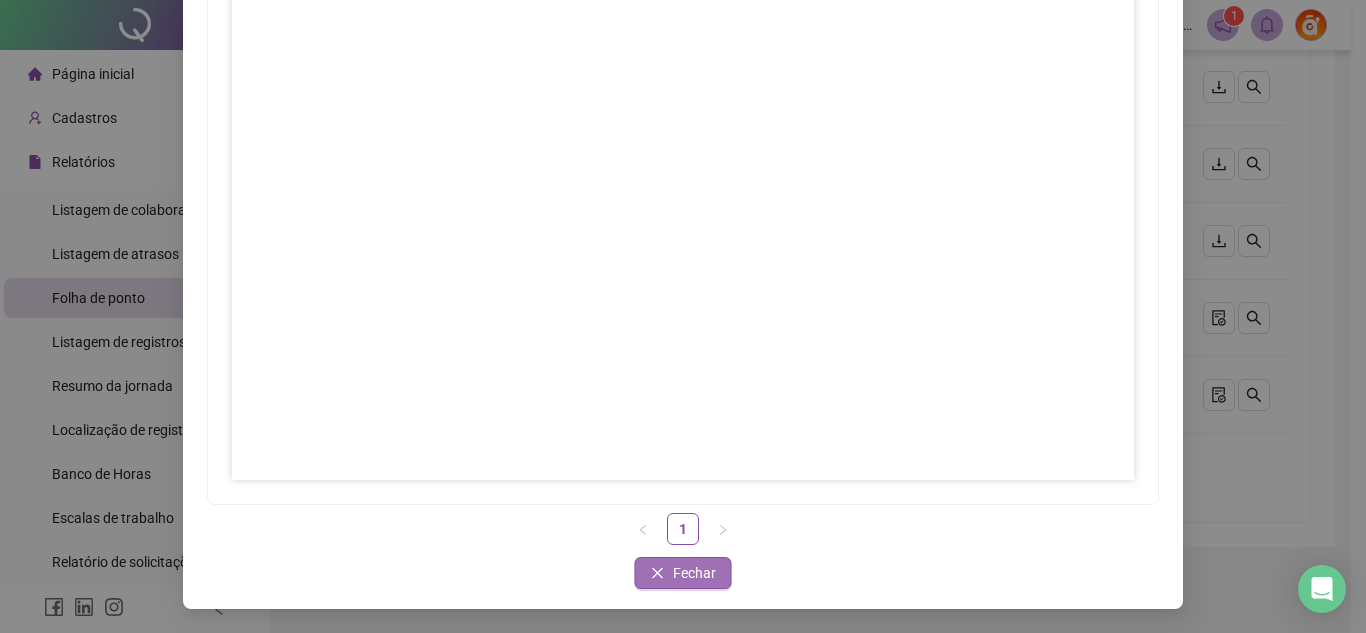 click on "Fechar" at bounding box center (694, 573) 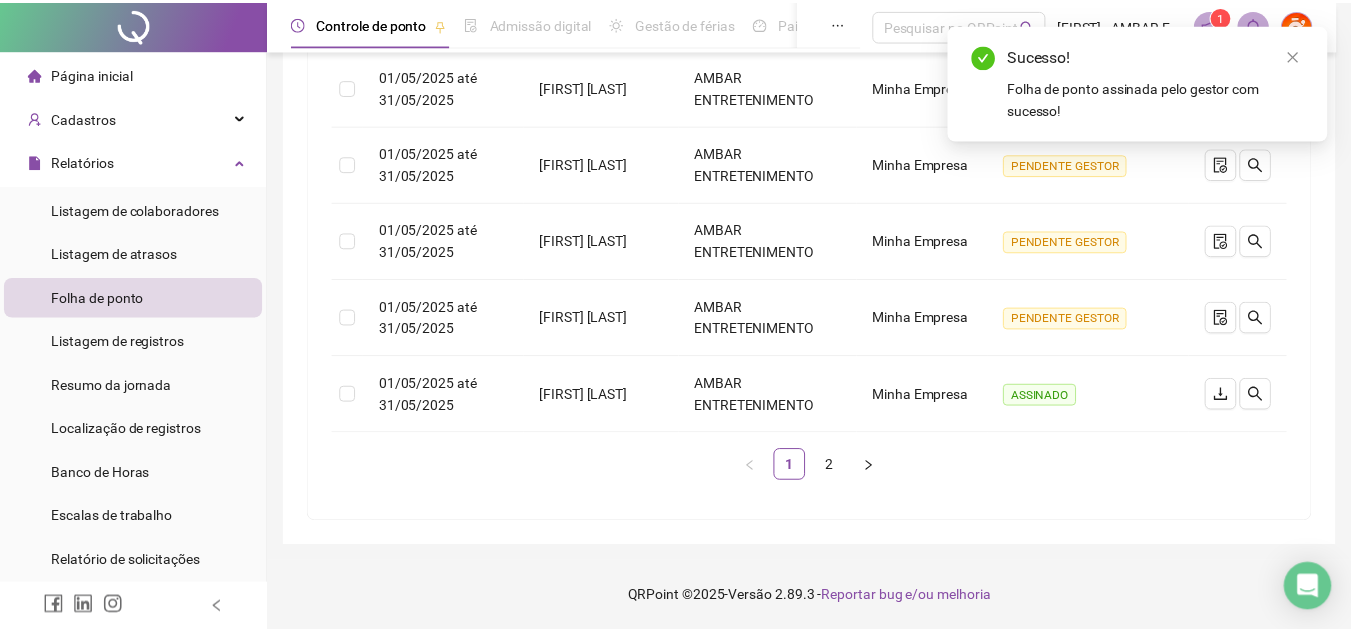 scroll, scrollTop: 0, scrollLeft: 0, axis: both 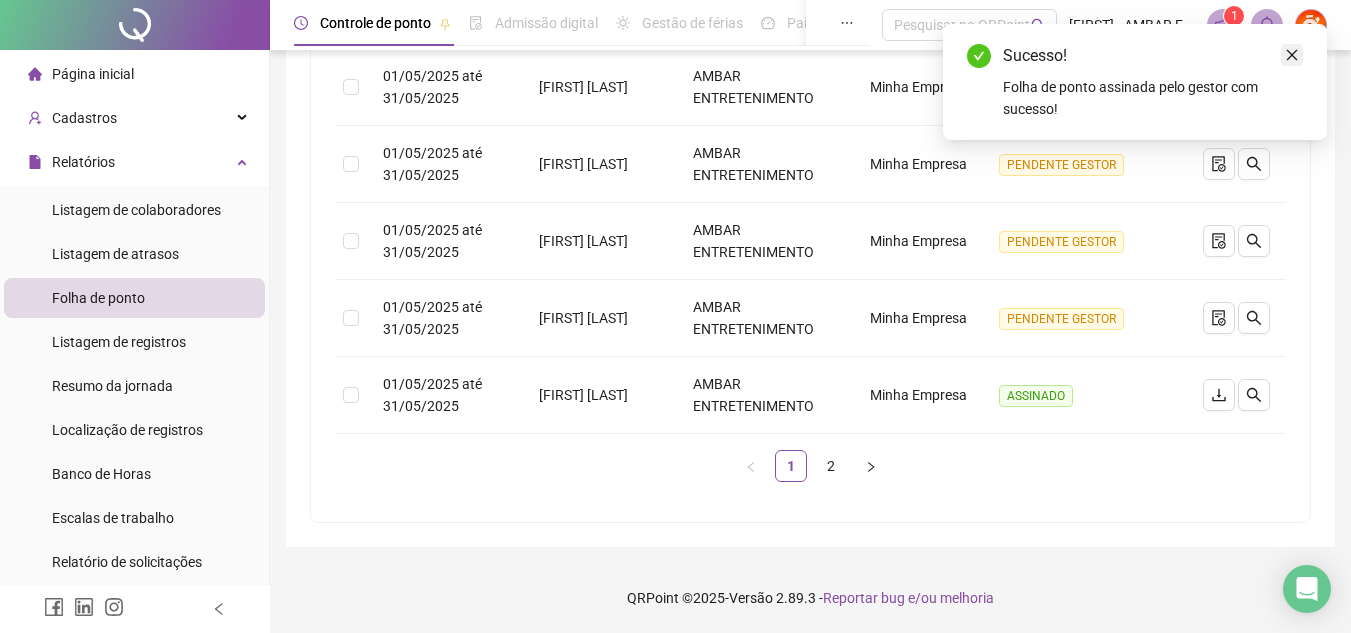 click 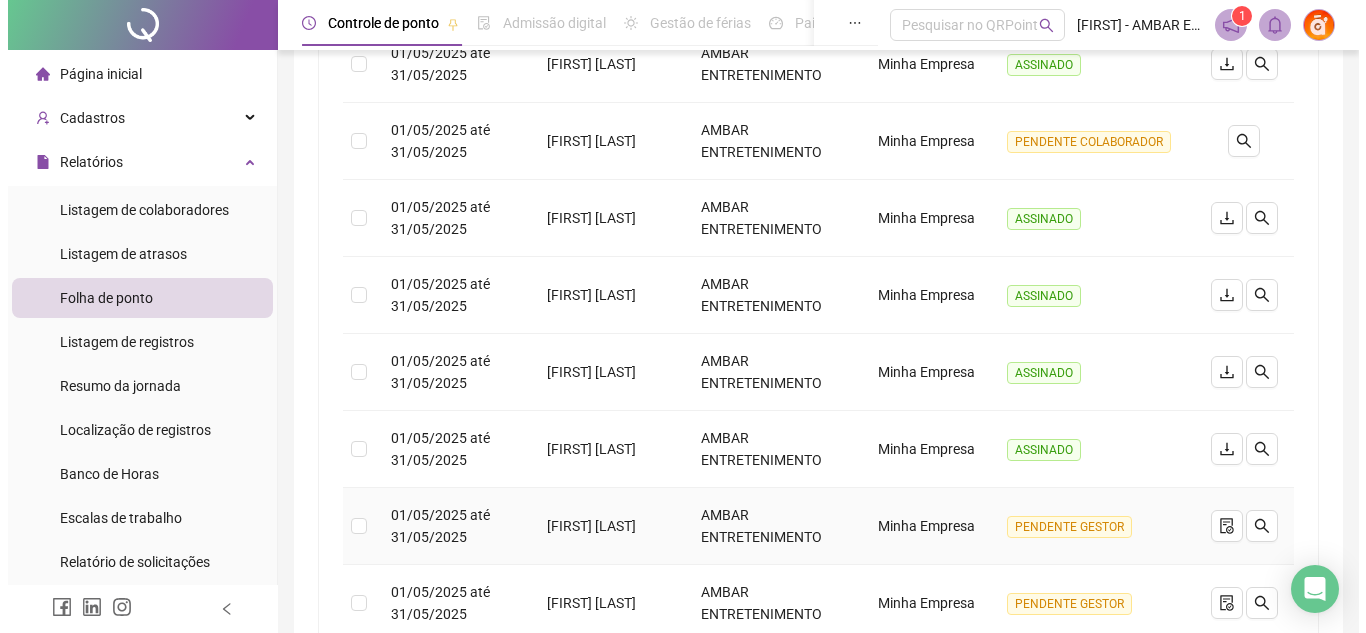 scroll, scrollTop: 400, scrollLeft: 0, axis: vertical 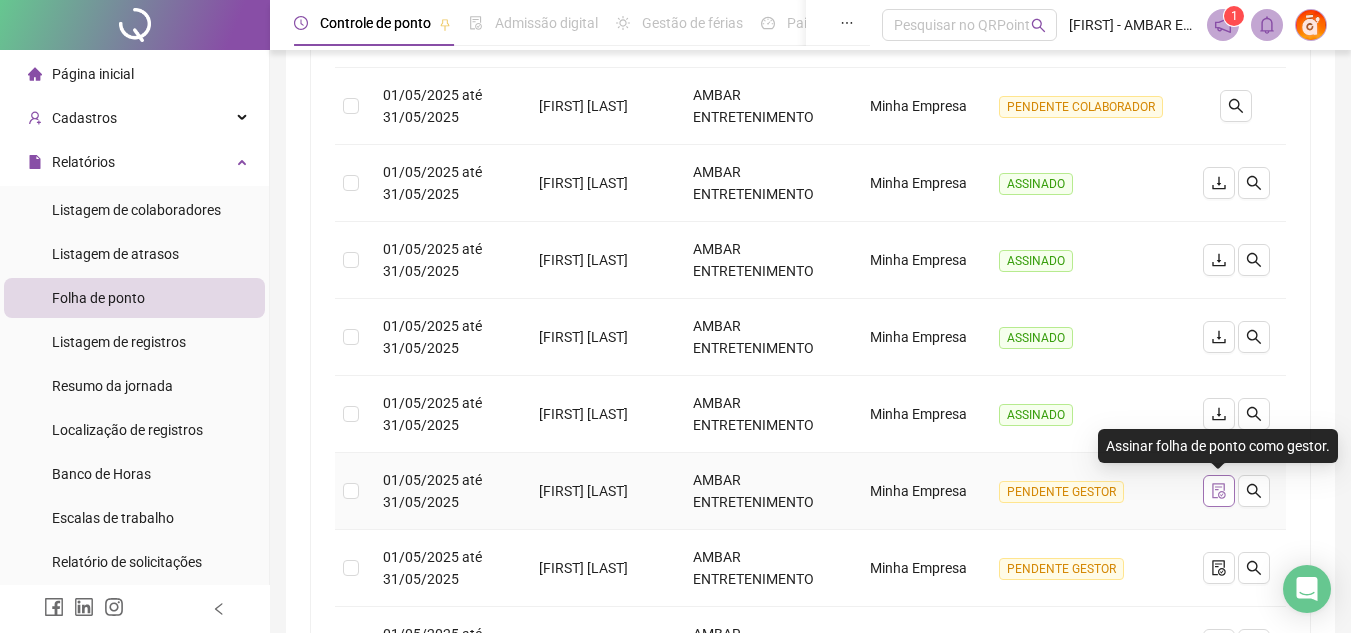 click at bounding box center [1219, 491] 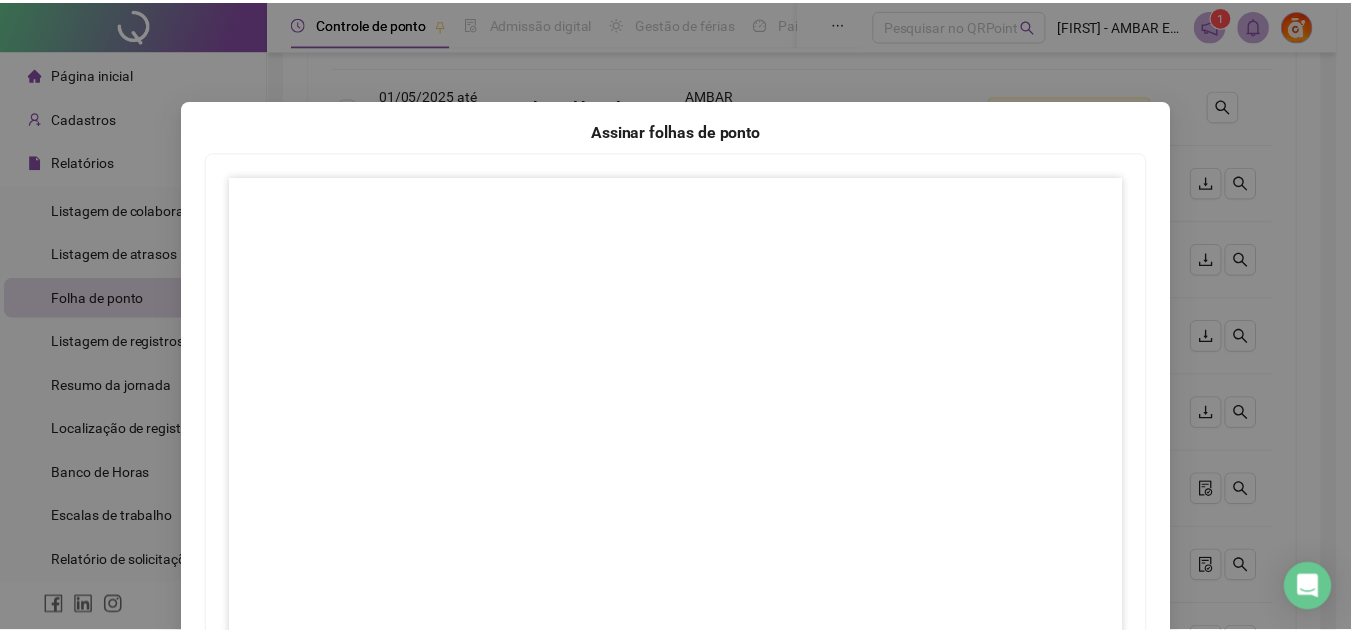 scroll, scrollTop: 297, scrollLeft: 0, axis: vertical 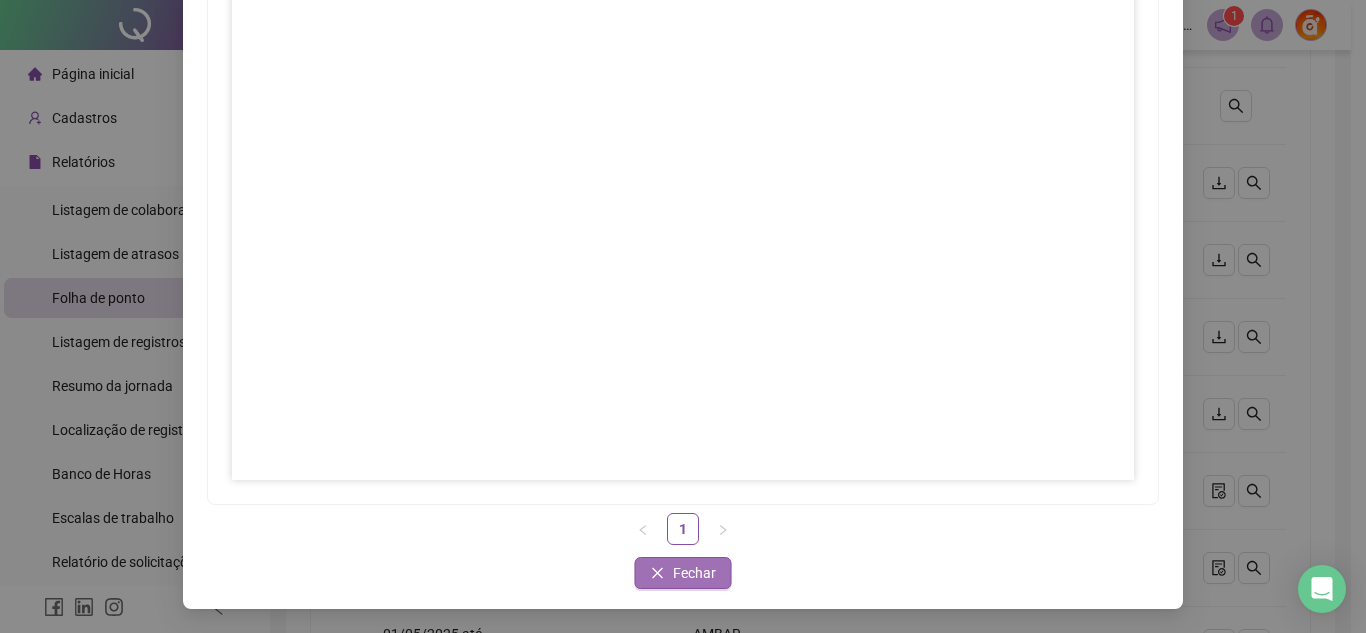 click on "Fechar" at bounding box center [694, 573] 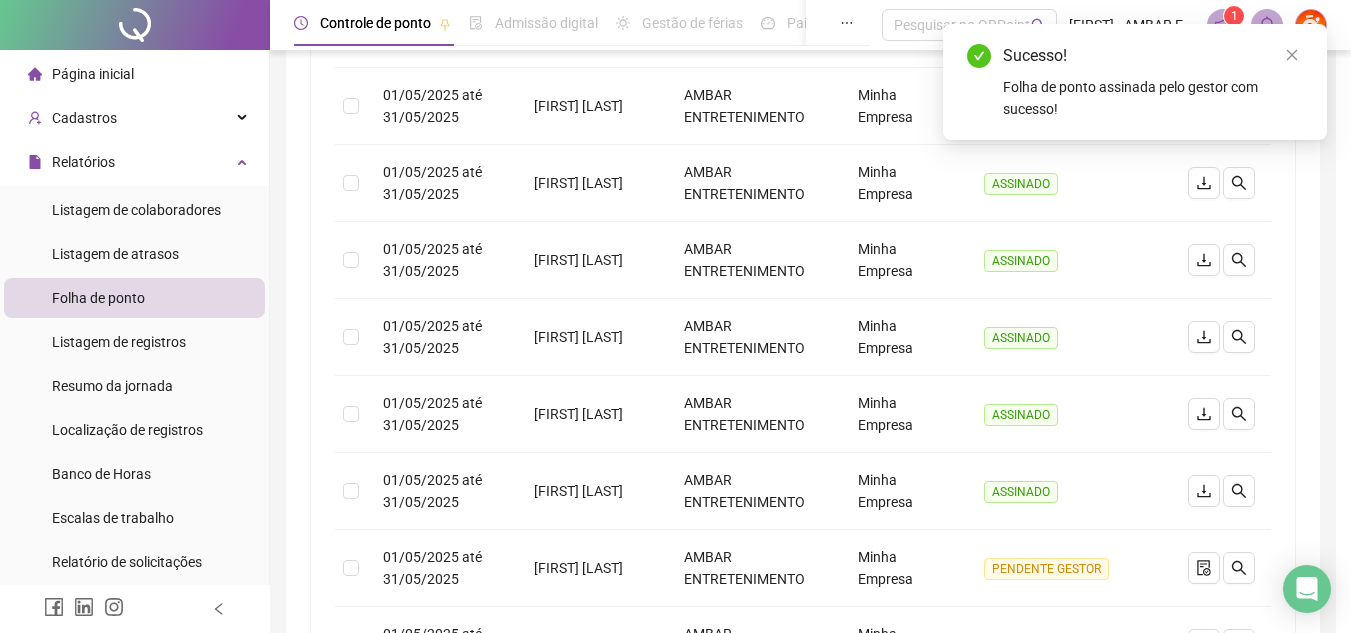 scroll, scrollTop: 0, scrollLeft: 0, axis: both 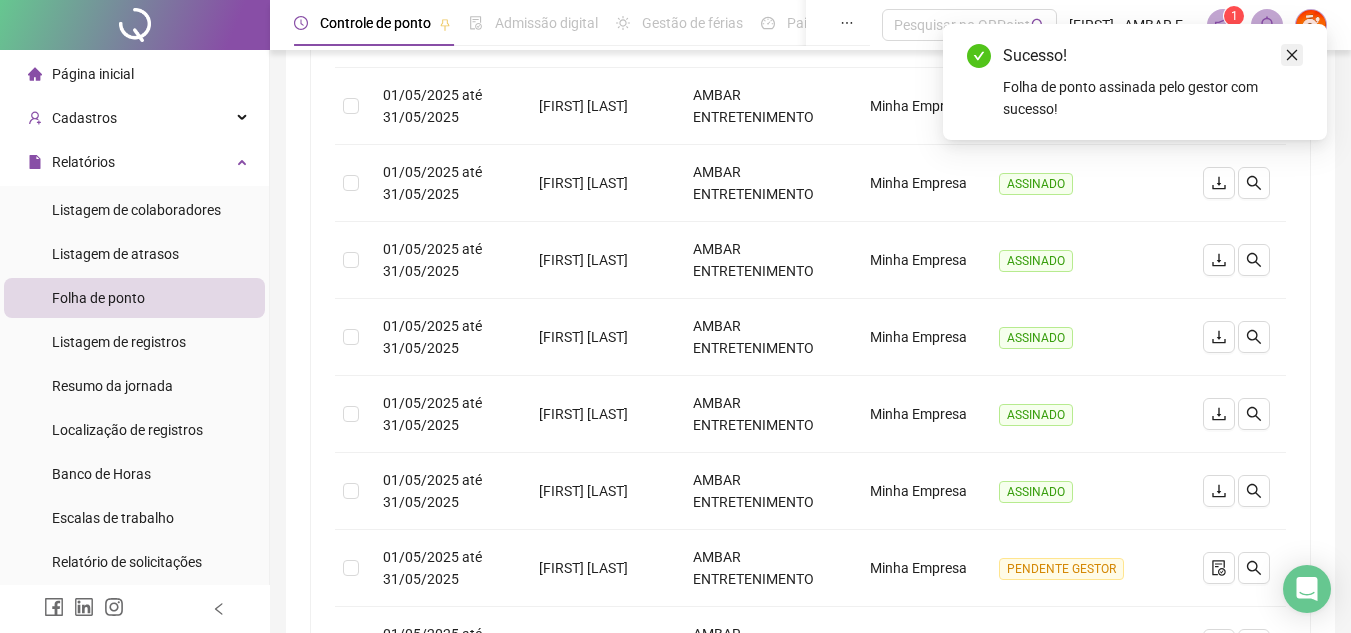 click 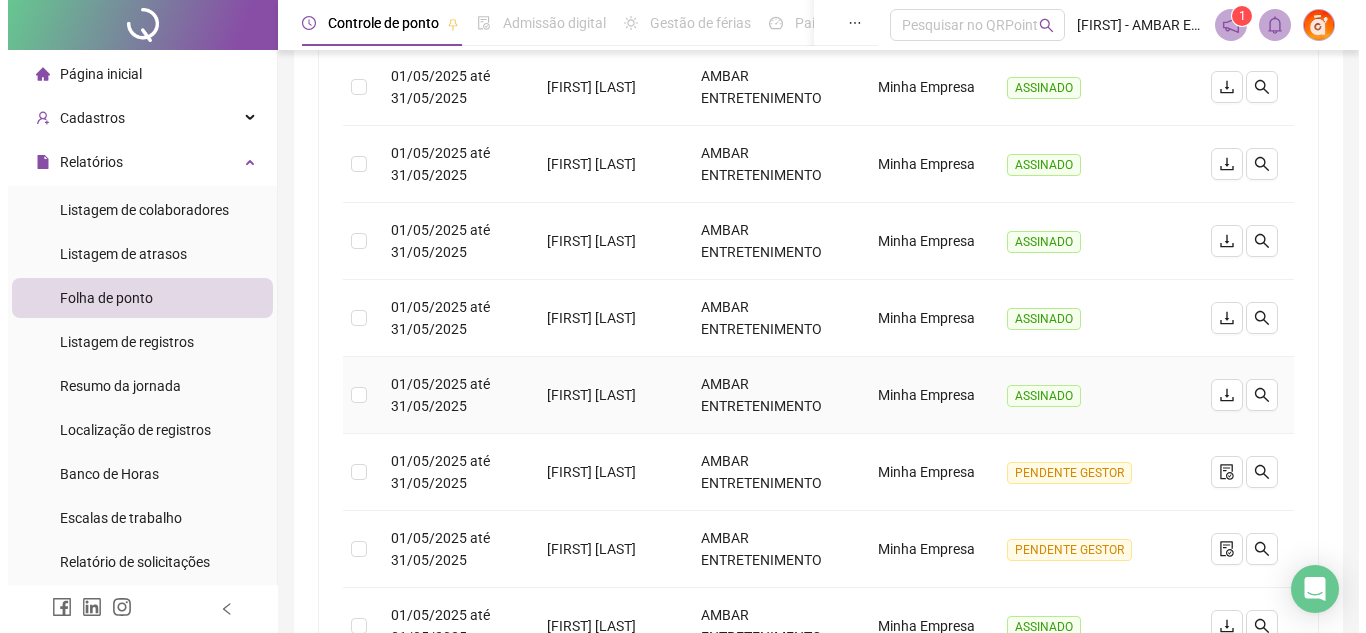 scroll, scrollTop: 600, scrollLeft: 0, axis: vertical 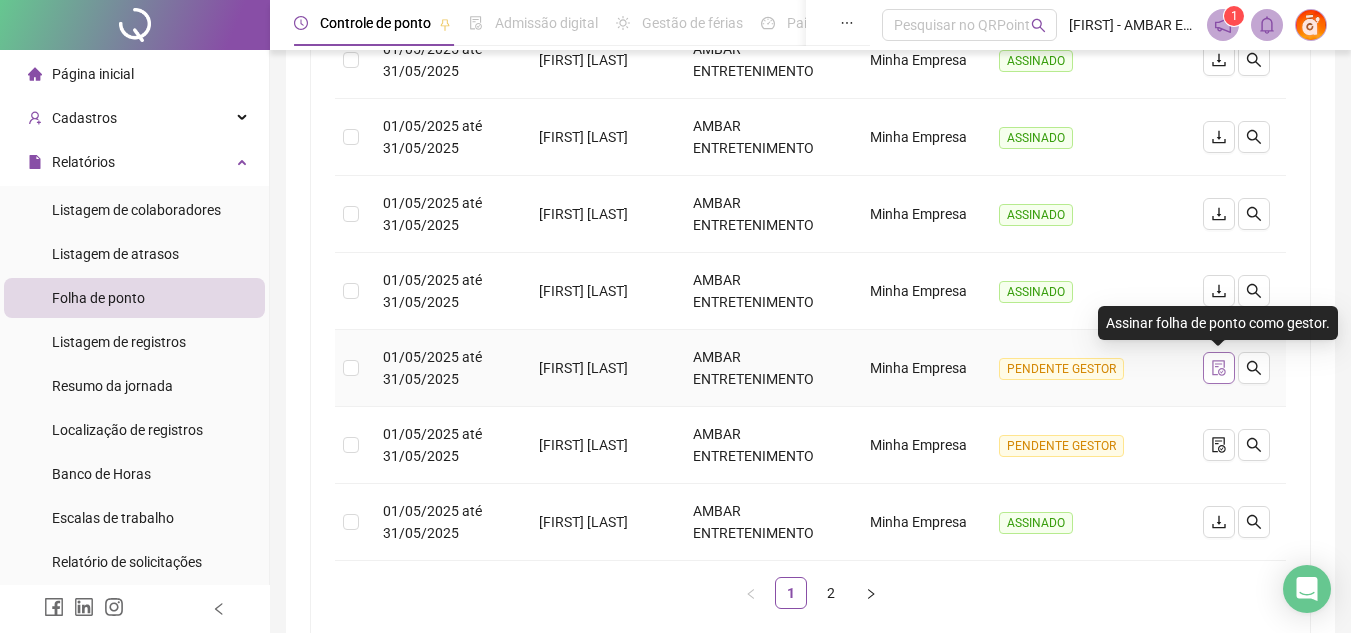 click 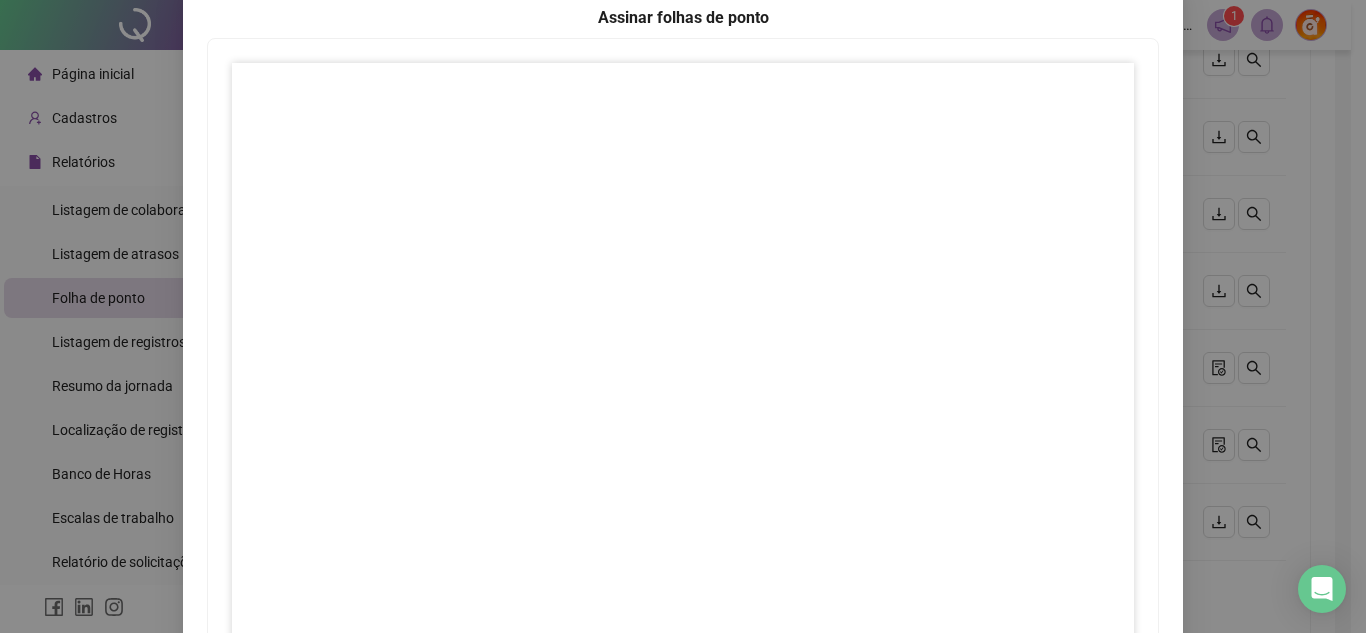 scroll, scrollTop: 297, scrollLeft: 0, axis: vertical 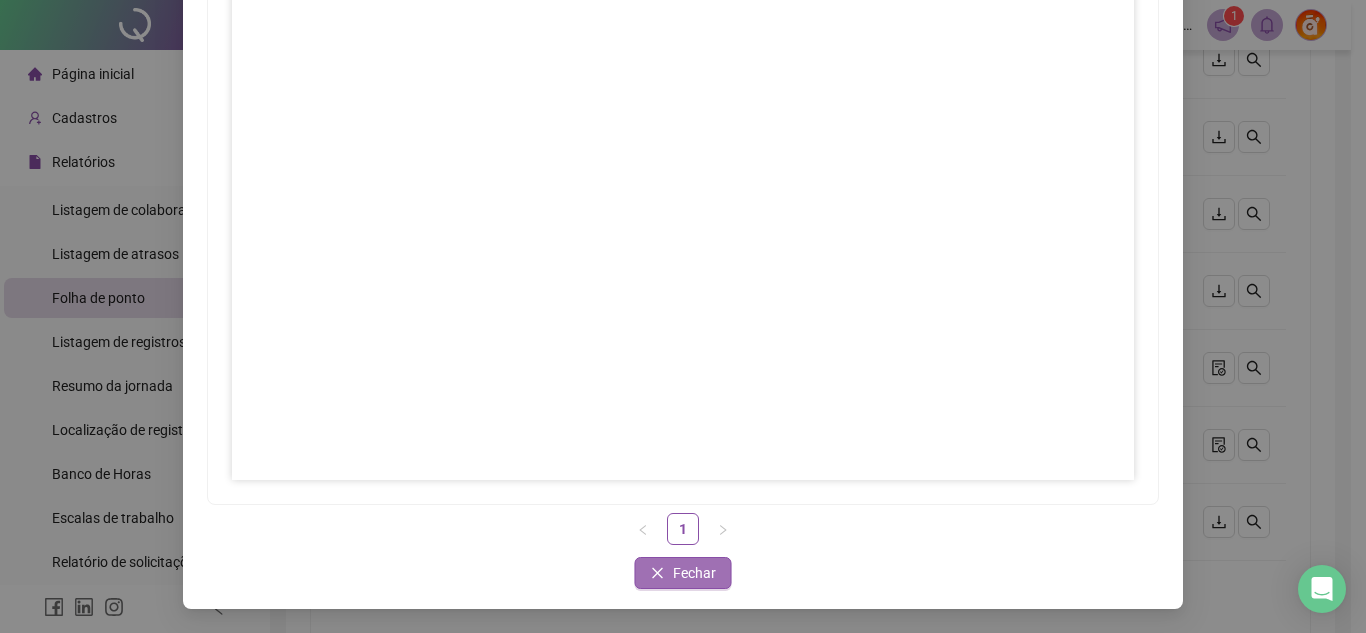 click on "Fechar" at bounding box center (694, 573) 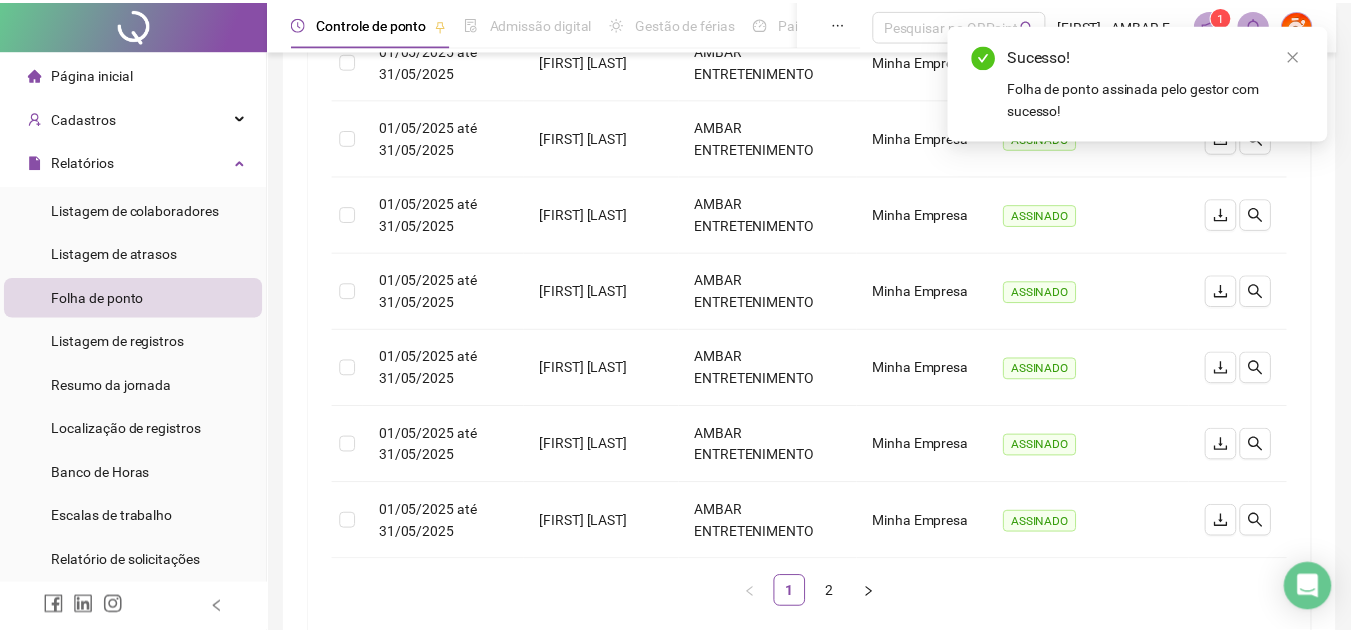 scroll, scrollTop: 0, scrollLeft: 0, axis: both 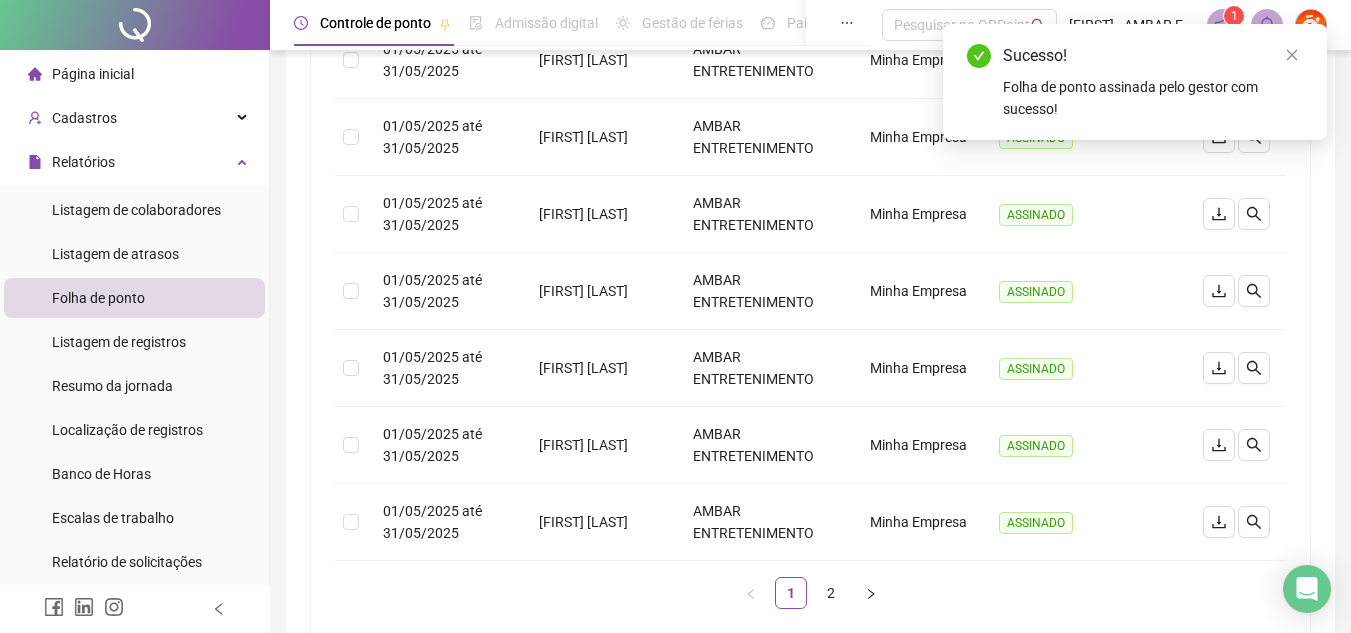 click on "1 2" at bounding box center (810, 593) 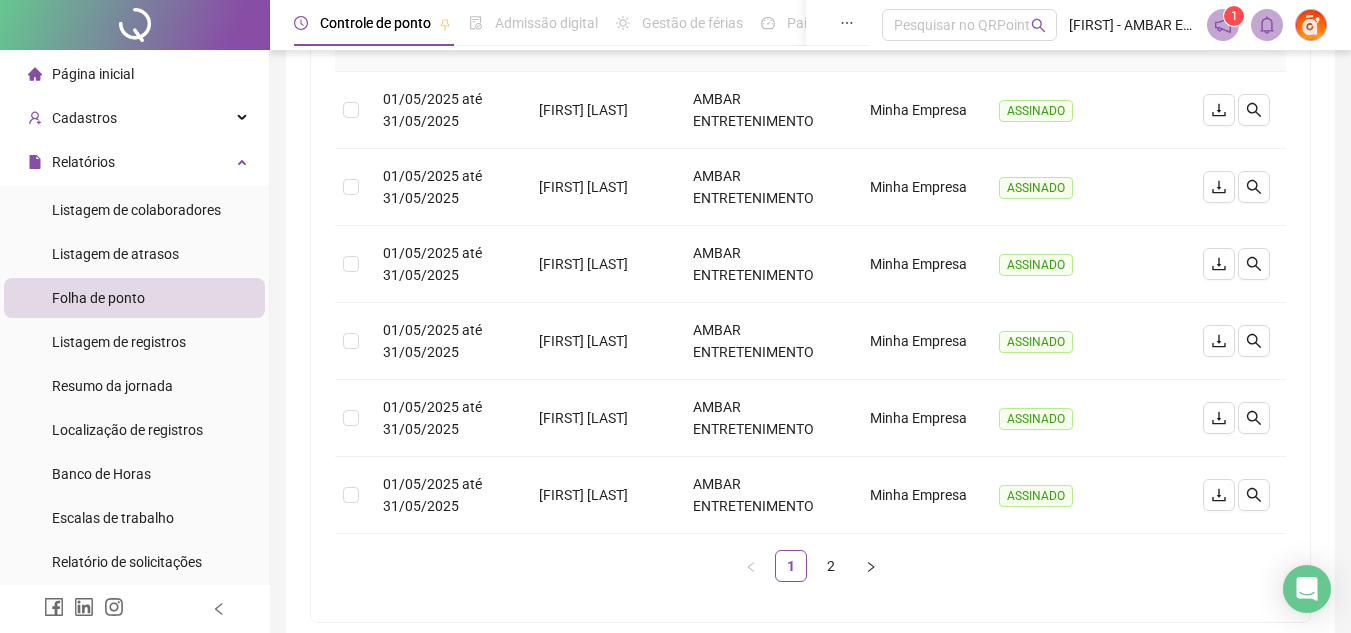 scroll, scrollTop: 727, scrollLeft: 0, axis: vertical 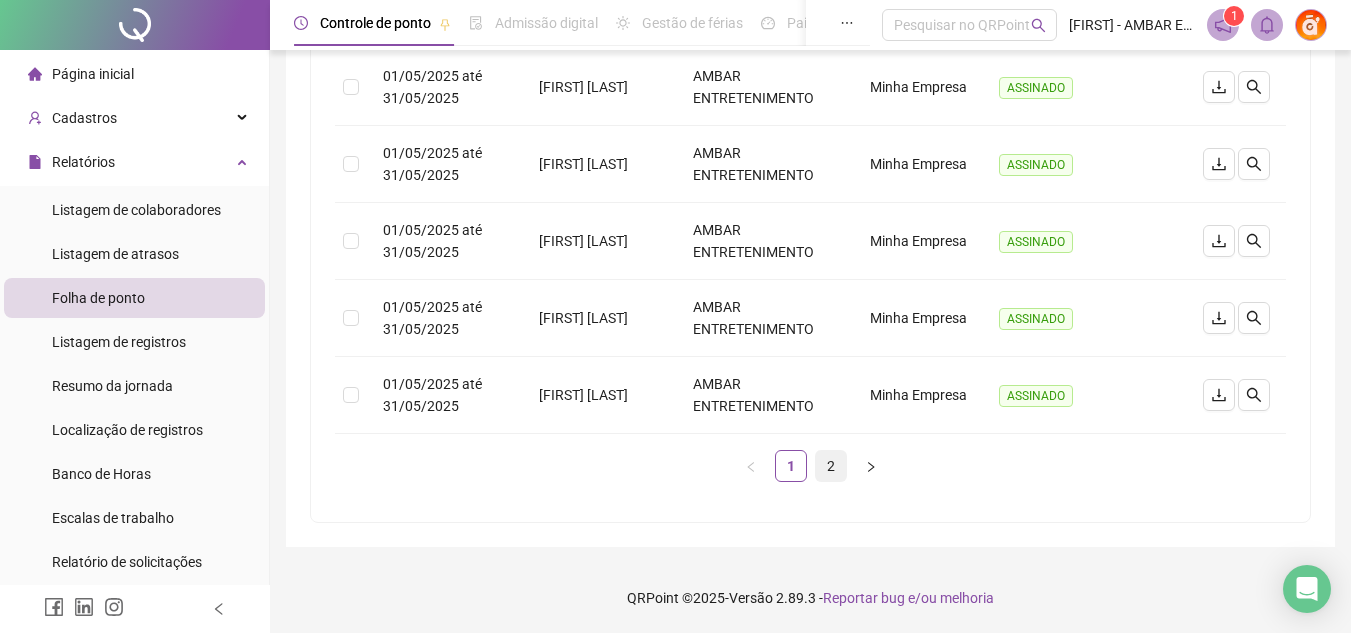 click on "2" at bounding box center (831, 466) 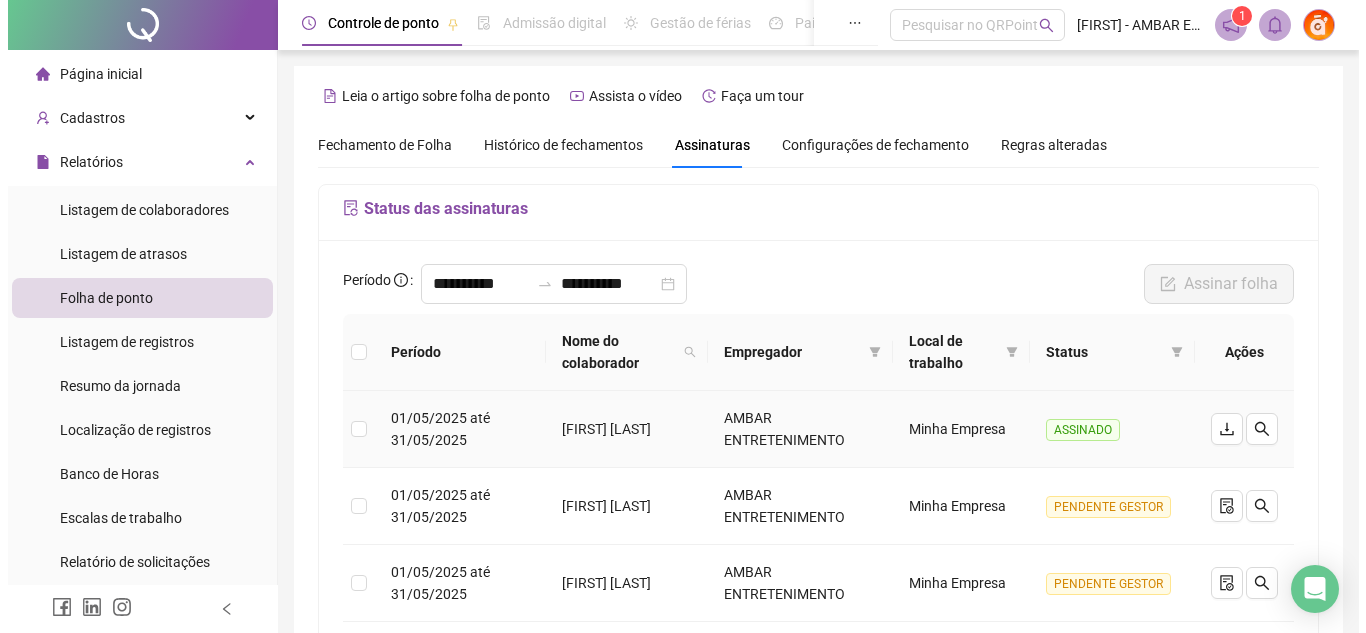 scroll, scrollTop: 342, scrollLeft: 0, axis: vertical 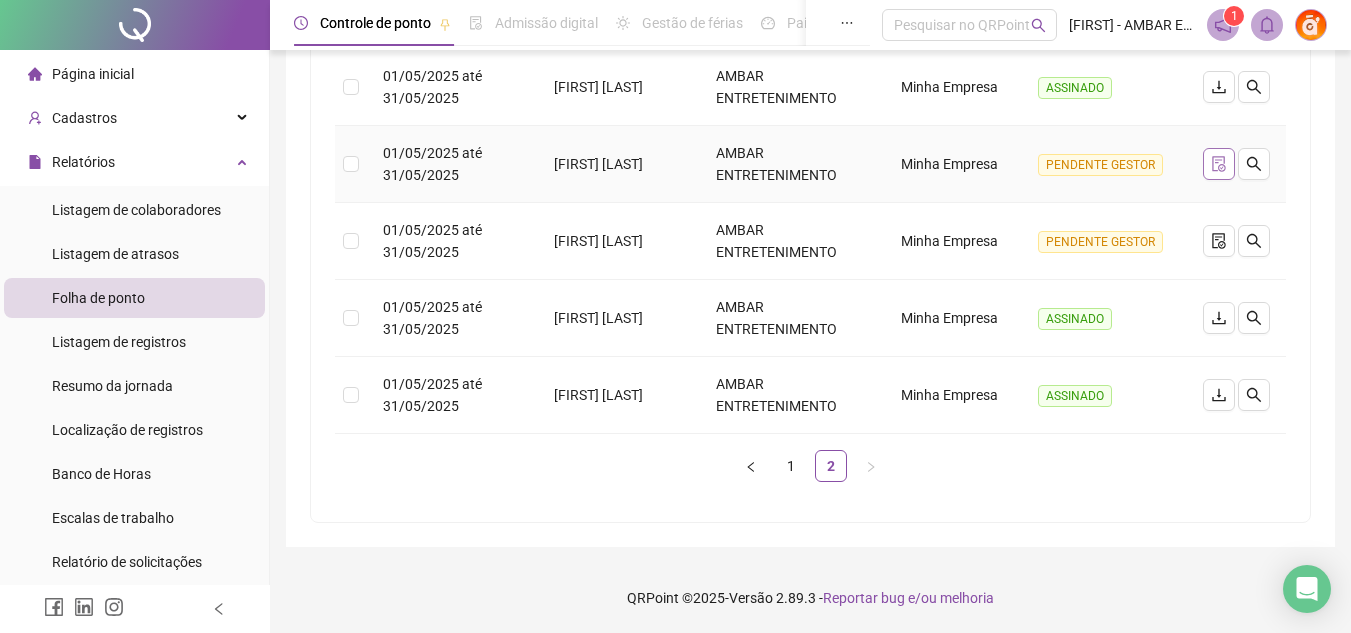 click 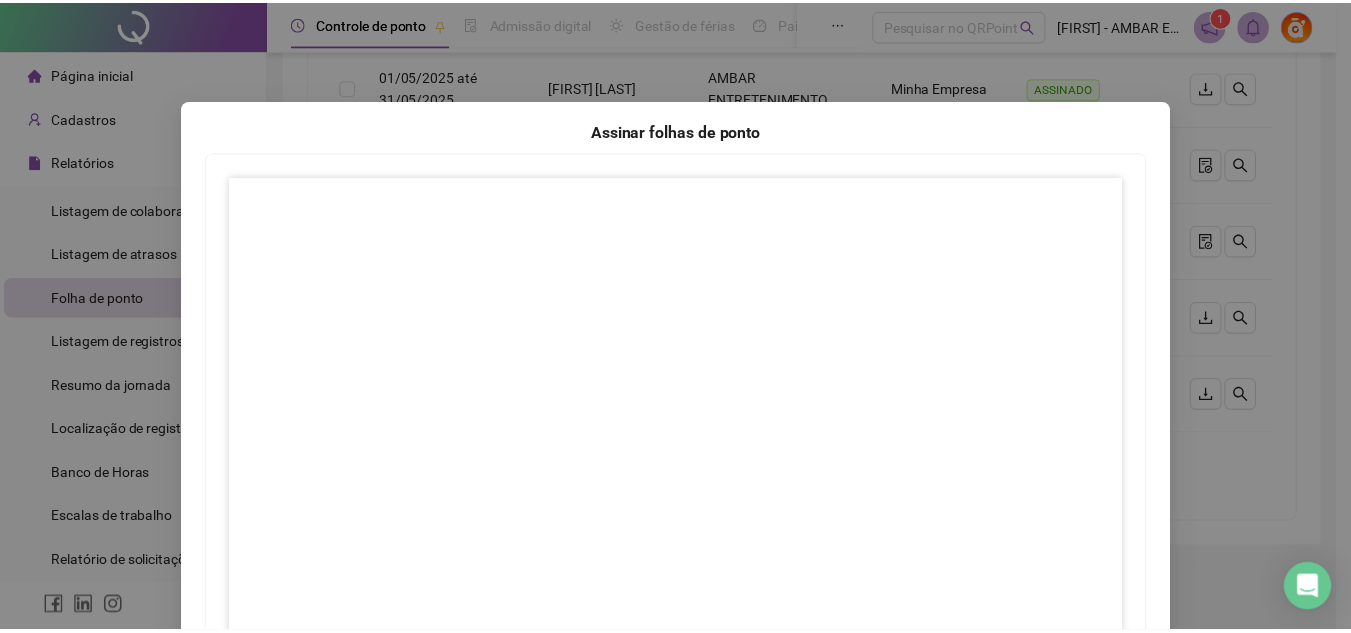 scroll, scrollTop: 297, scrollLeft: 0, axis: vertical 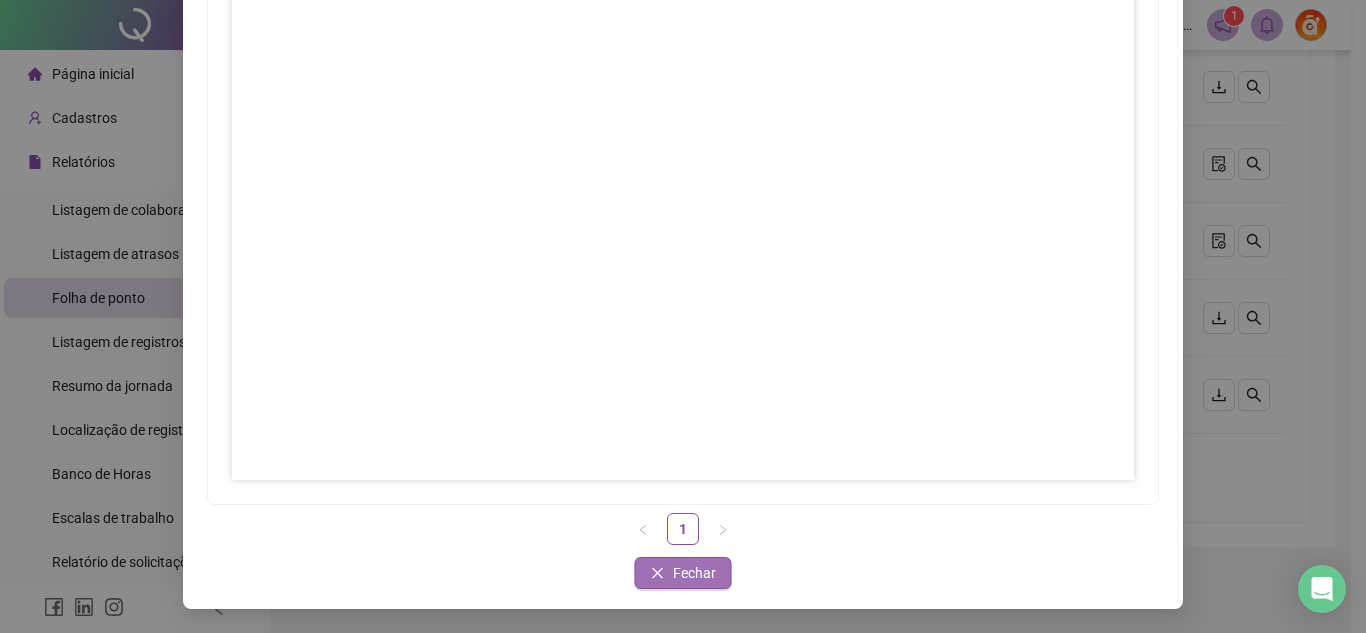 click on "Fechar" at bounding box center [683, 573] 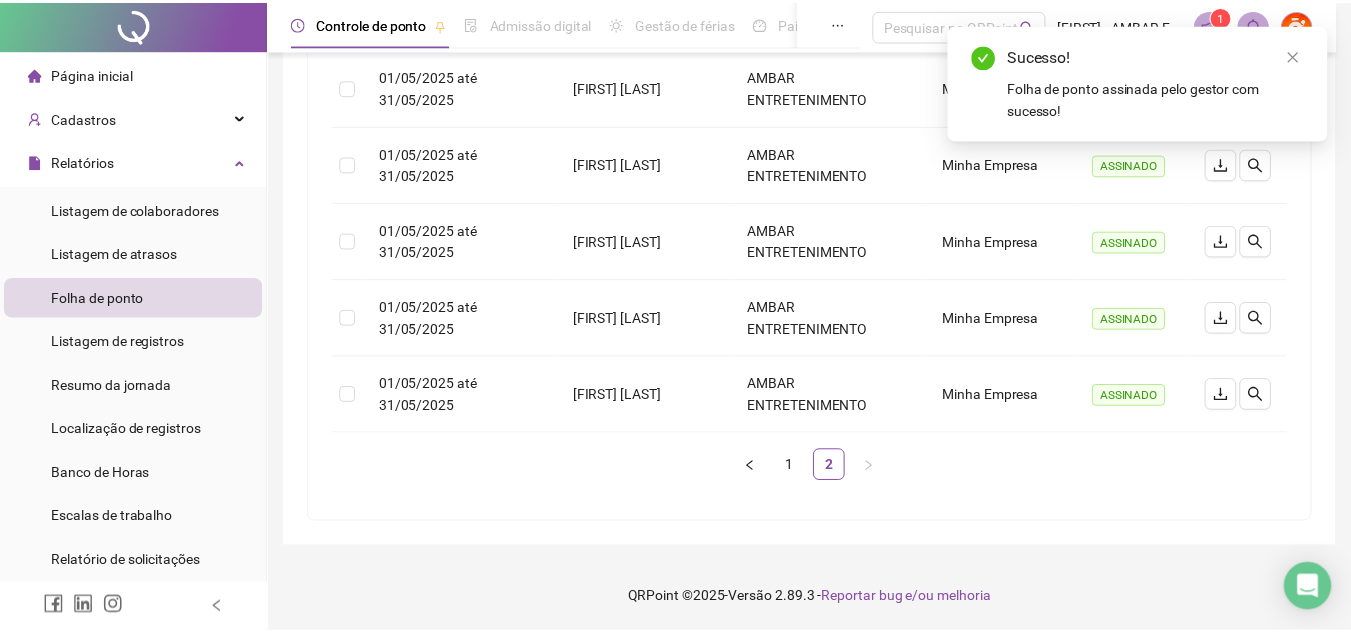 scroll, scrollTop: 0, scrollLeft: 0, axis: both 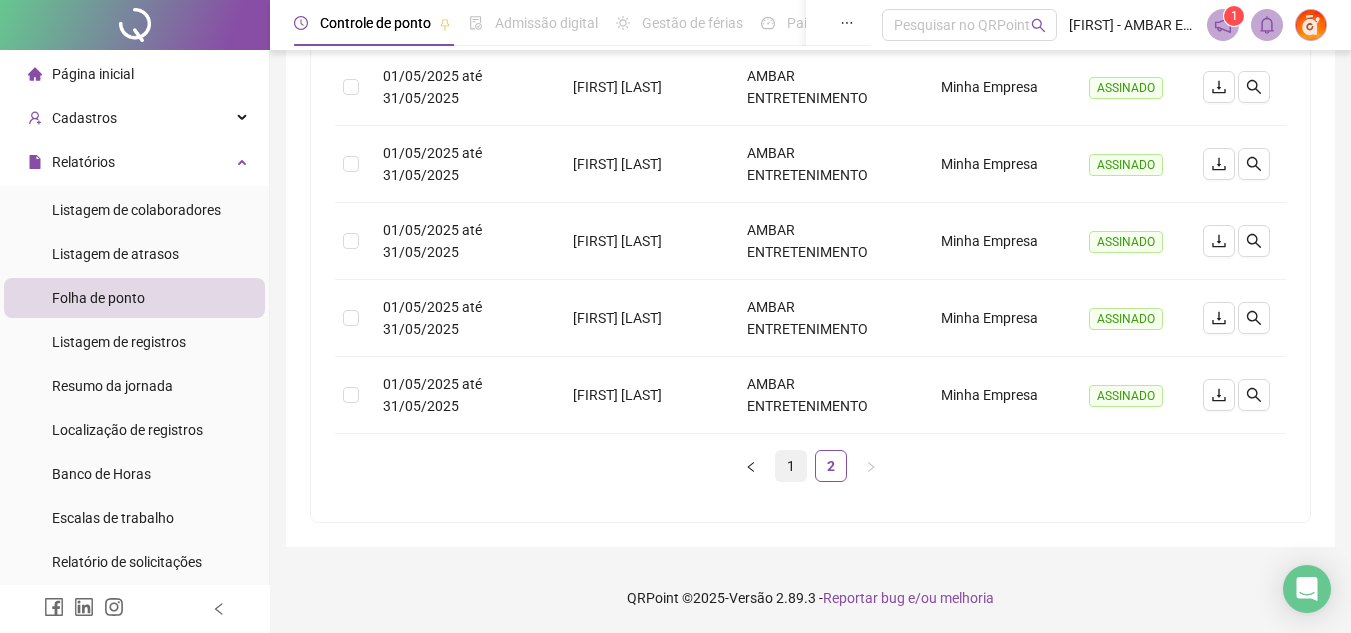 click on "1" at bounding box center (791, 466) 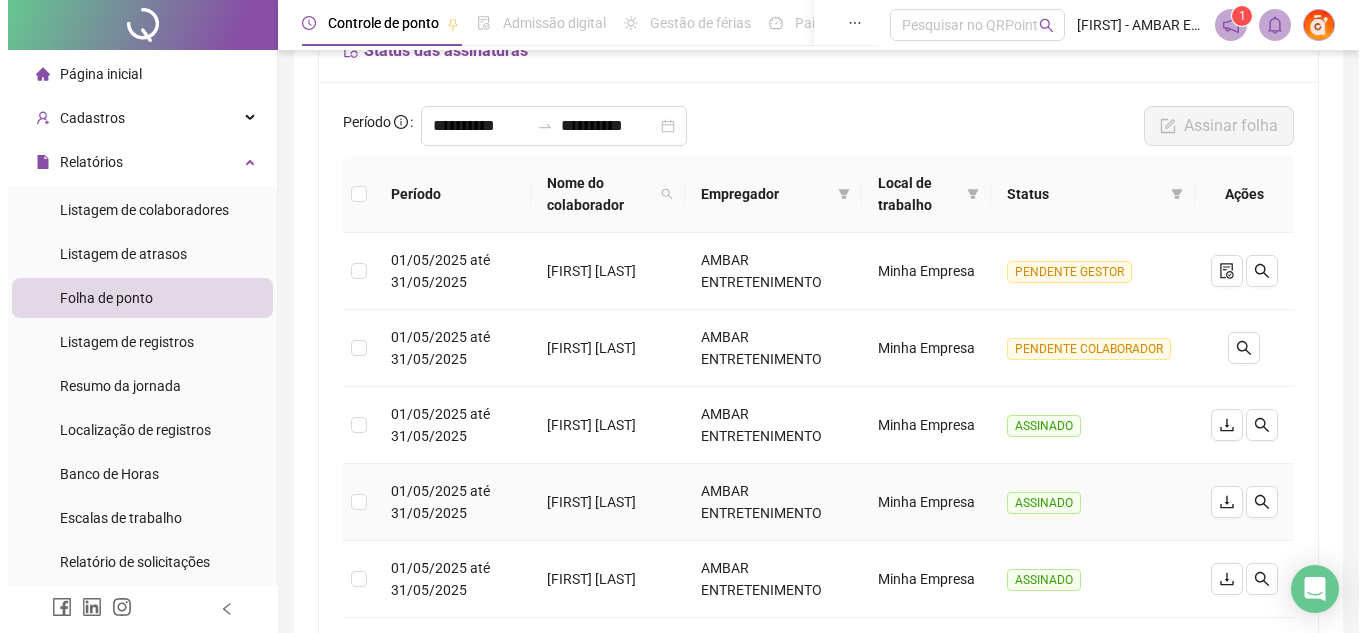 scroll, scrollTop: 142, scrollLeft: 0, axis: vertical 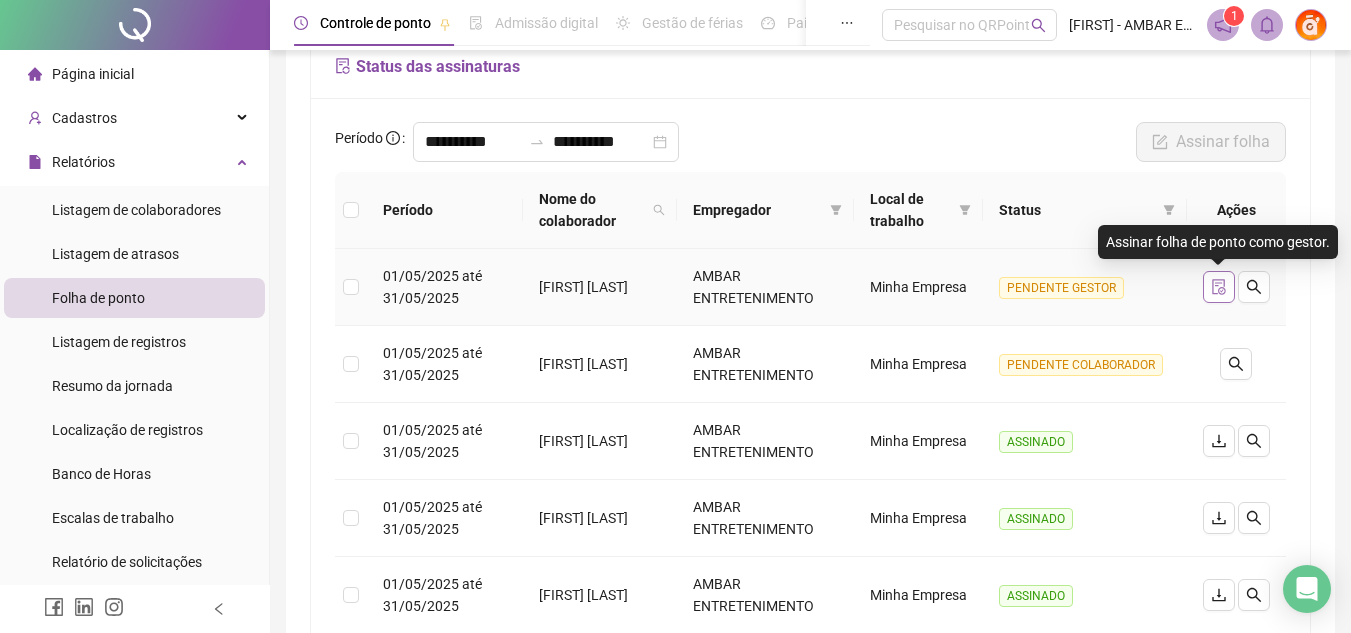 click 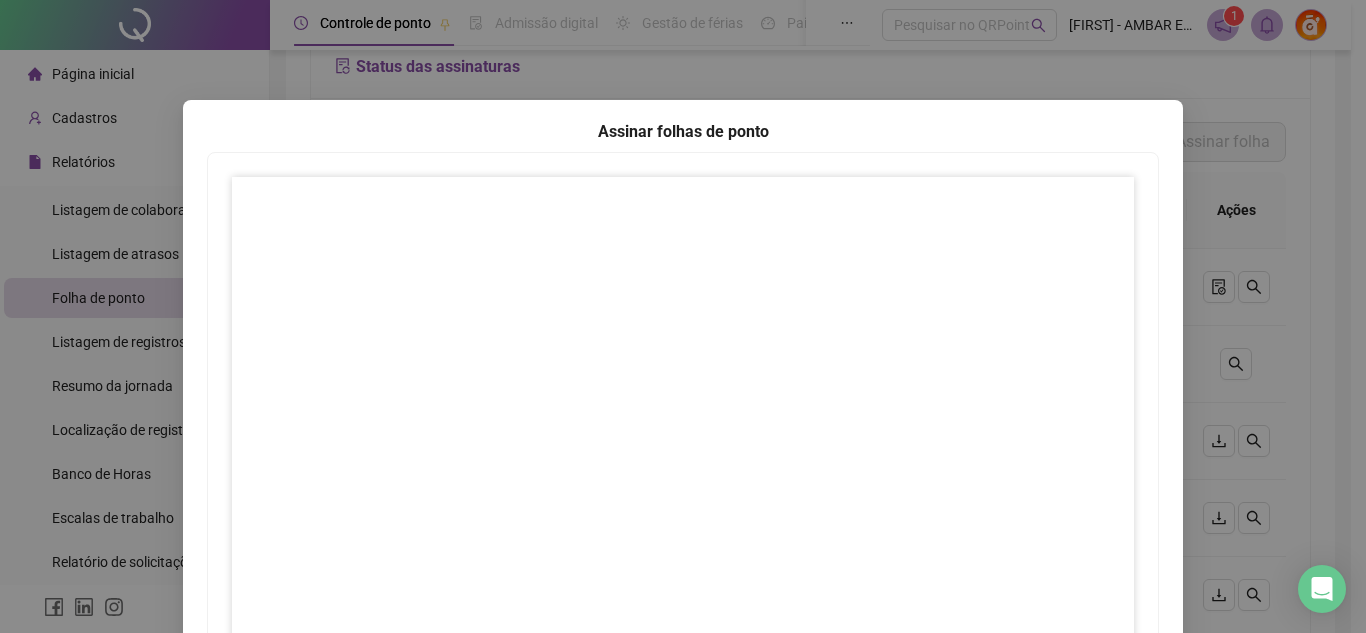 scroll, scrollTop: 297, scrollLeft: 0, axis: vertical 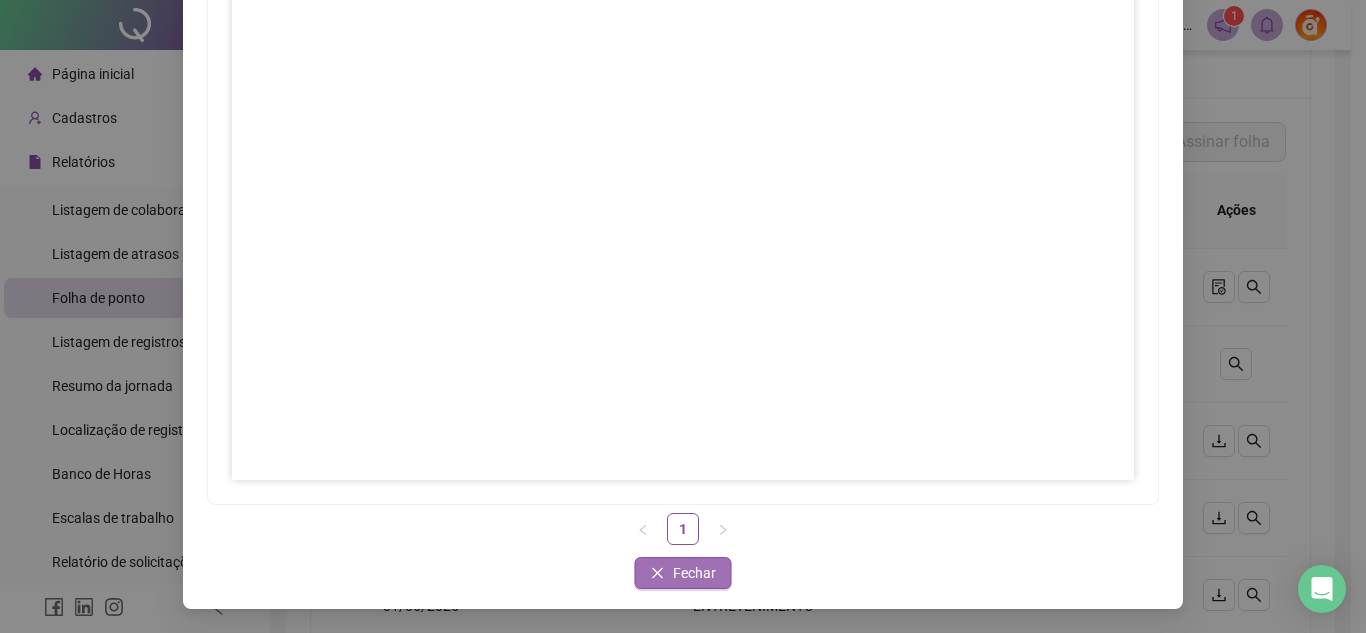 click on "Fechar" at bounding box center [683, 573] 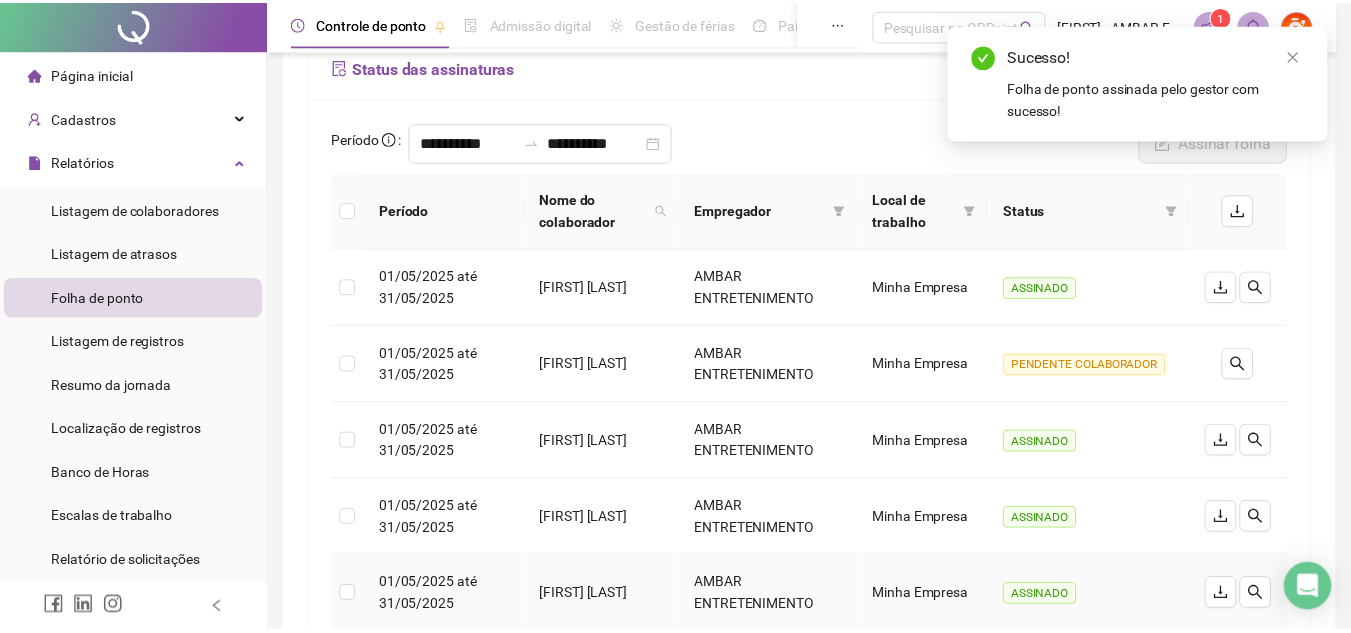 scroll, scrollTop: 0, scrollLeft: 0, axis: both 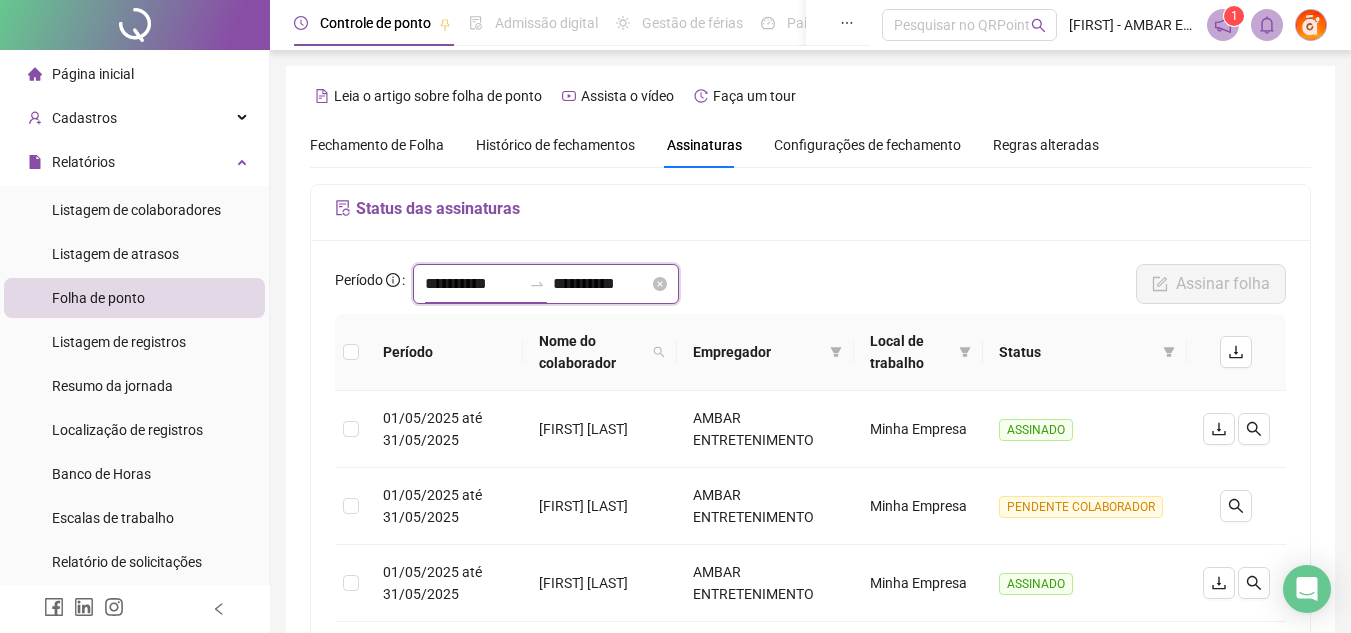 click on "**********" at bounding box center (473, 284) 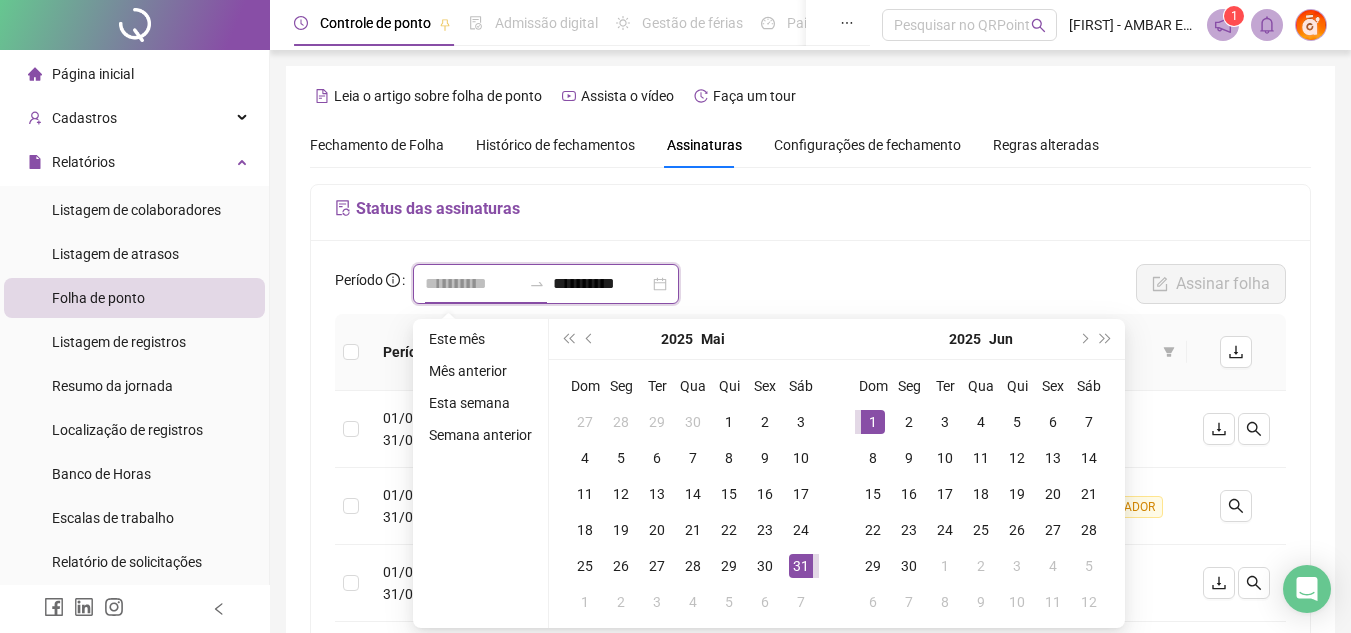 type on "**********" 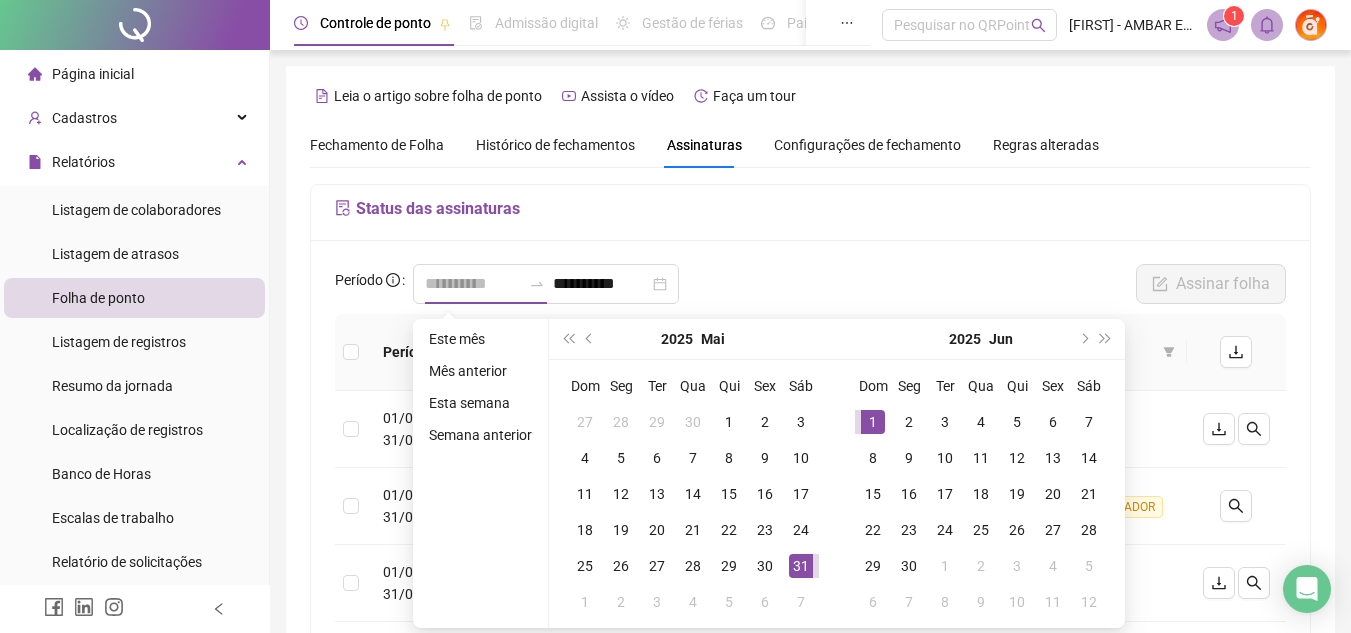 click on "1" at bounding box center (873, 422) 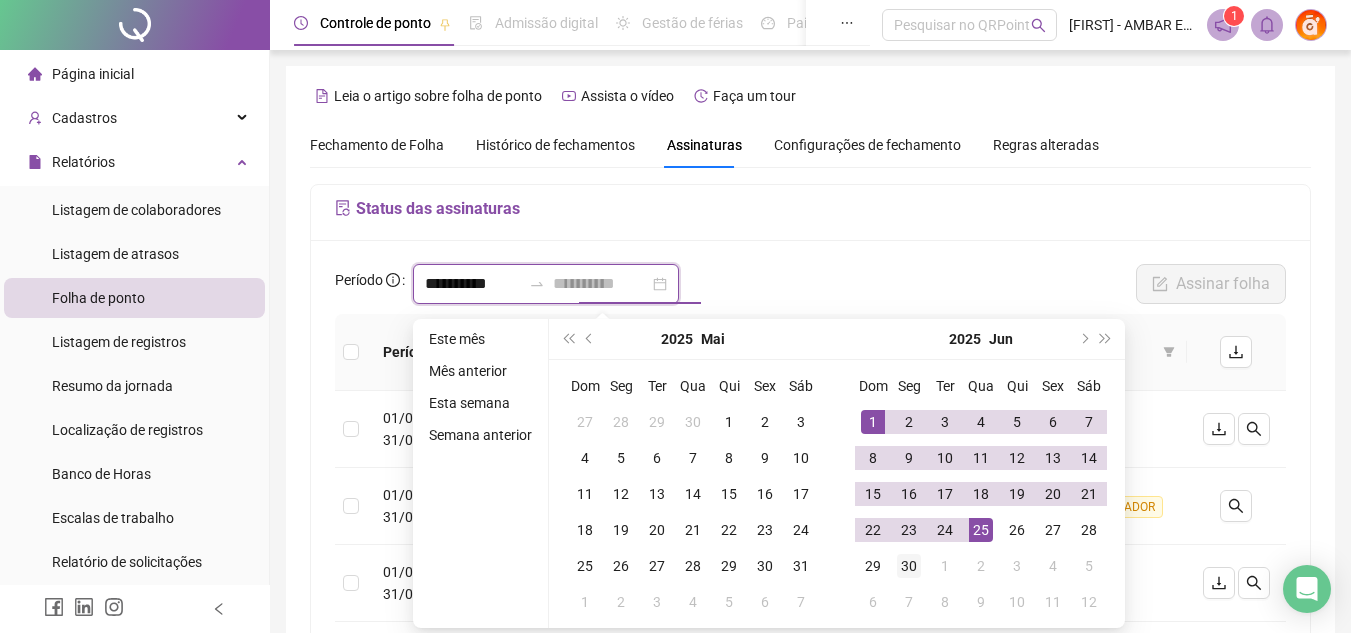 type on "**********" 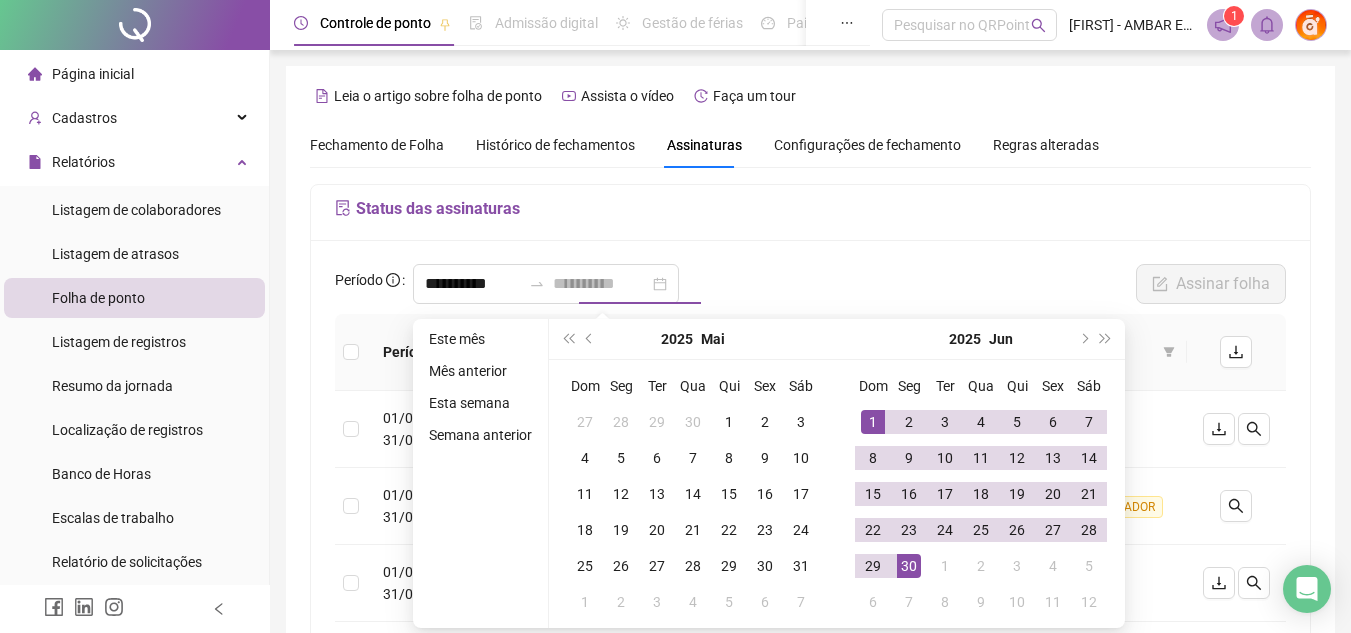 click on "30" at bounding box center [909, 566] 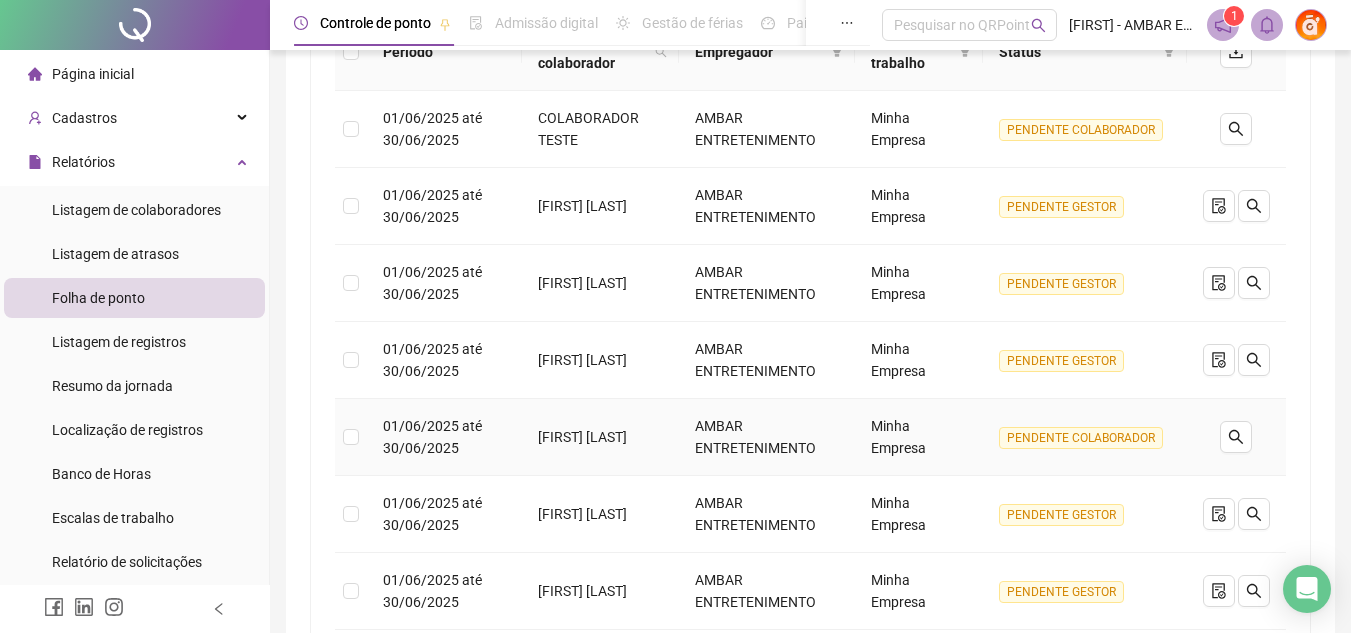 scroll, scrollTop: 200, scrollLeft: 0, axis: vertical 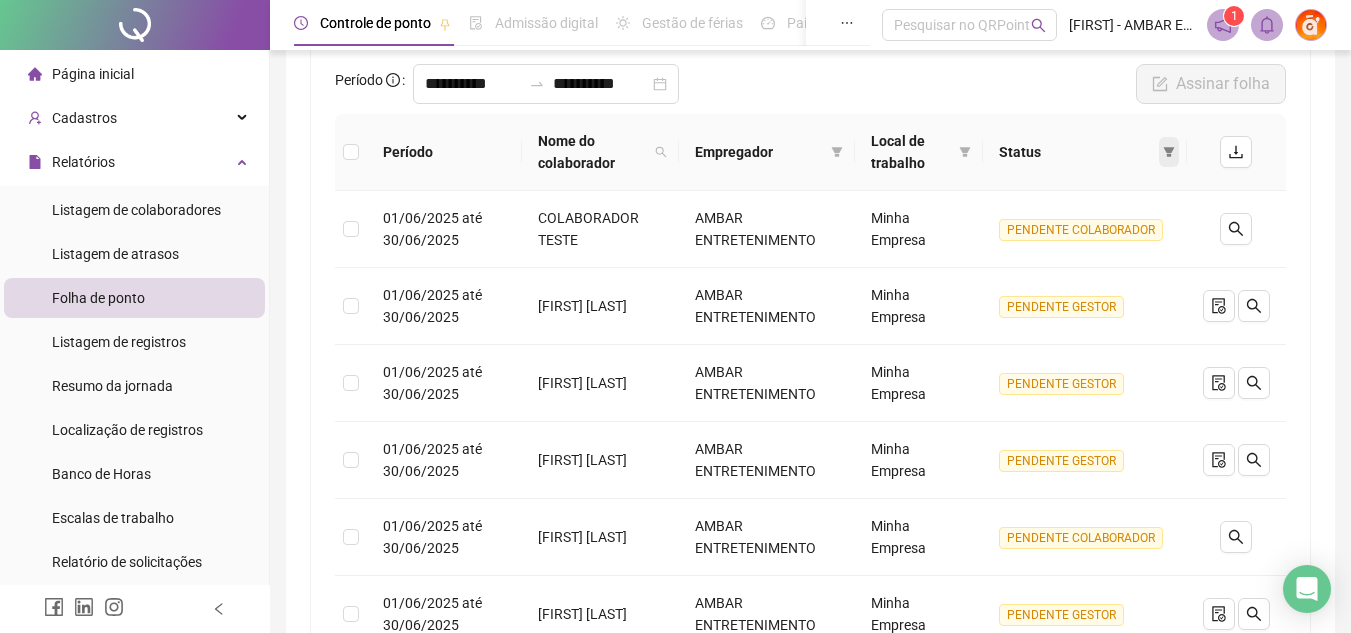 click at bounding box center (1169, 152) 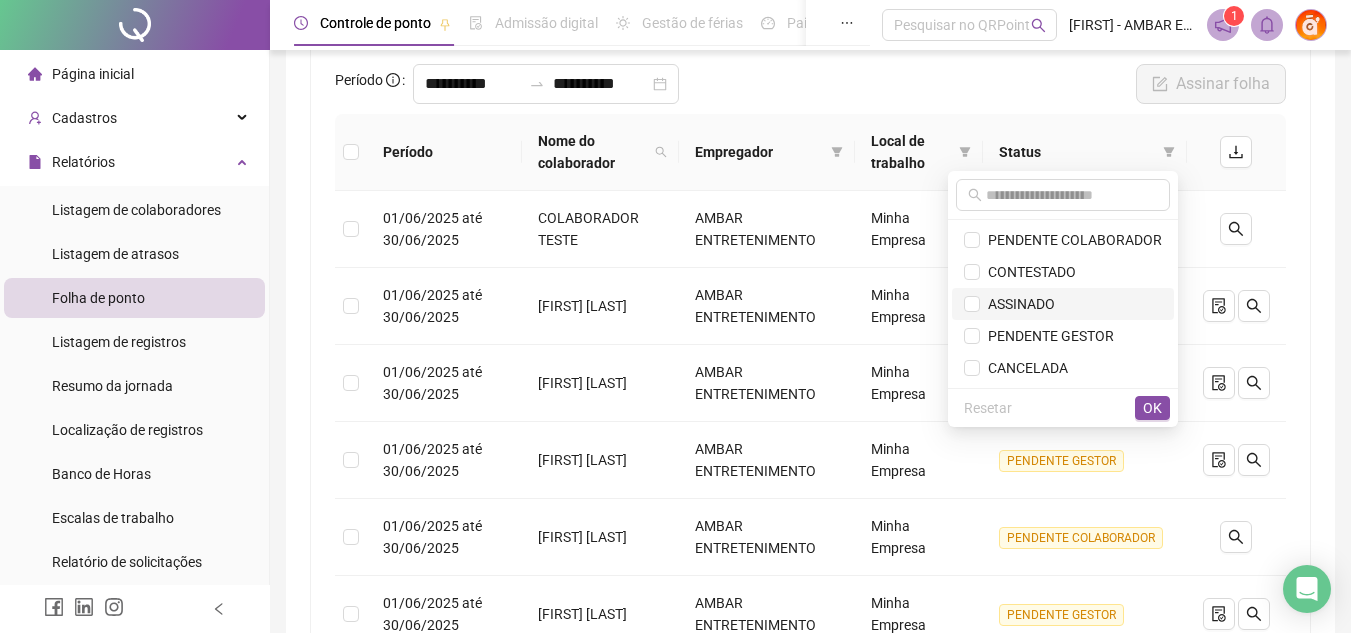 click on "ASSINADO" at bounding box center [1017, 304] 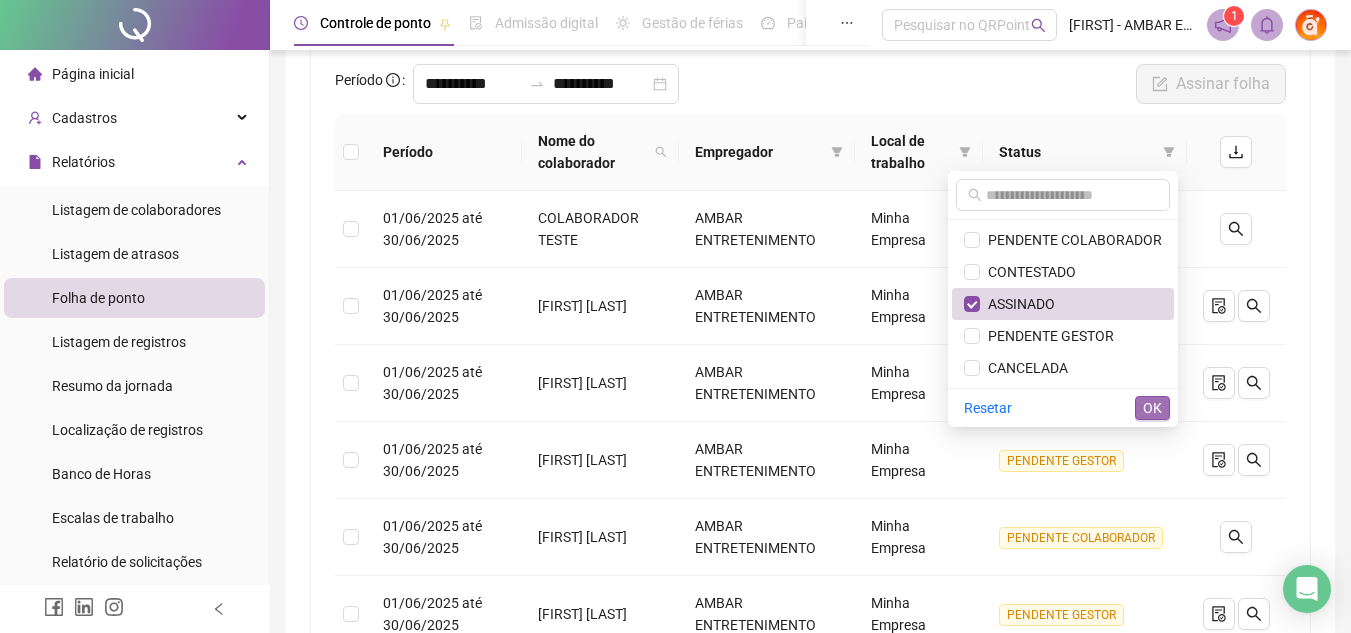 click on "OK" at bounding box center [1152, 408] 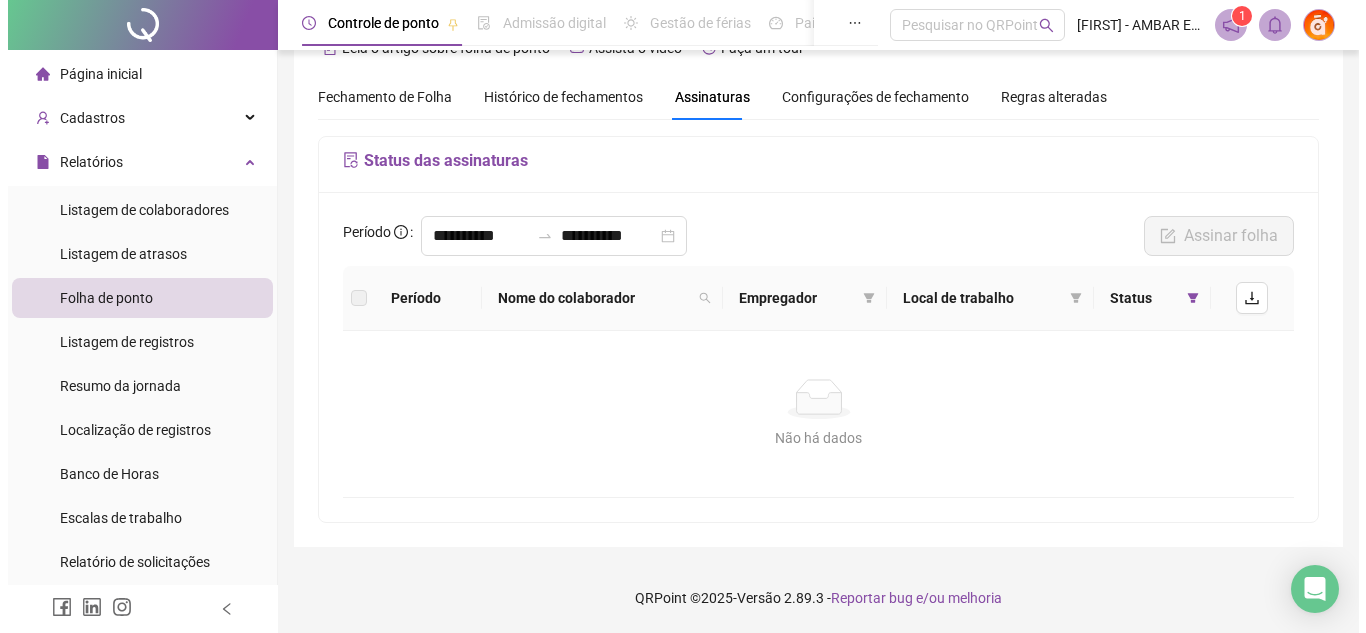 scroll, scrollTop: 48, scrollLeft: 0, axis: vertical 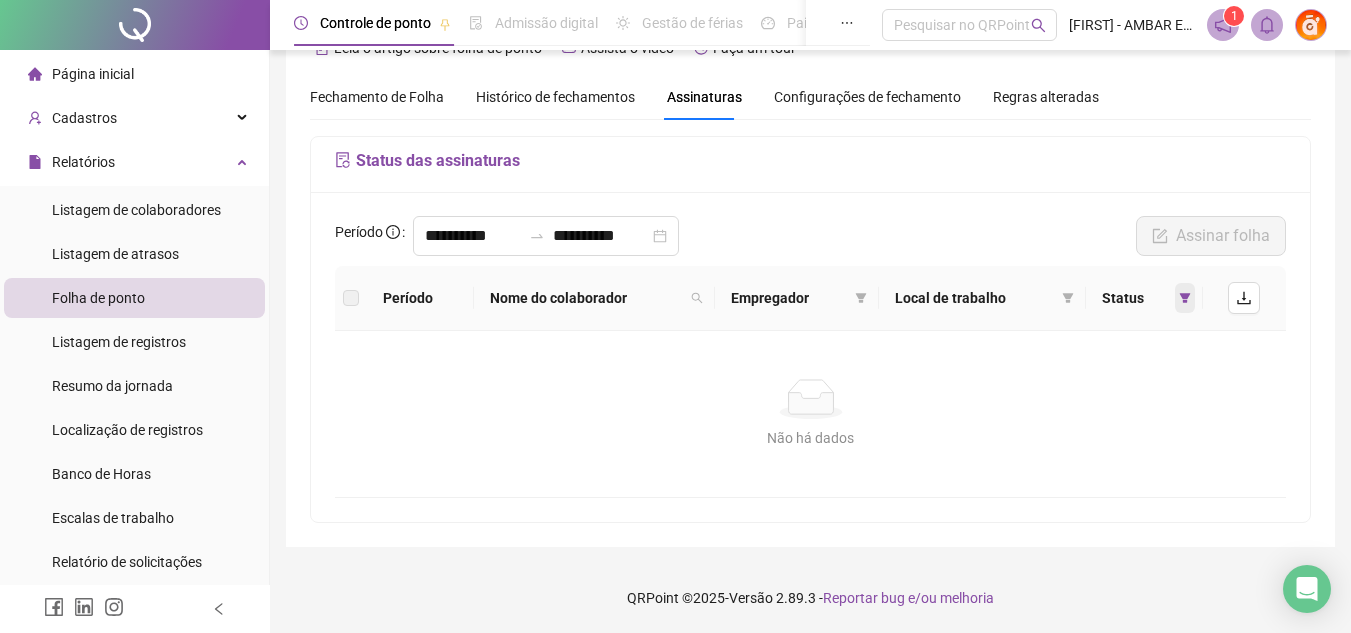 click at bounding box center (1185, 298) 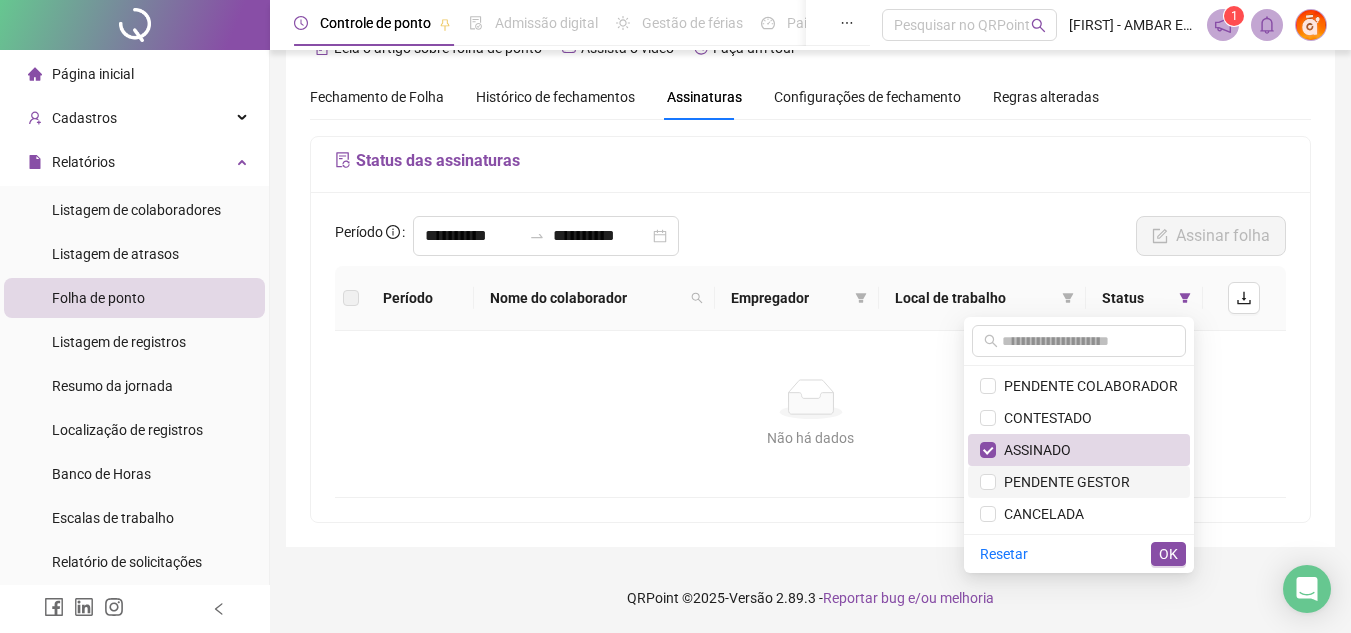 click on "PENDENTE GESTOR" at bounding box center [1063, 482] 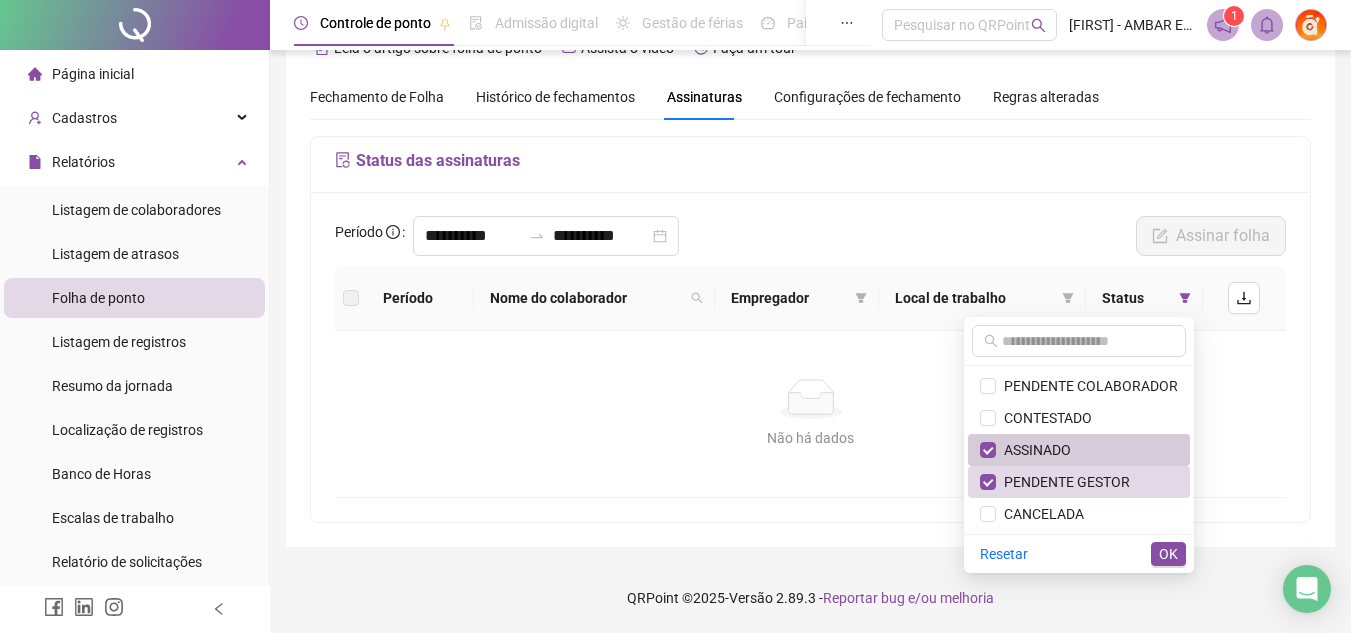 click on "ASSINADO" at bounding box center (1033, 450) 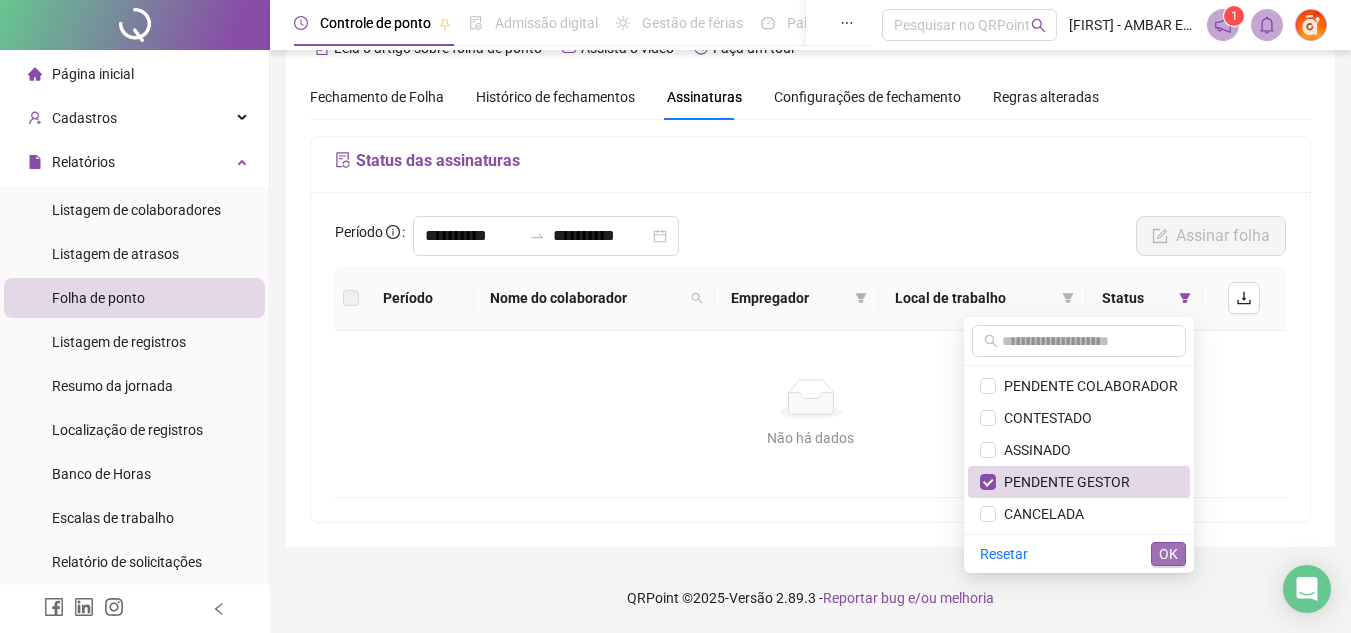 click on "OK" at bounding box center (1168, 554) 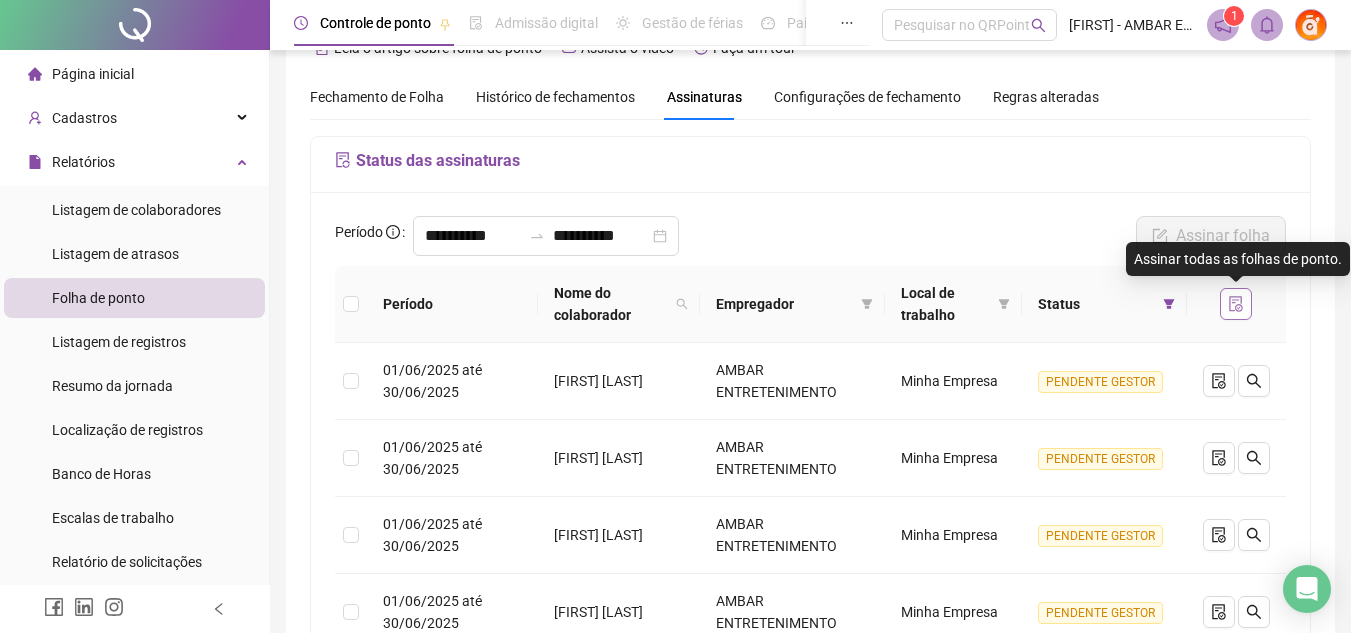 click 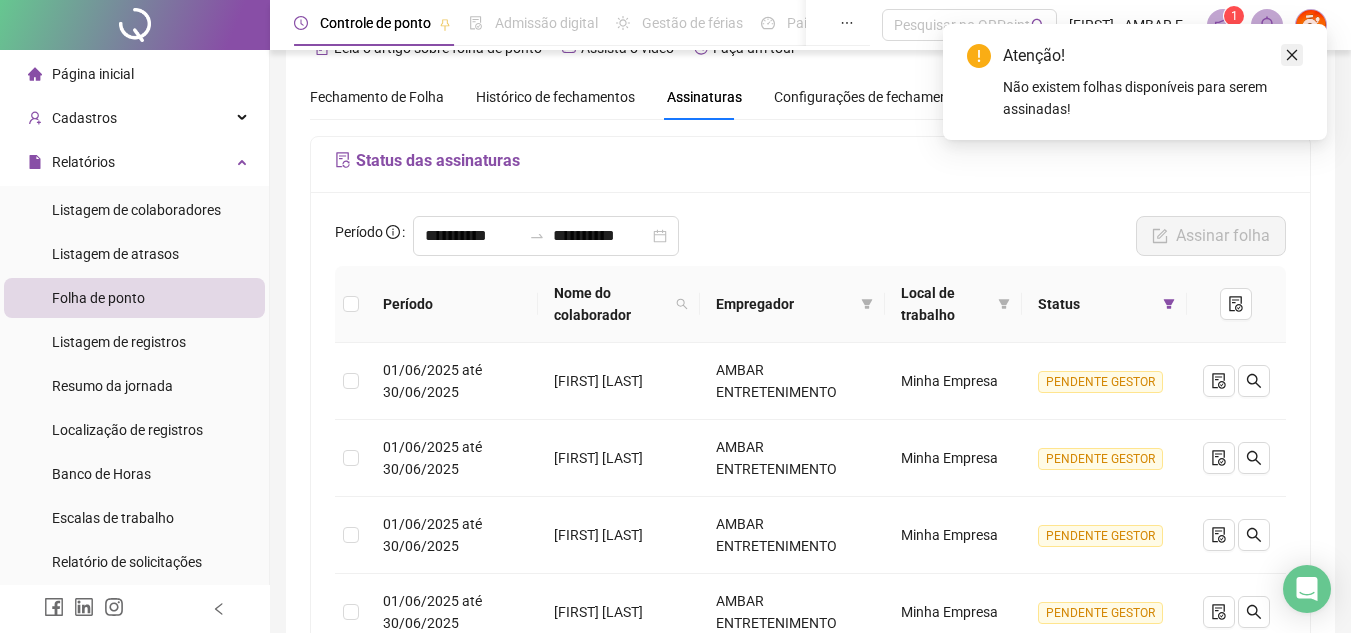 click at bounding box center (1292, 55) 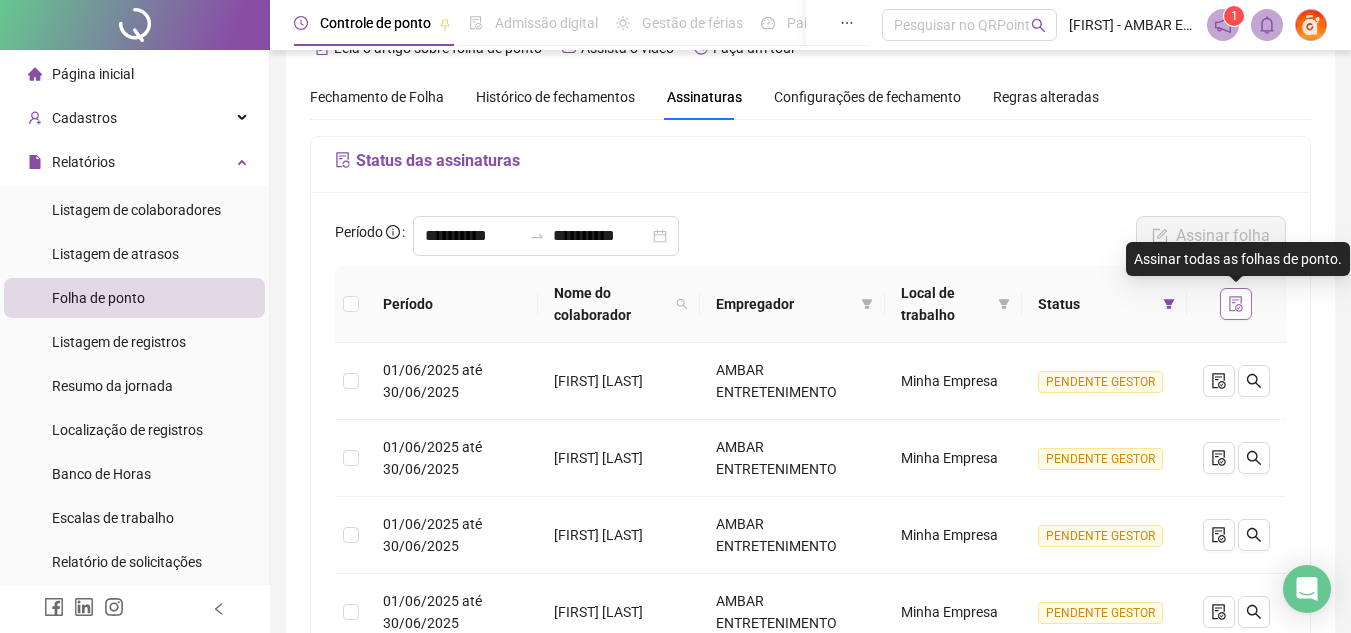 click at bounding box center [1236, 304] 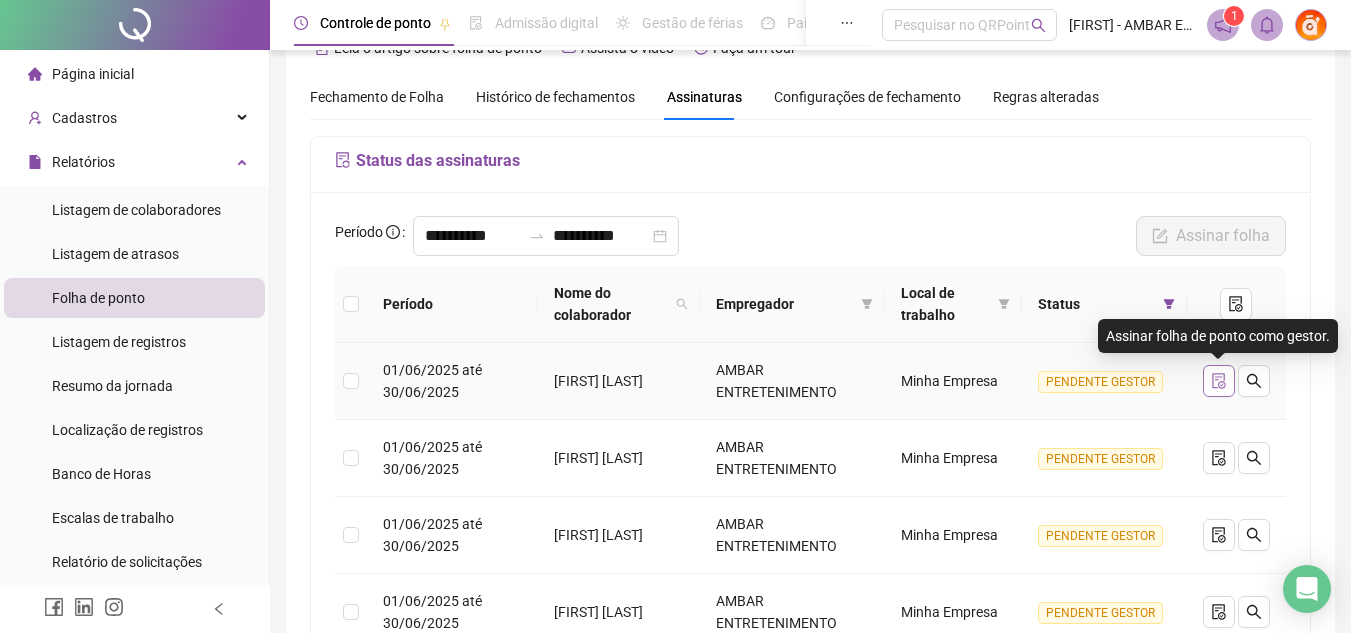 click 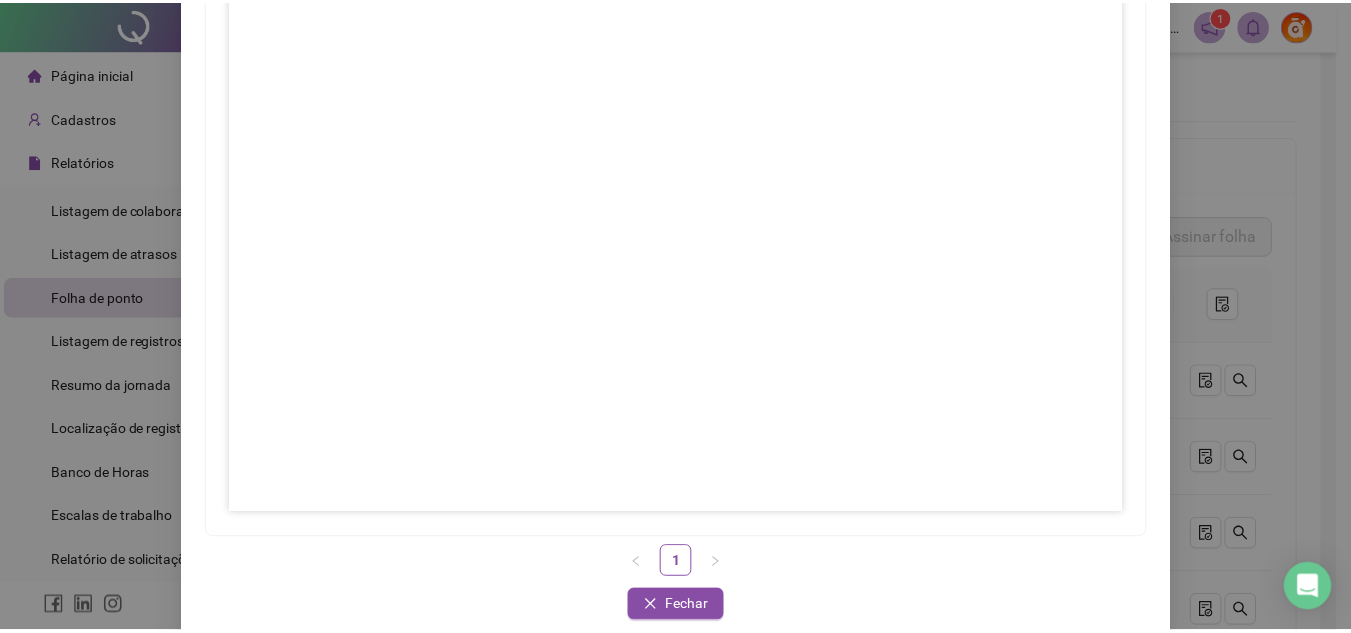 scroll, scrollTop: 297, scrollLeft: 0, axis: vertical 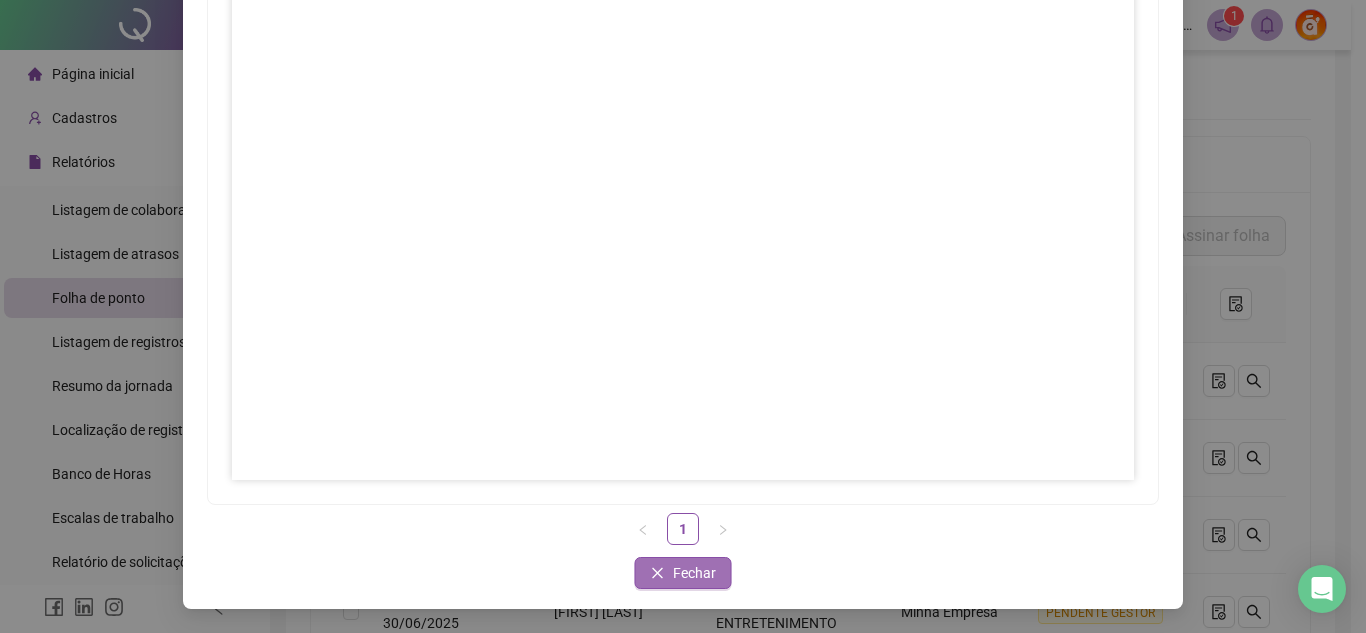 click on "Fechar" at bounding box center [683, 573] 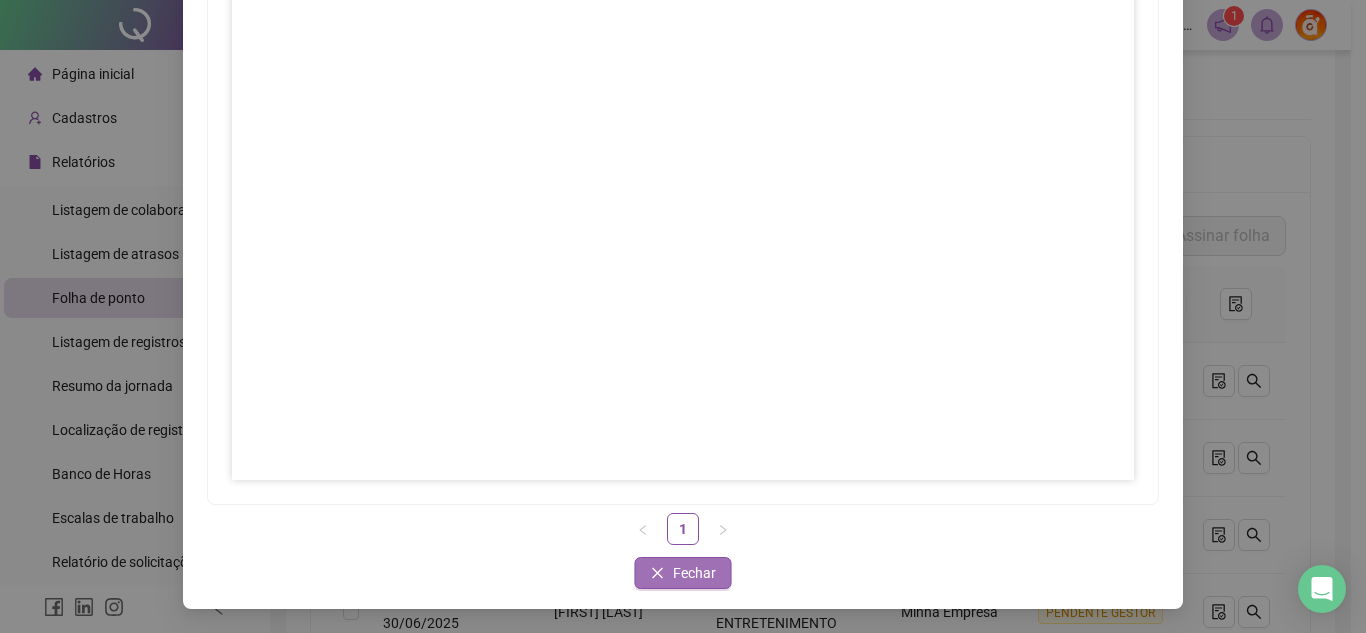 click on "Fechar" at bounding box center (683, 573) 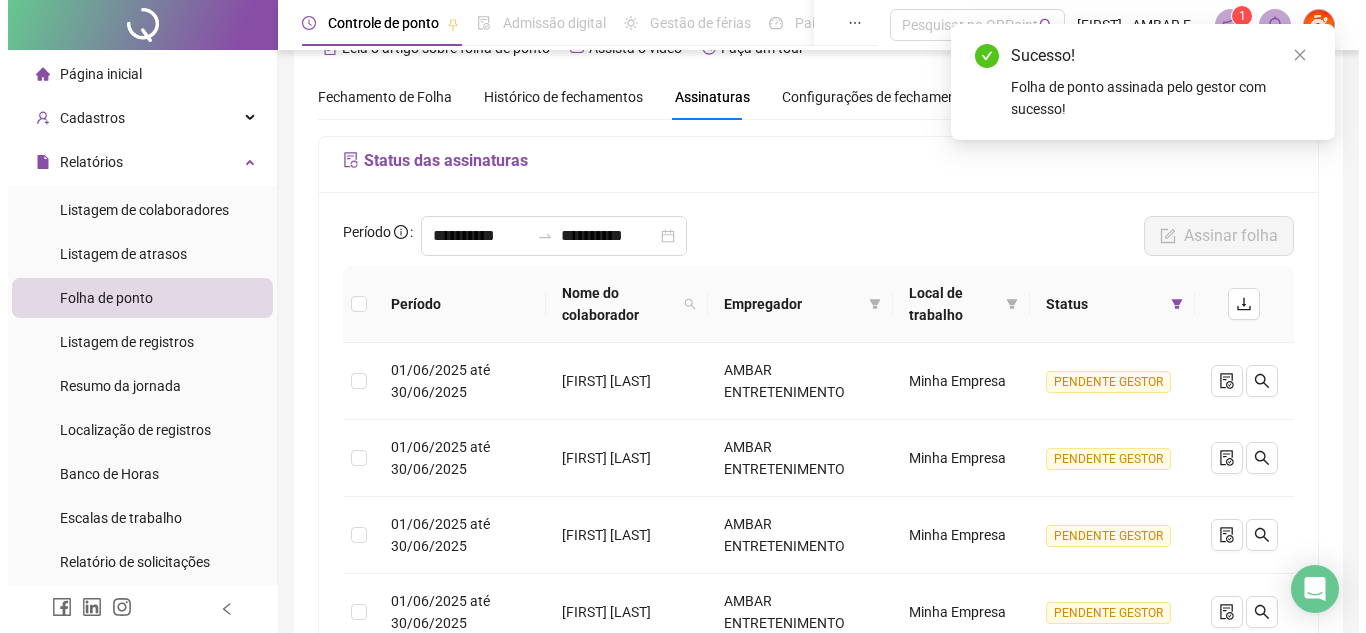 scroll, scrollTop: 0, scrollLeft: 0, axis: both 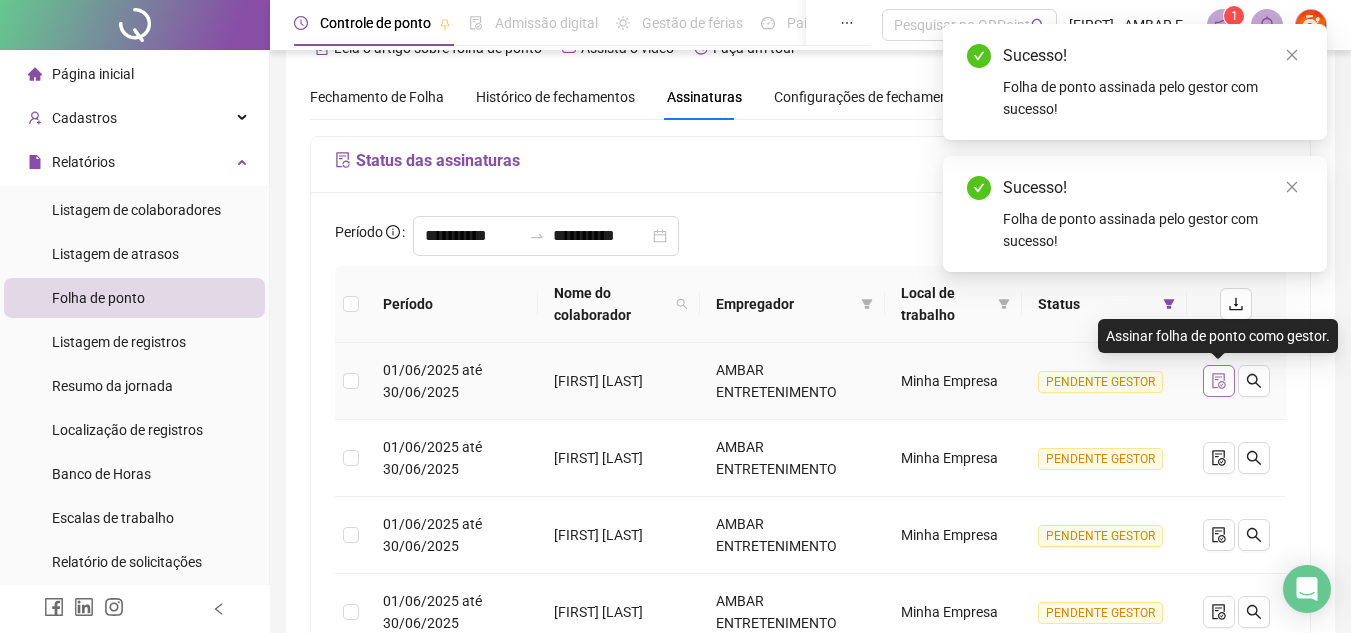 click 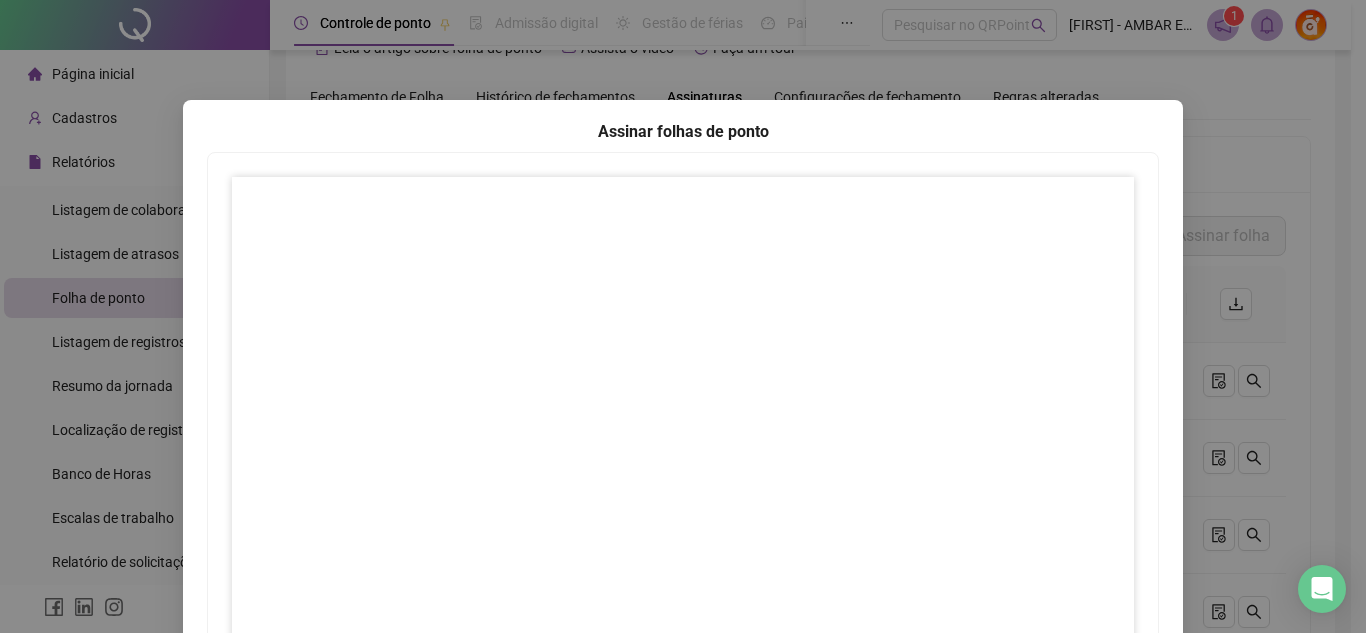scroll, scrollTop: 297, scrollLeft: 0, axis: vertical 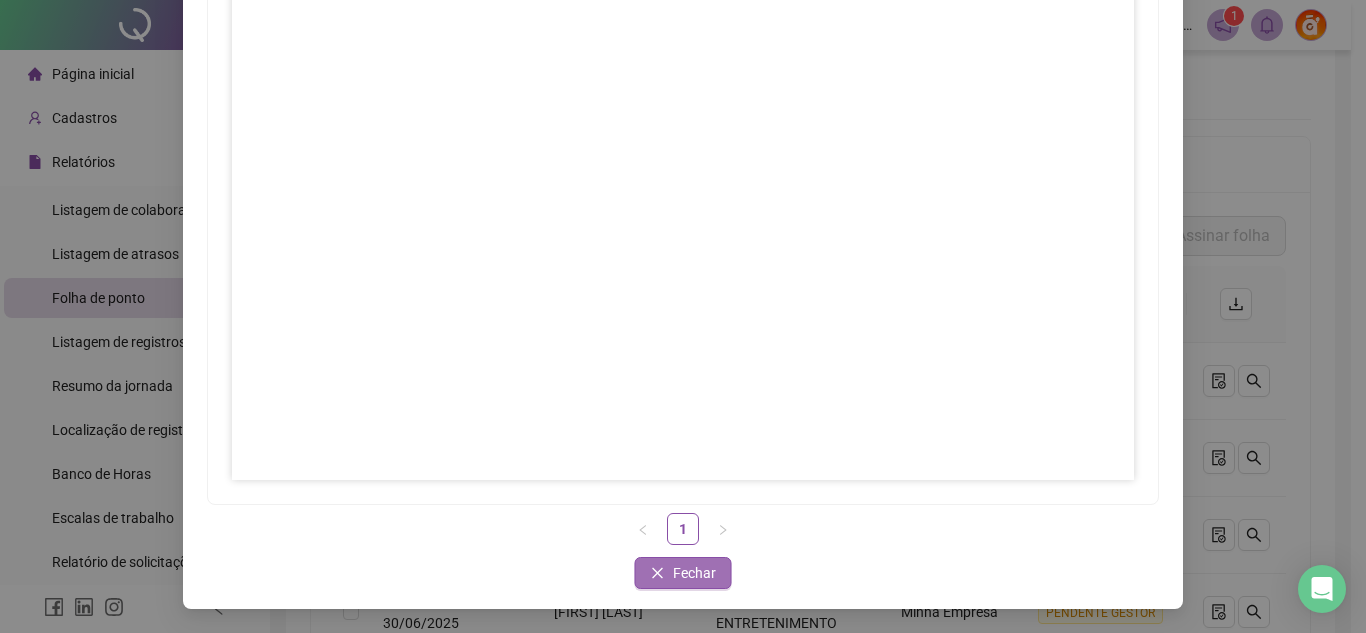 click on "Fechar" at bounding box center (694, 573) 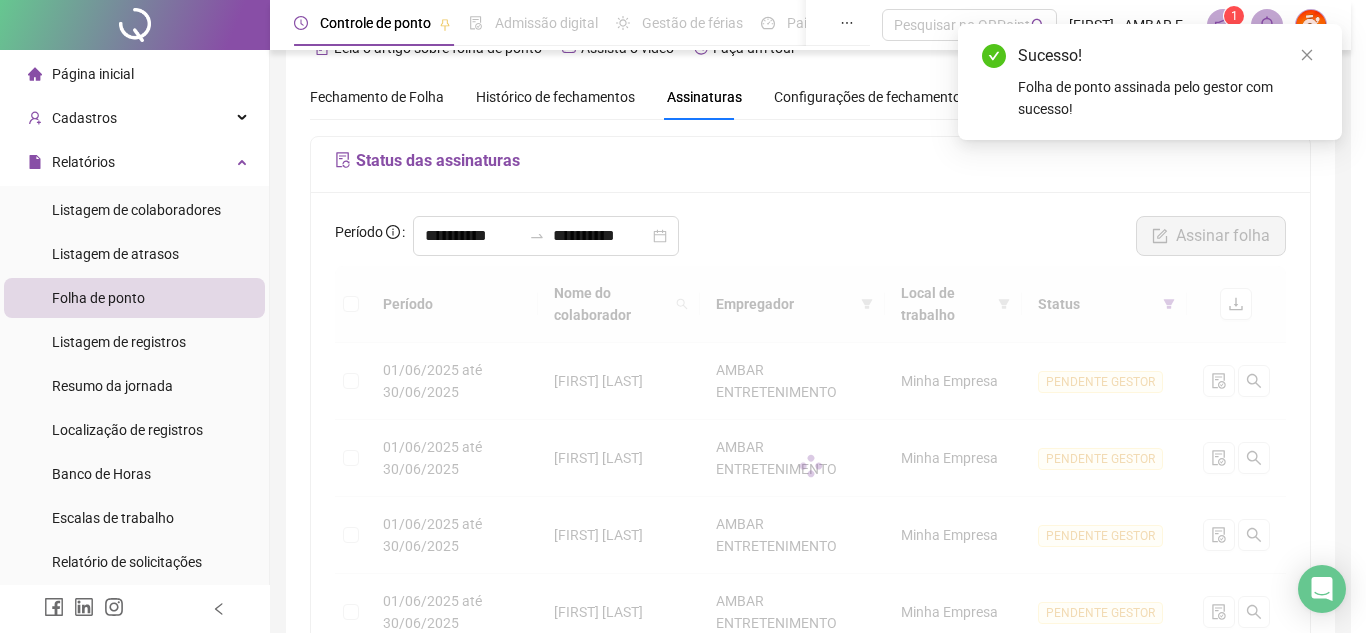 scroll, scrollTop: 0, scrollLeft: 0, axis: both 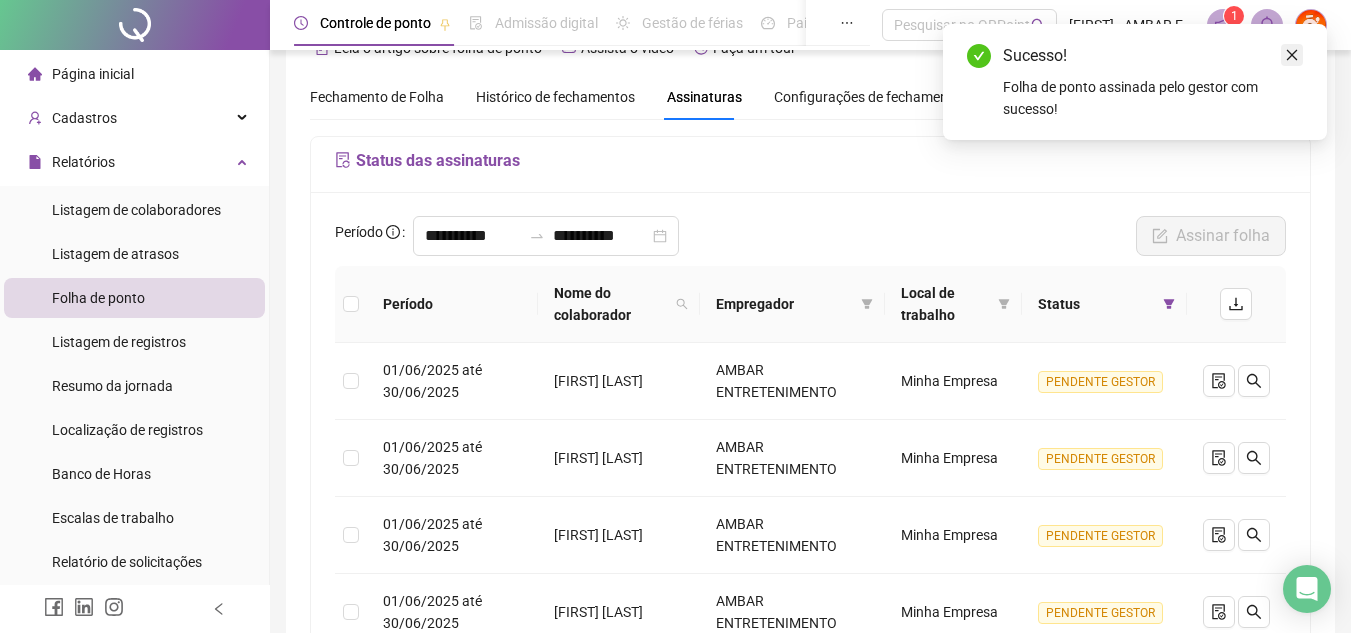 click 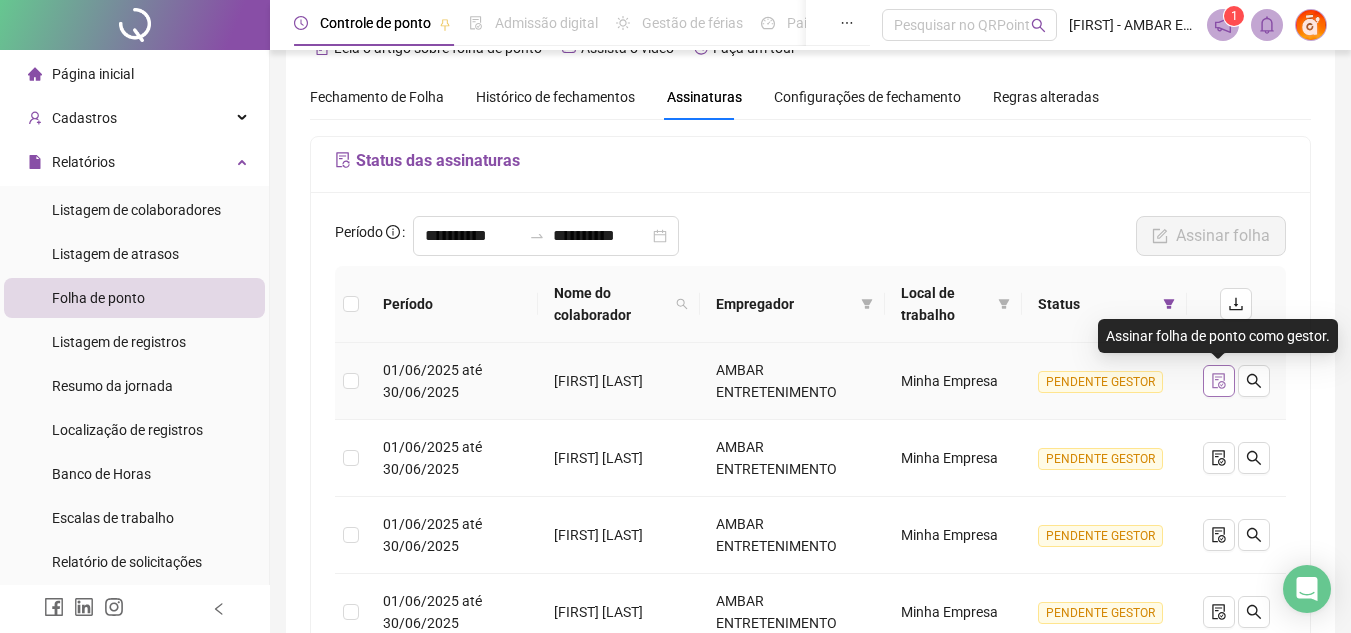 click at bounding box center [1219, 381] 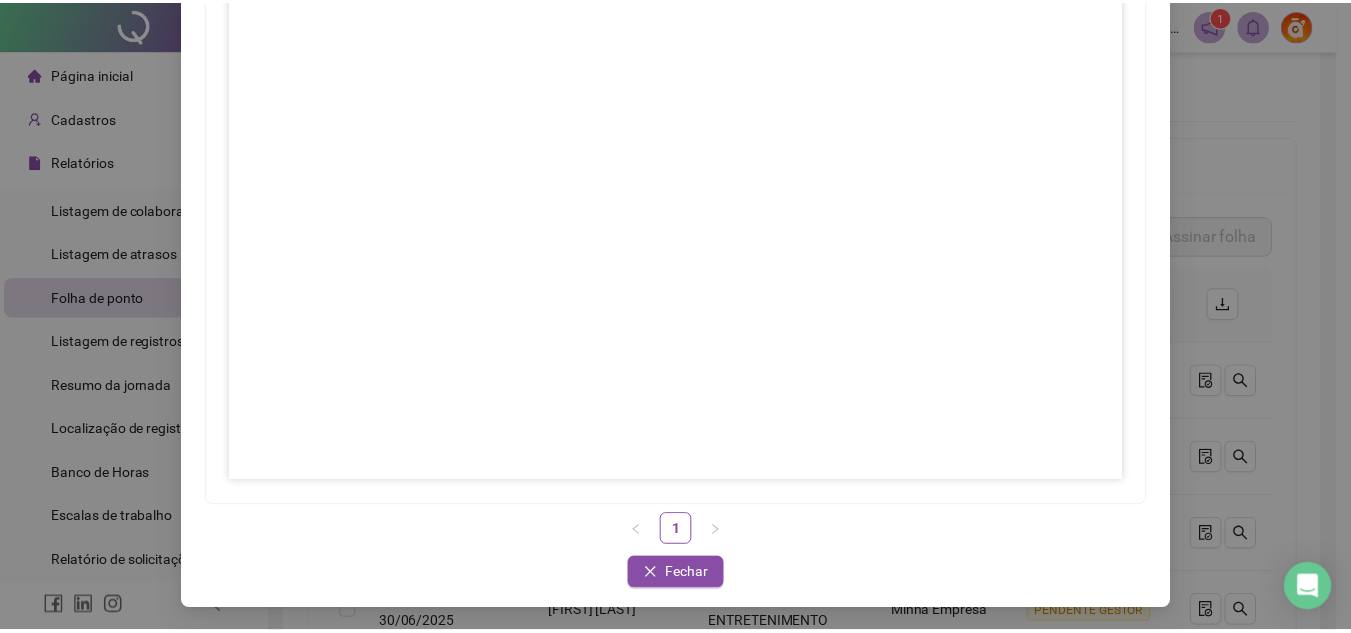 scroll, scrollTop: 297, scrollLeft: 0, axis: vertical 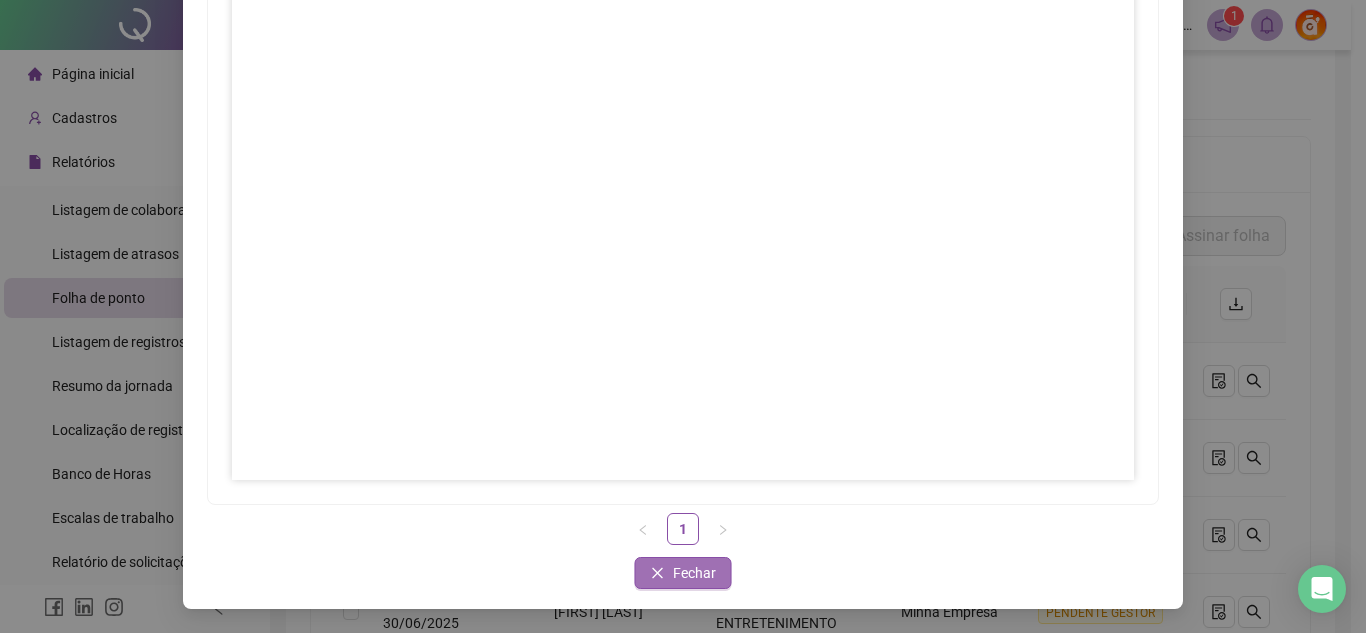 click on "Fechar" at bounding box center [694, 573] 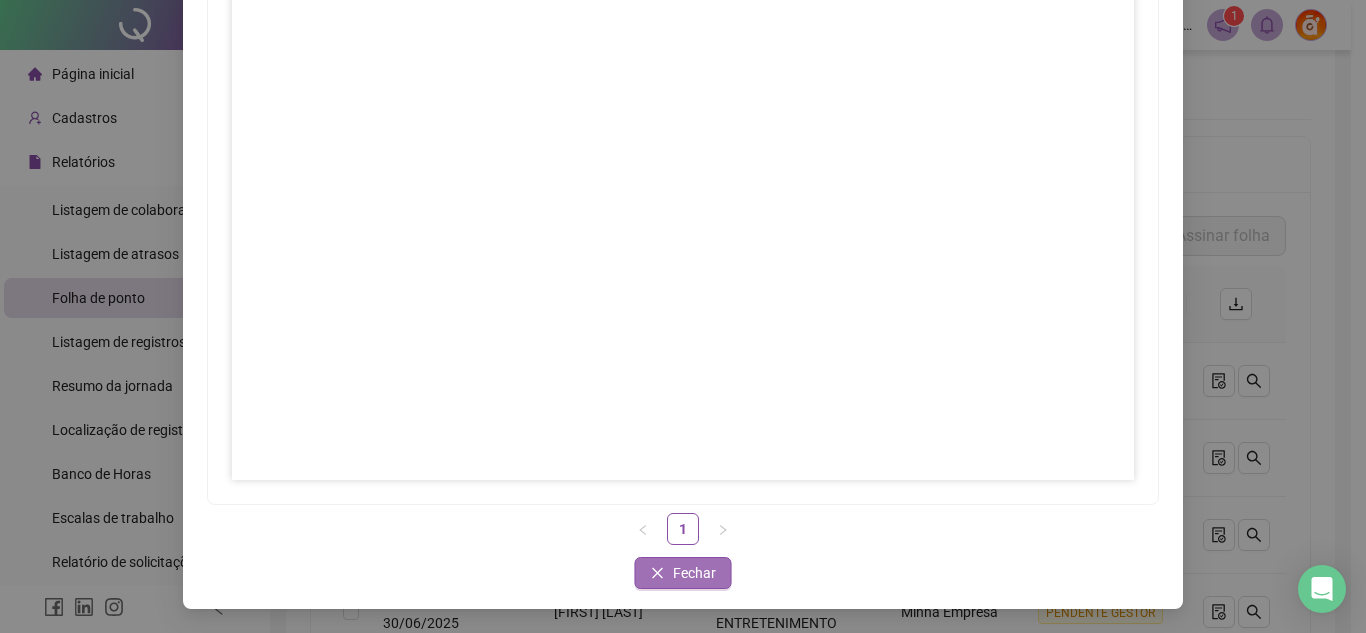 click on "Assinar folhas de ponto 1 Fechar Fechar" at bounding box center [683, 316] 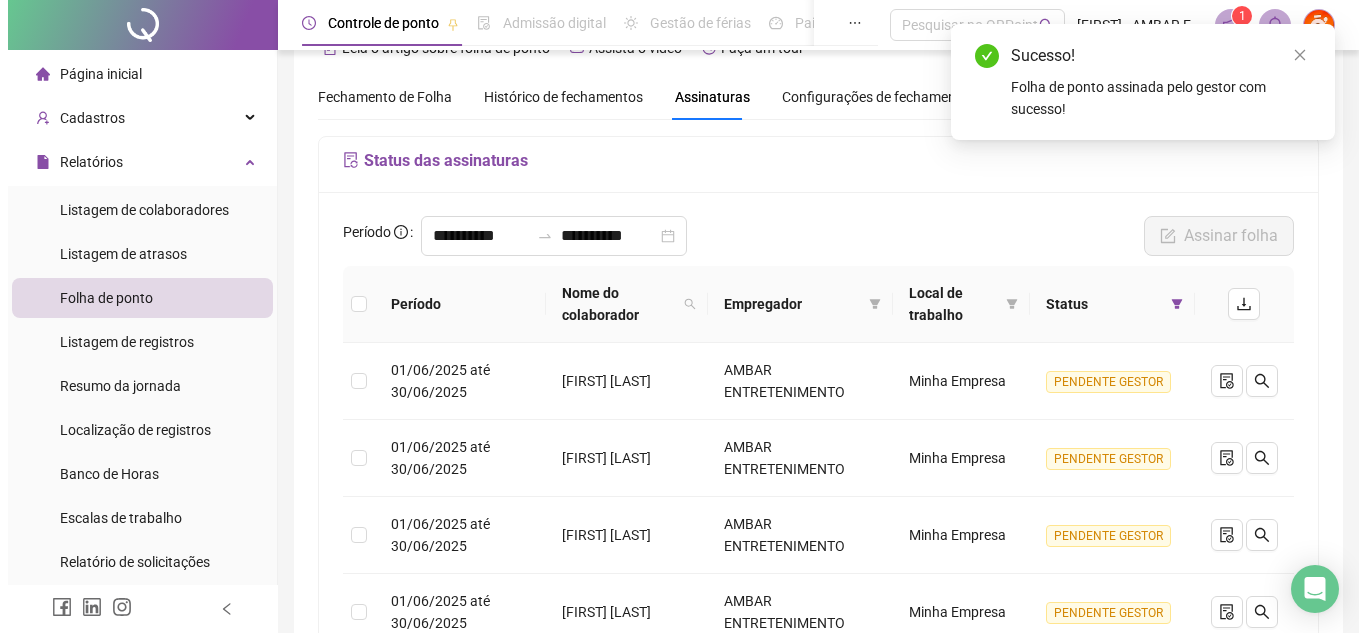 scroll, scrollTop: 0, scrollLeft: 0, axis: both 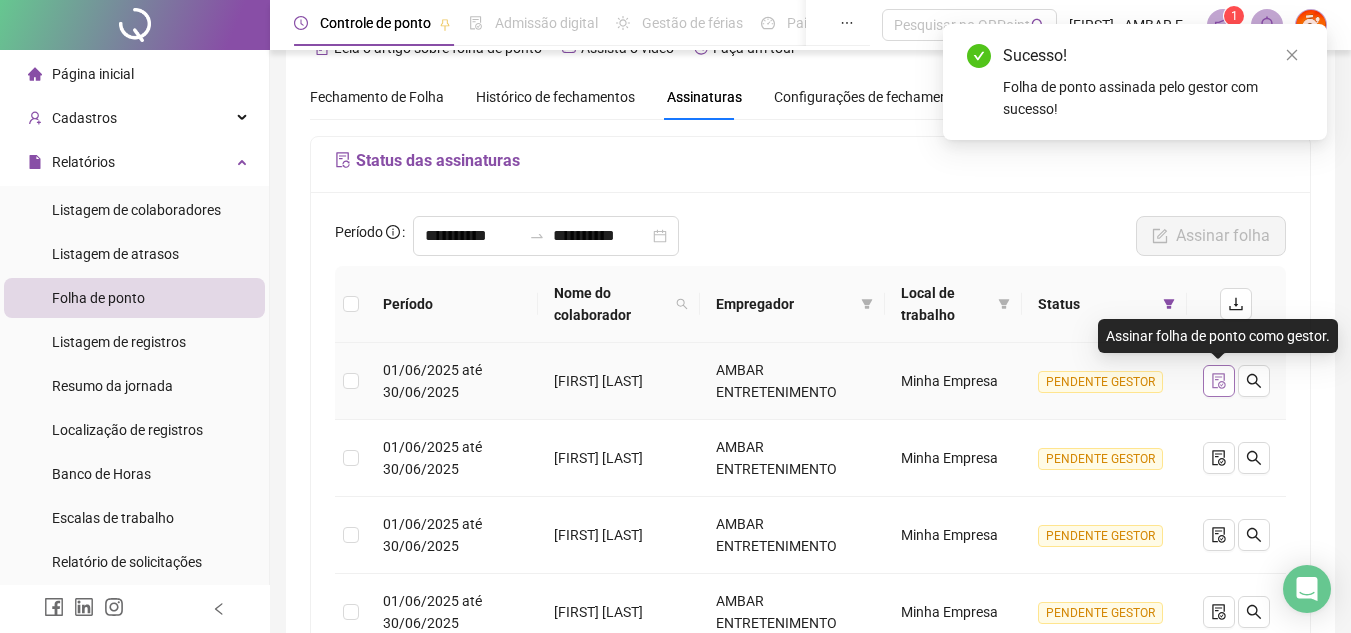 click 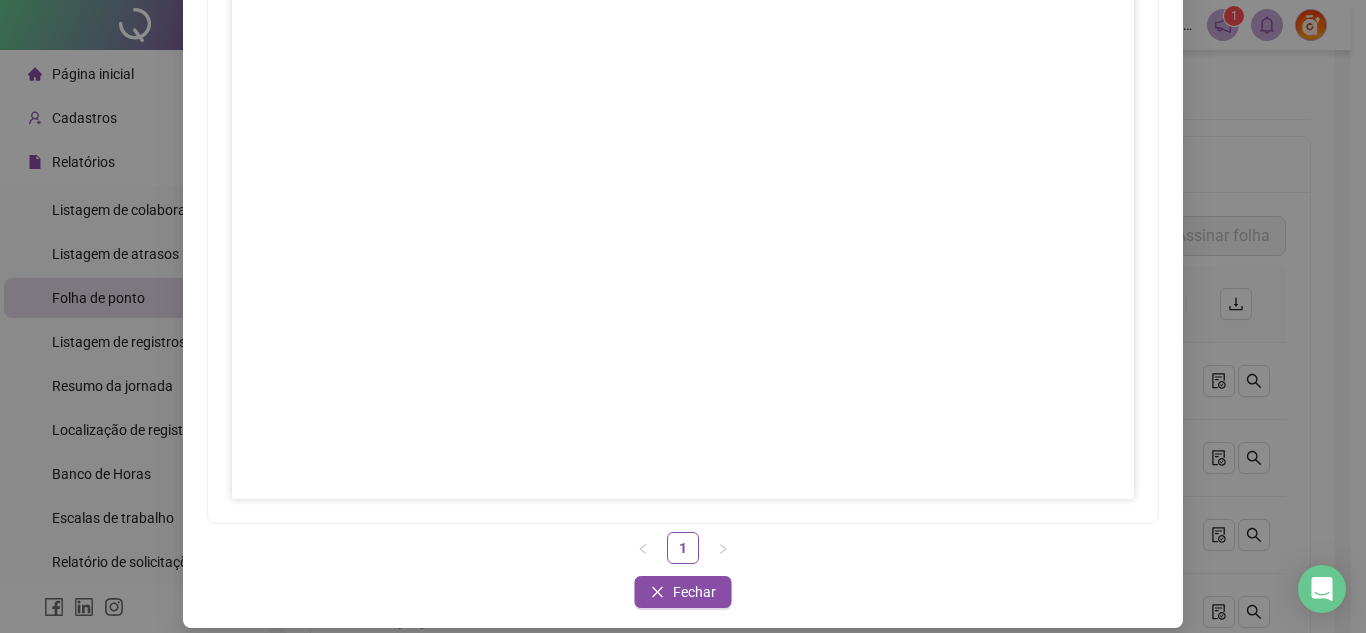 scroll, scrollTop: 297, scrollLeft: 0, axis: vertical 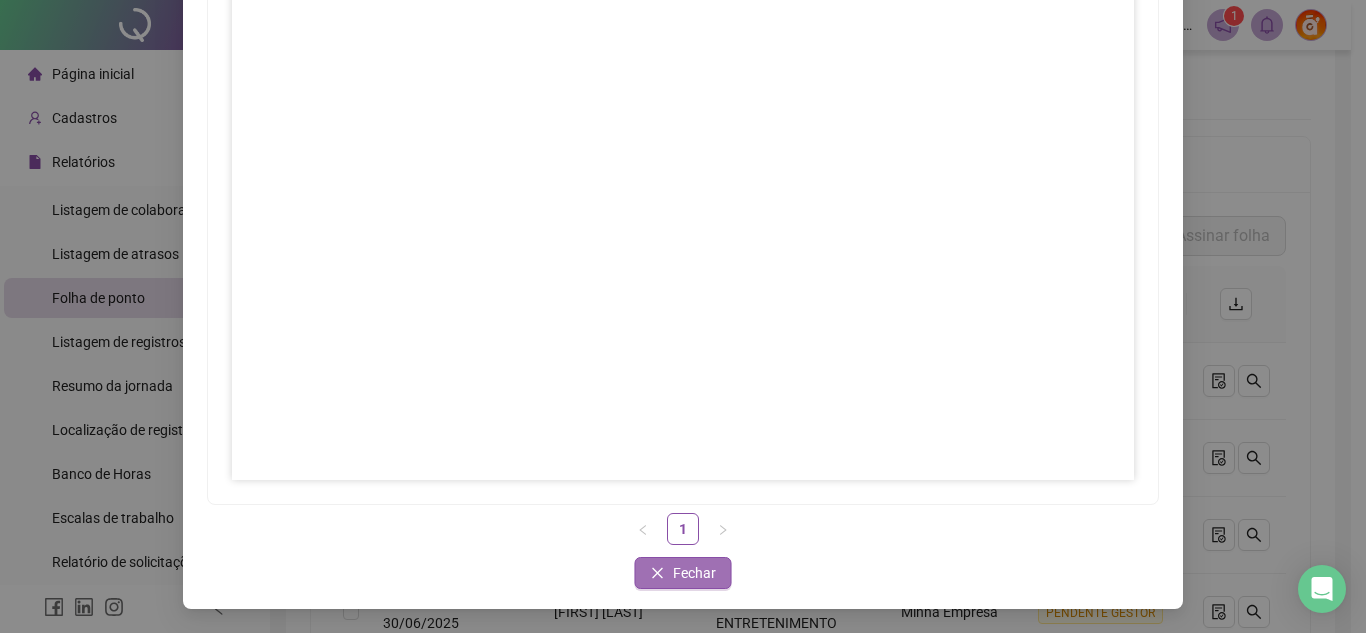 click on "Fechar" at bounding box center (694, 573) 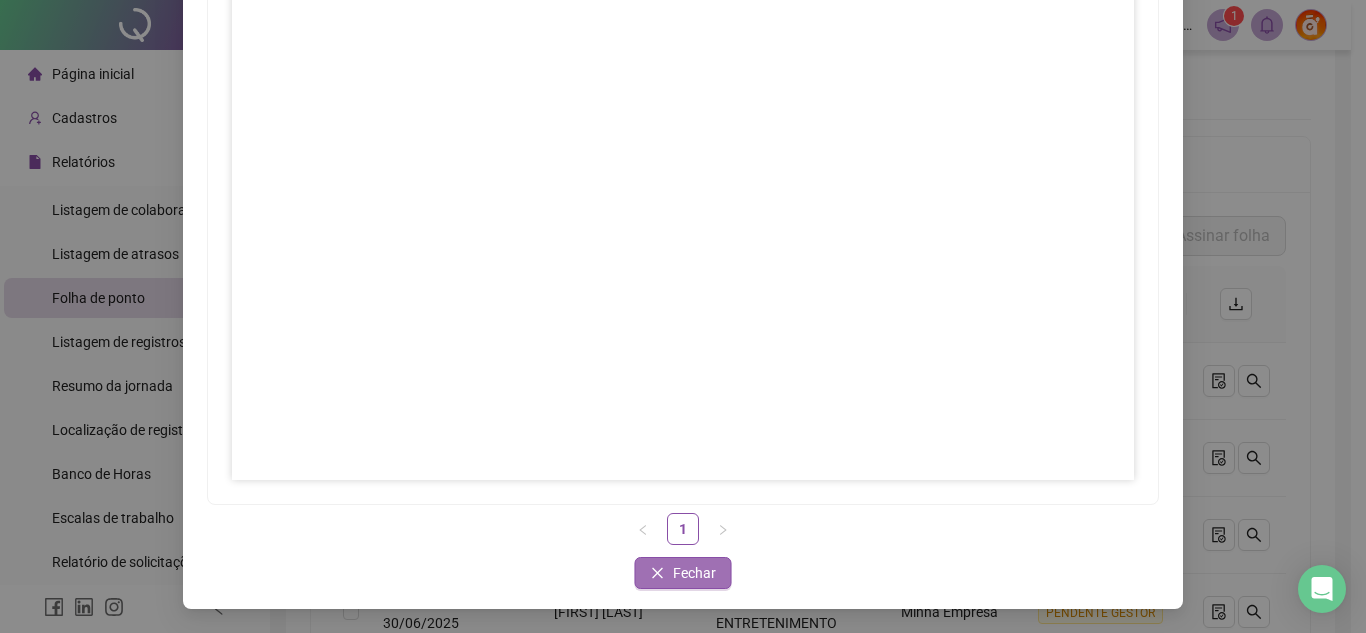 click on "Fechar" at bounding box center [694, 573] 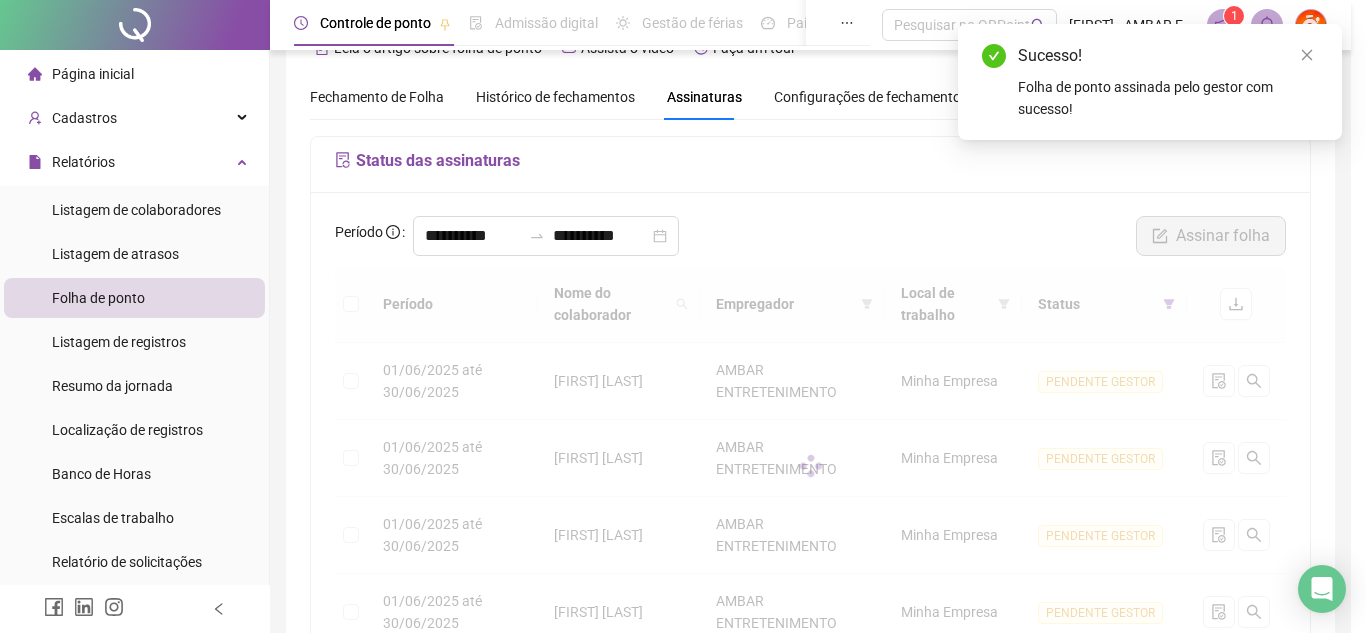 scroll, scrollTop: 197, scrollLeft: 0, axis: vertical 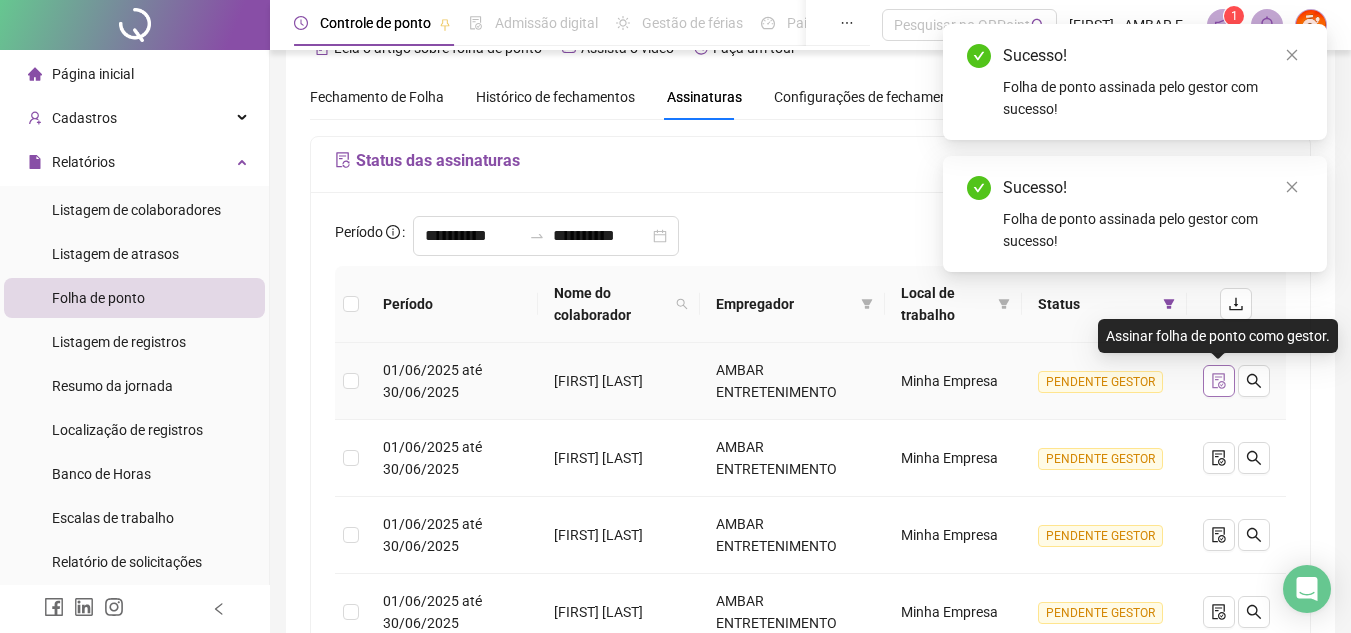 click at bounding box center [1219, 381] 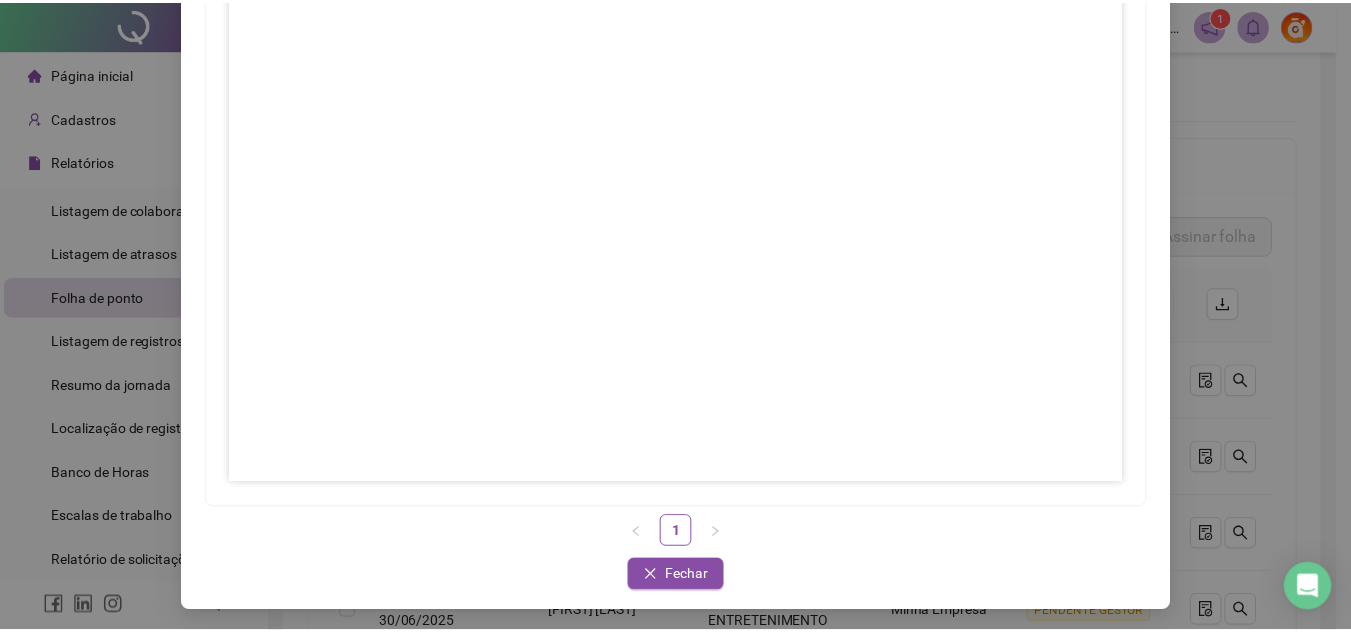 scroll, scrollTop: 297, scrollLeft: 0, axis: vertical 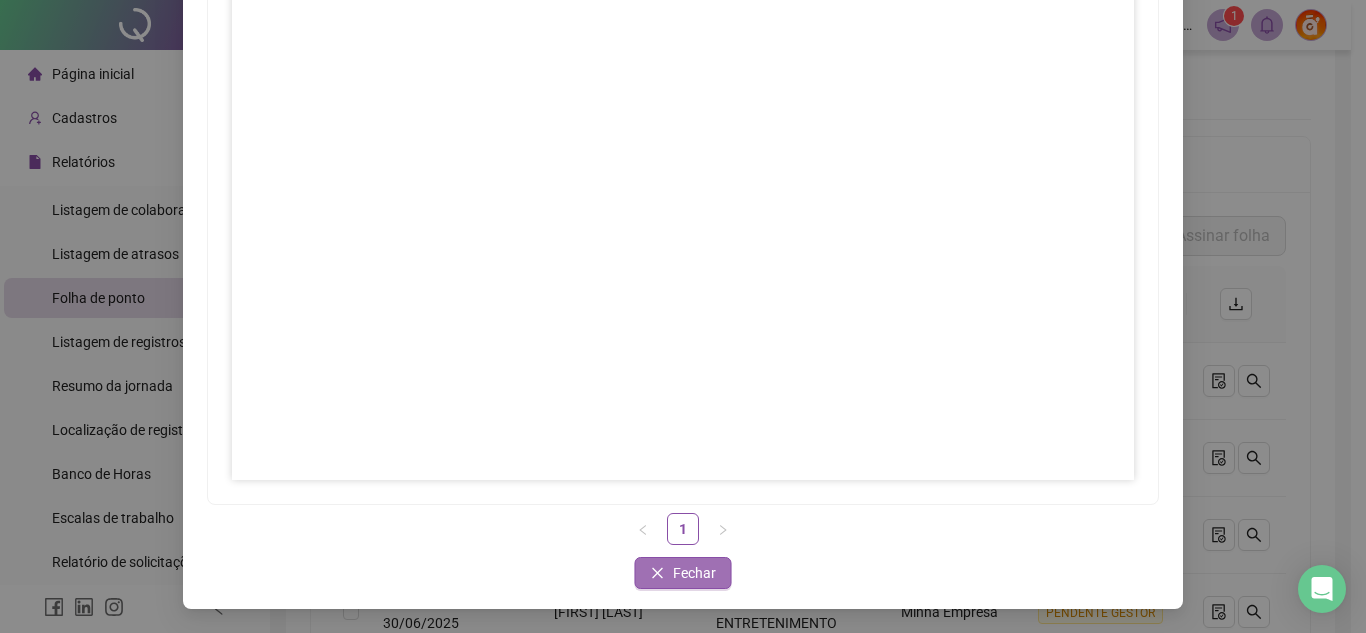 click on "Fechar" at bounding box center (694, 573) 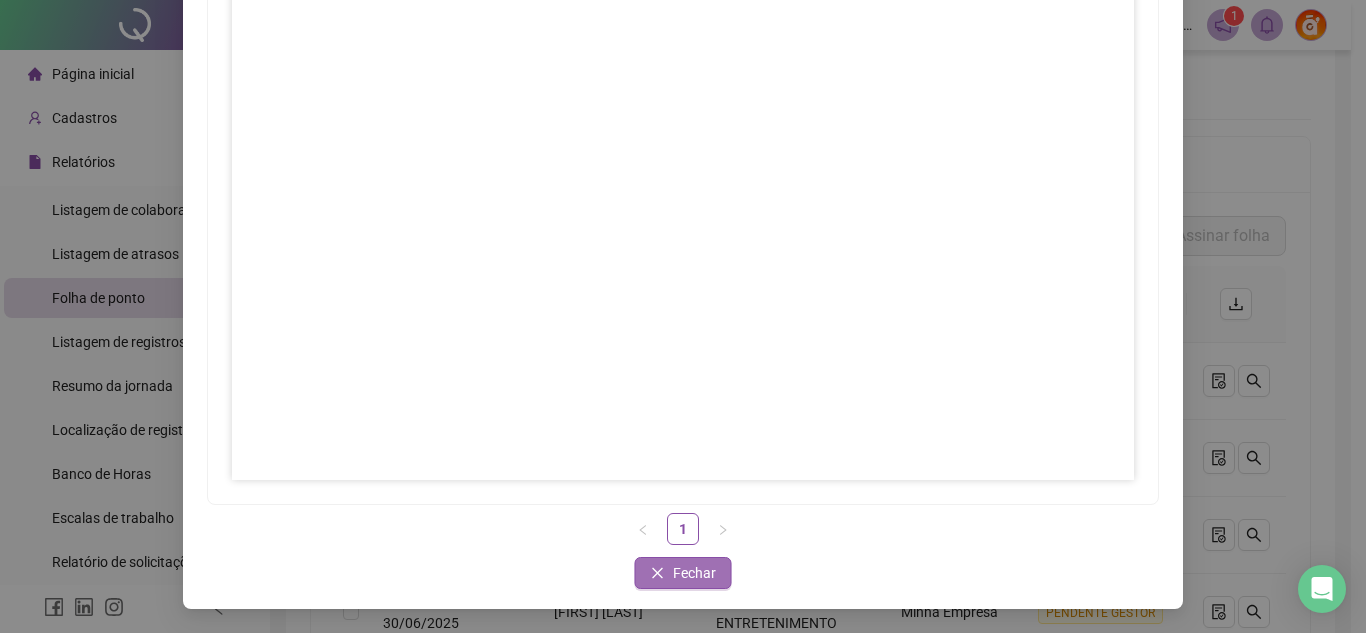 click on "Fechar" at bounding box center [683, 573] 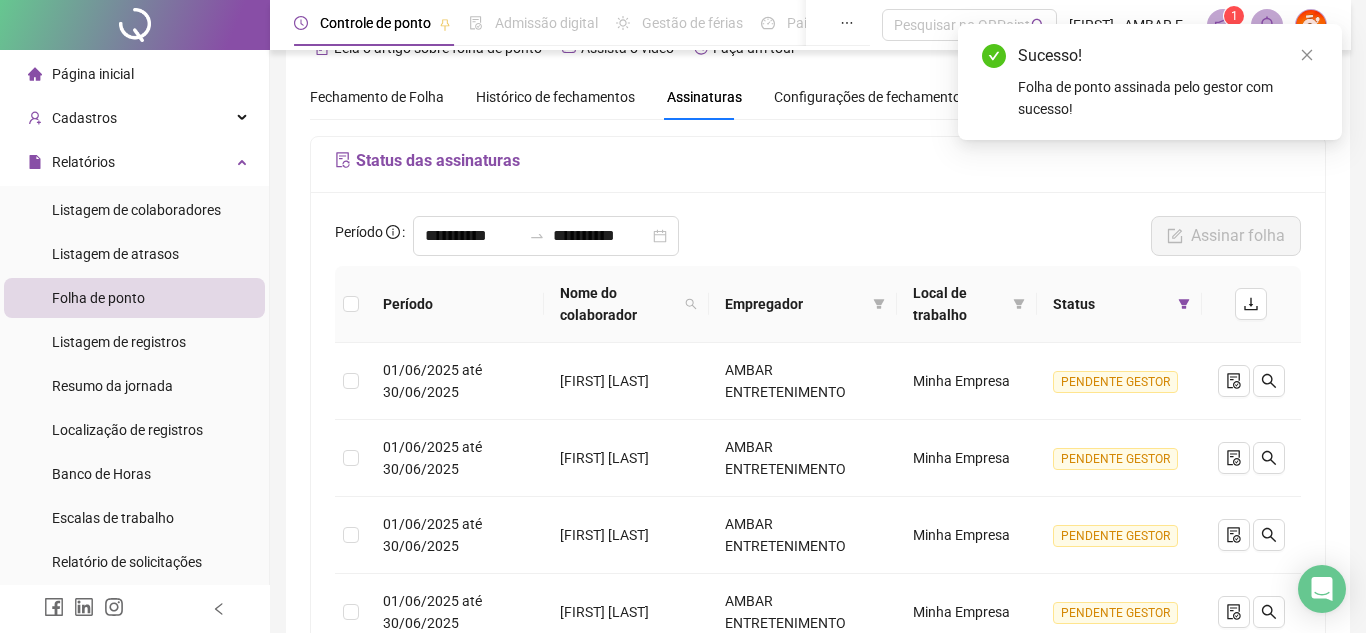 scroll, scrollTop: 0, scrollLeft: 0, axis: both 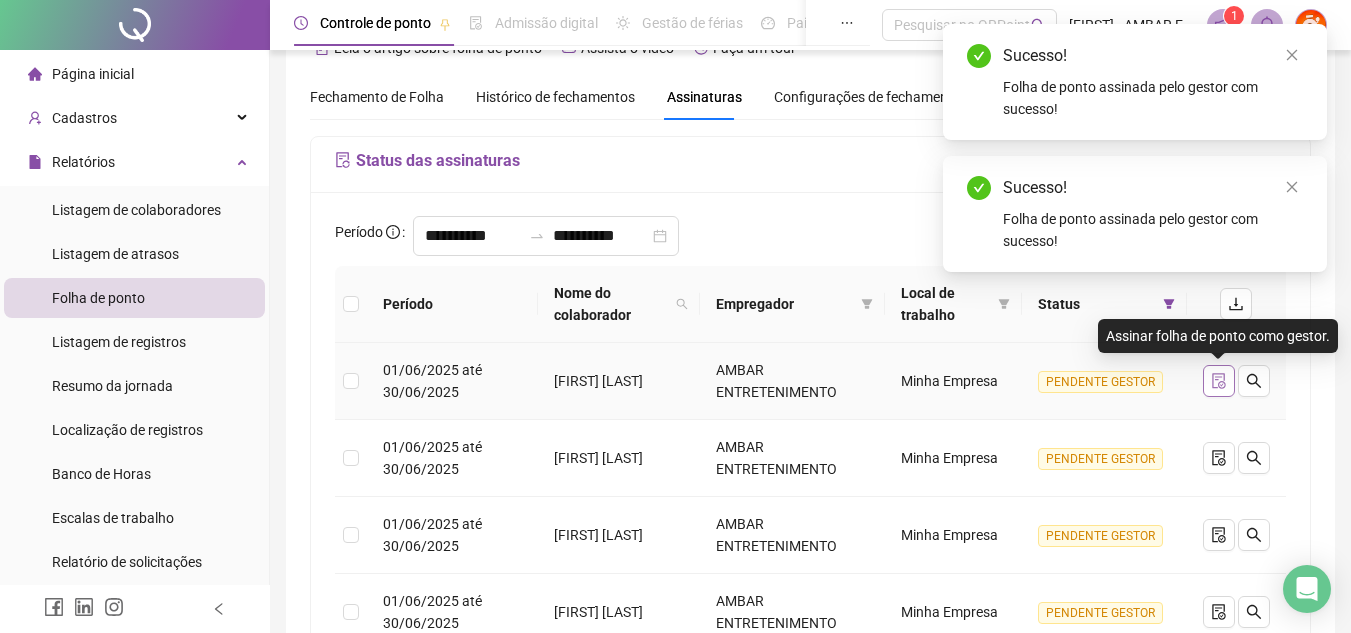 click at bounding box center (1219, 381) 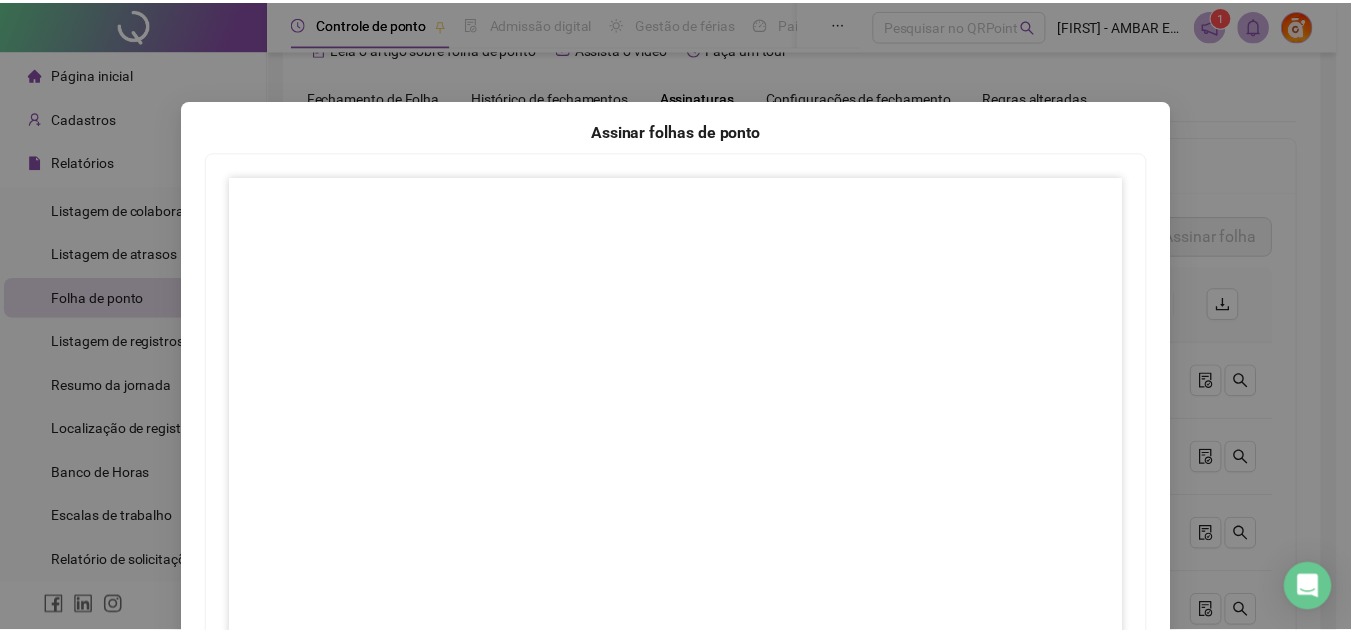 scroll, scrollTop: 297, scrollLeft: 0, axis: vertical 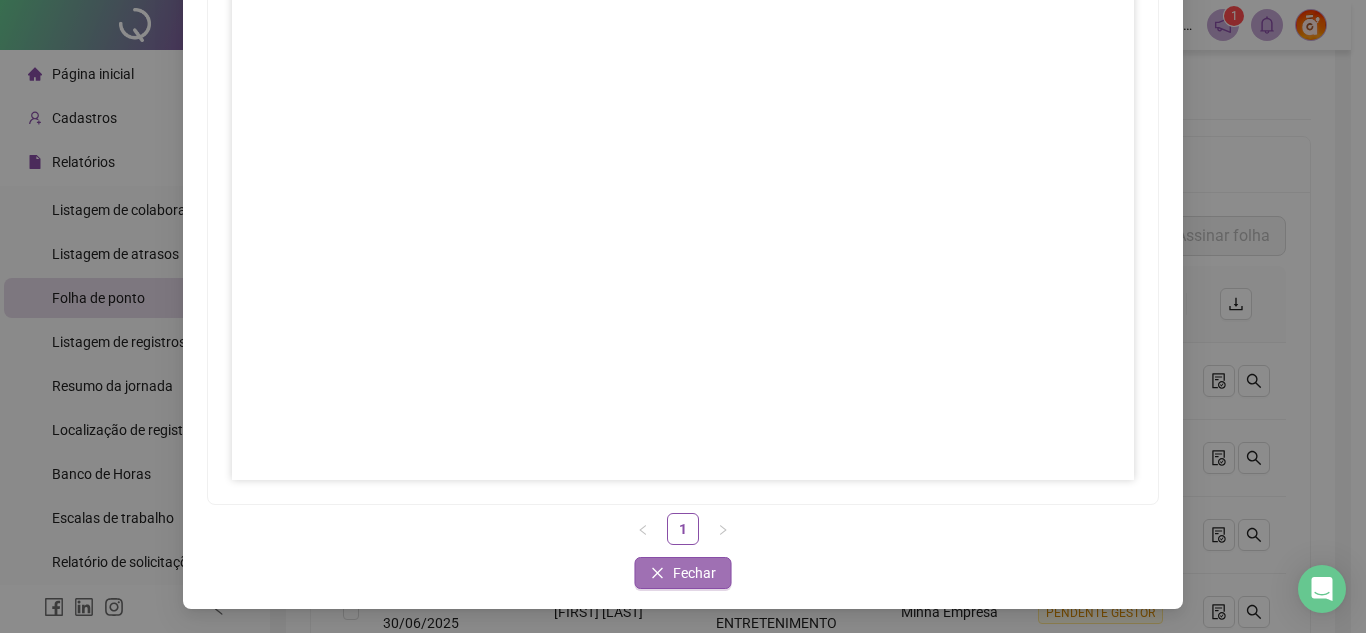 click on "Fechar" at bounding box center (694, 573) 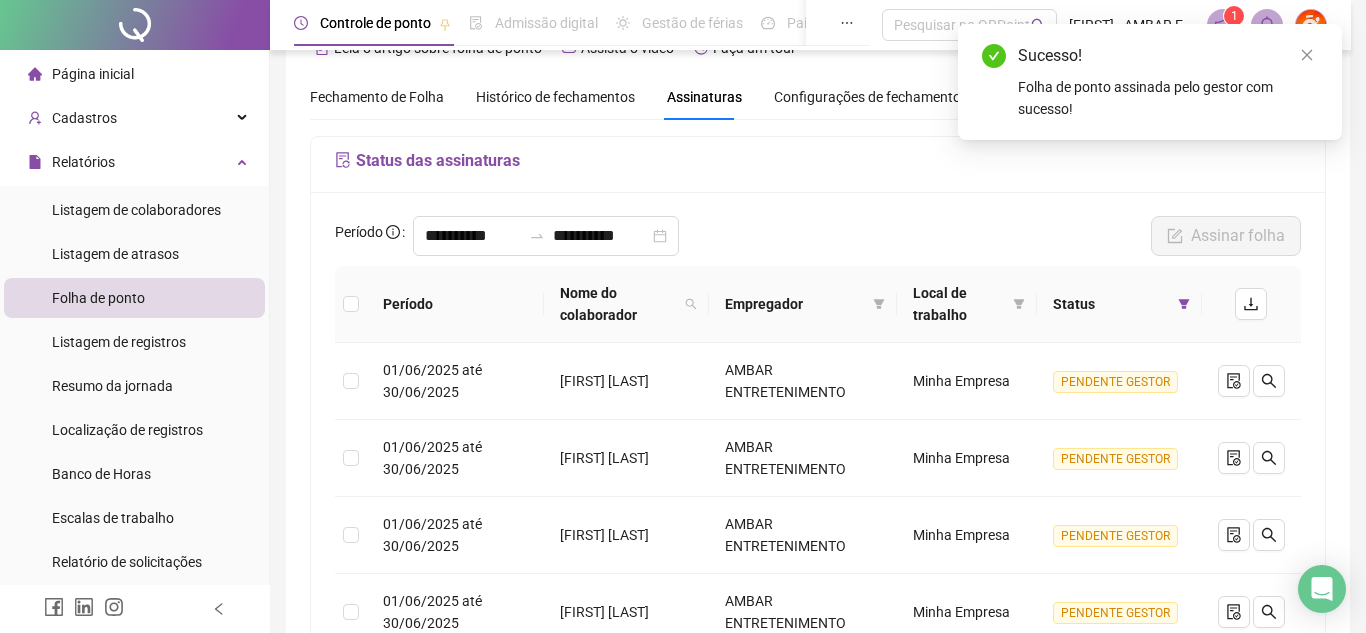 click on "[FIRST] [LAST]" at bounding box center [626, 535] 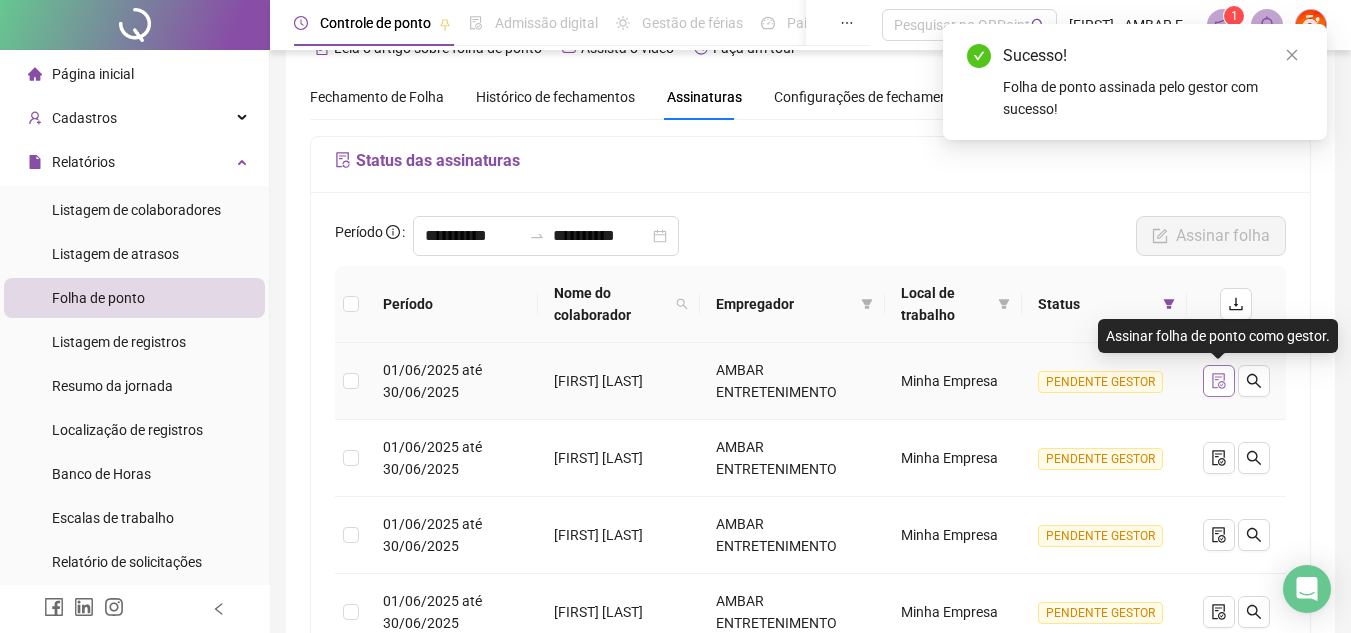 click at bounding box center (1219, 381) 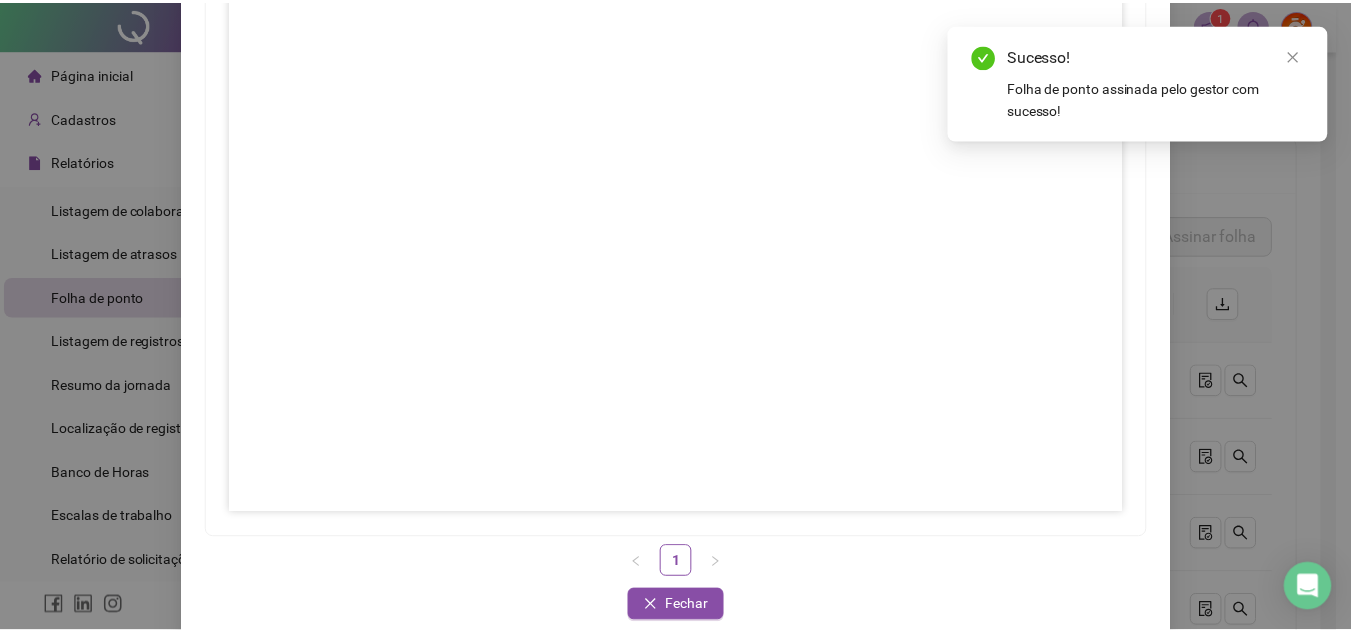 scroll, scrollTop: 297, scrollLeft: 0, axis: vertical 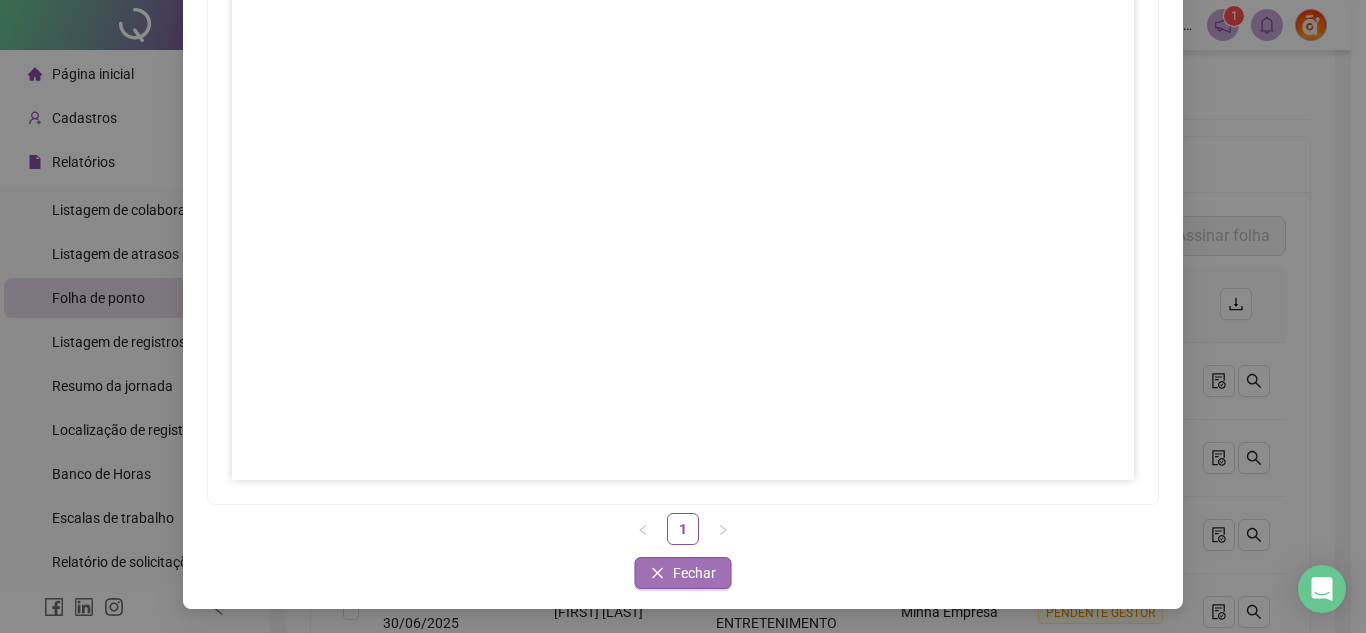click on "Fechar" at bounding box center (694, 573) 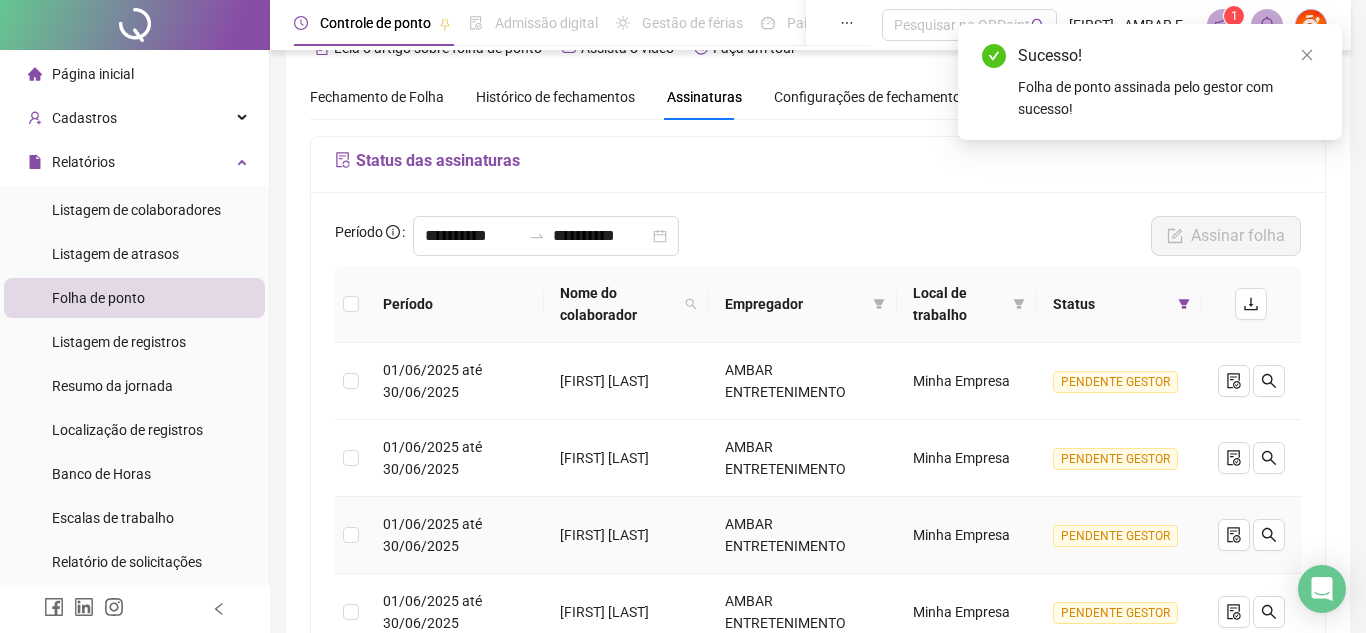 scroll, scrollTop: 0, scrollLeft: 0, axis: both 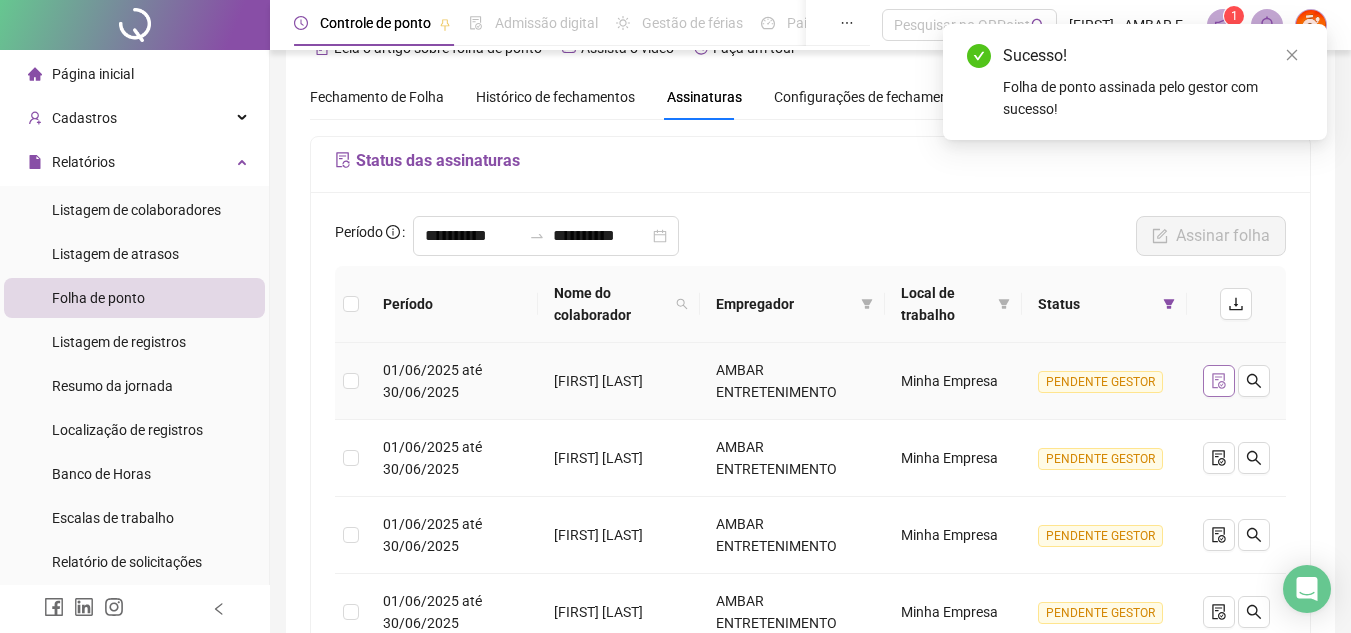 click 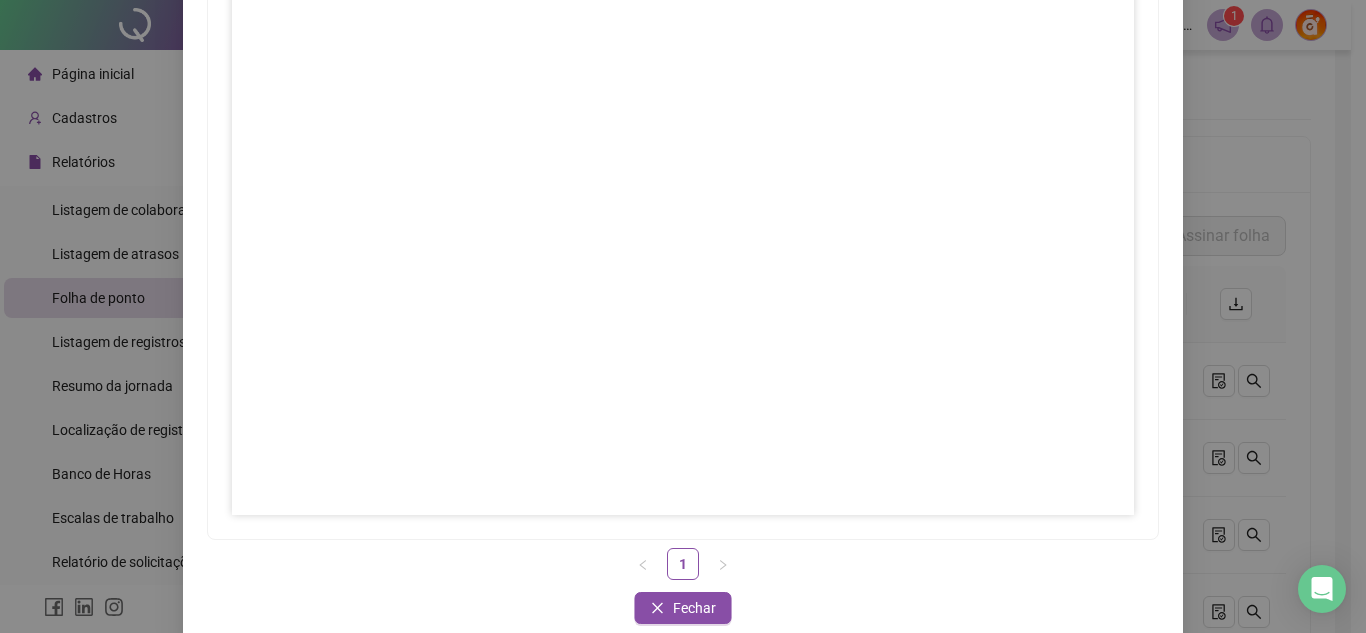 scroll, scrollTop: 297, scrollLeft: 0, axis: vertical 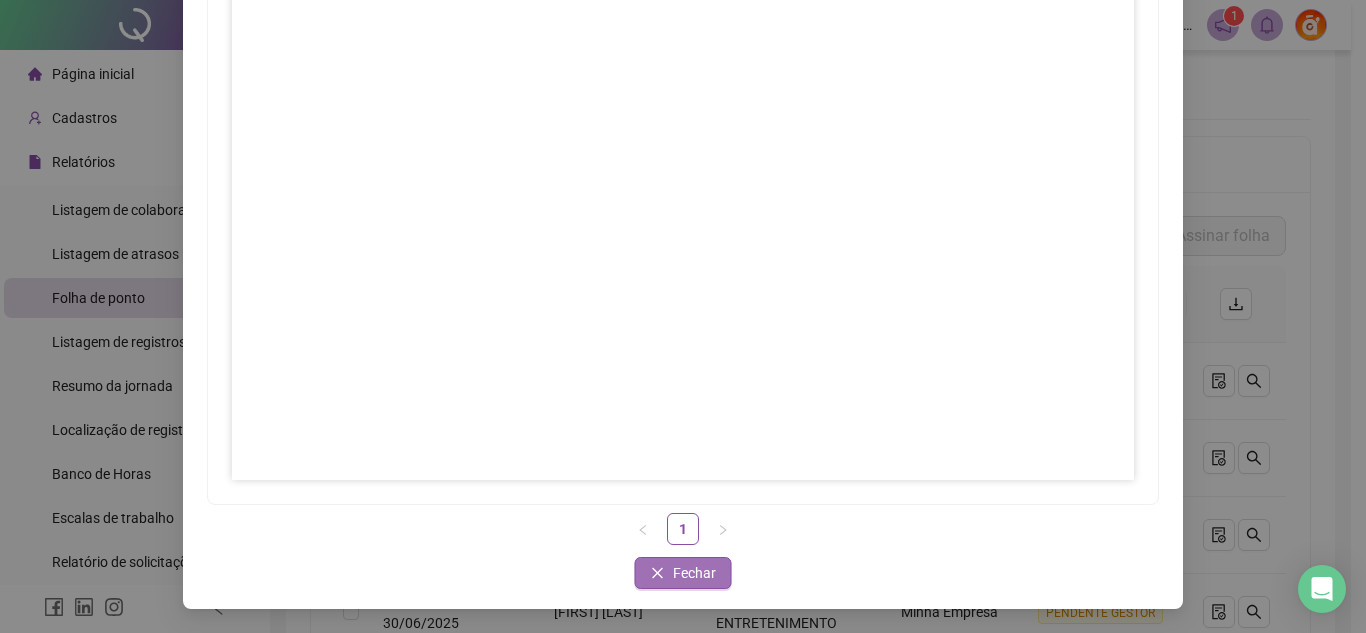 click on "Fechar" at bounding box center (694, 573) 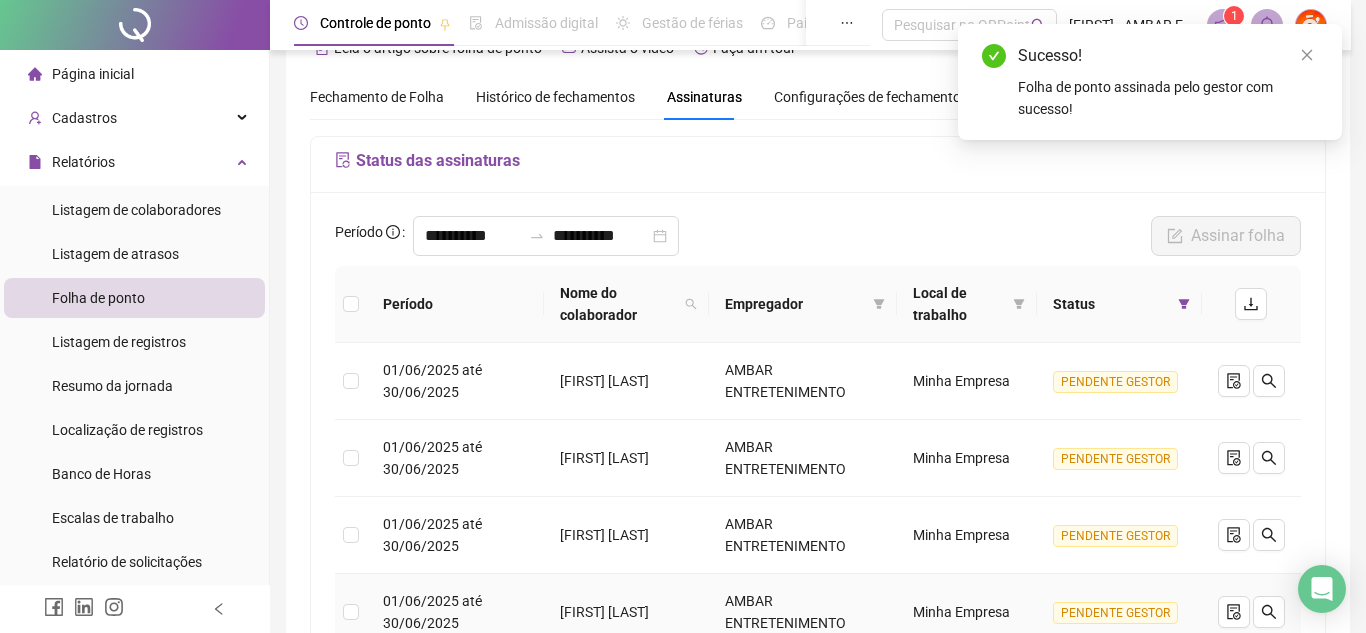 scroll, scrollTop: 0, scrollLeft: 0, axis: both 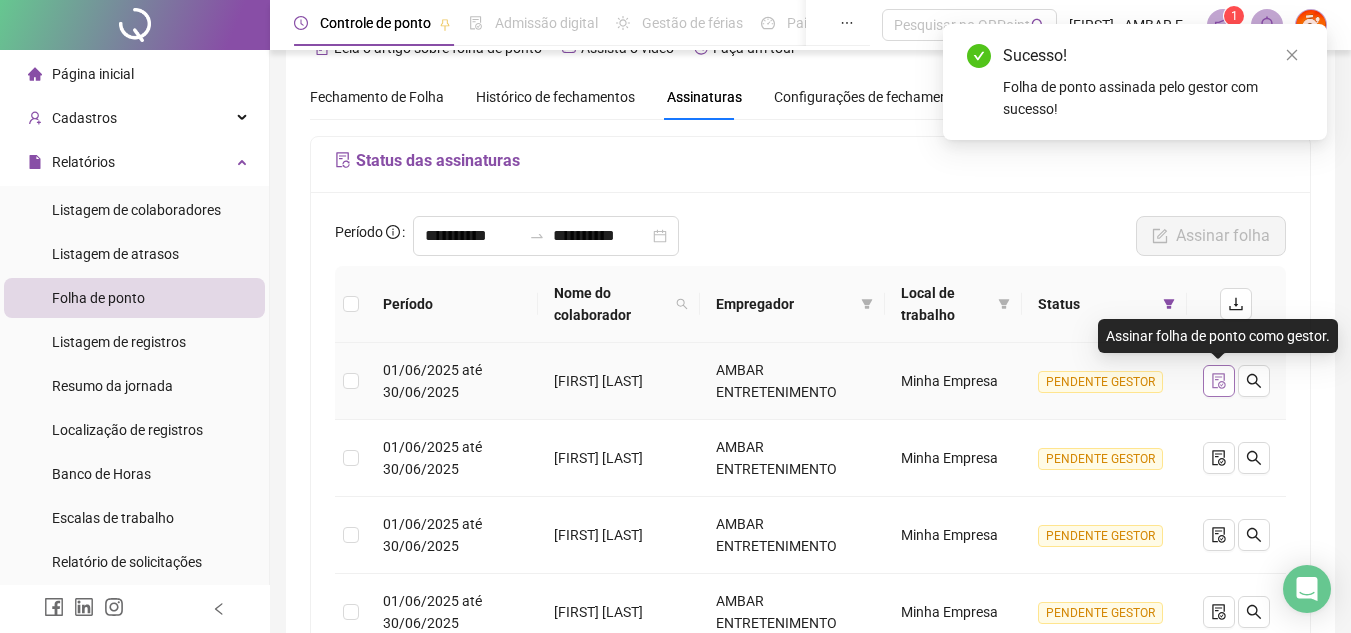 click 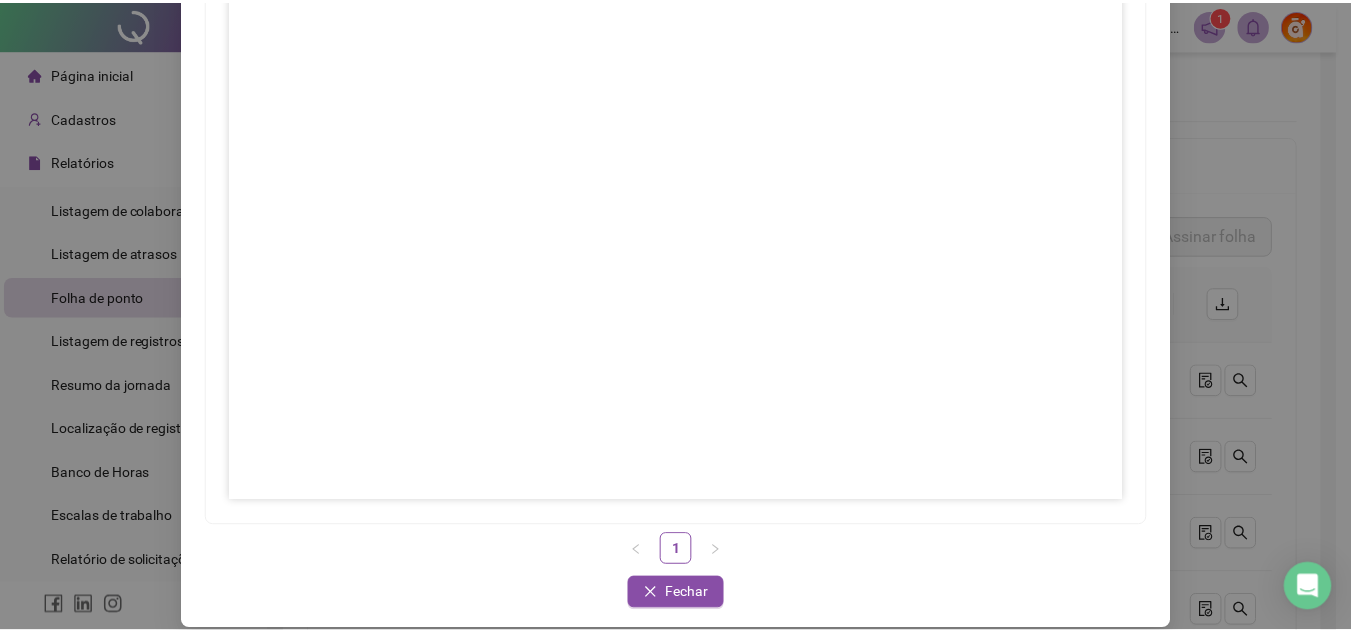 scroll, scrollTop: 297, scrollLeft: 0, axis: vertical 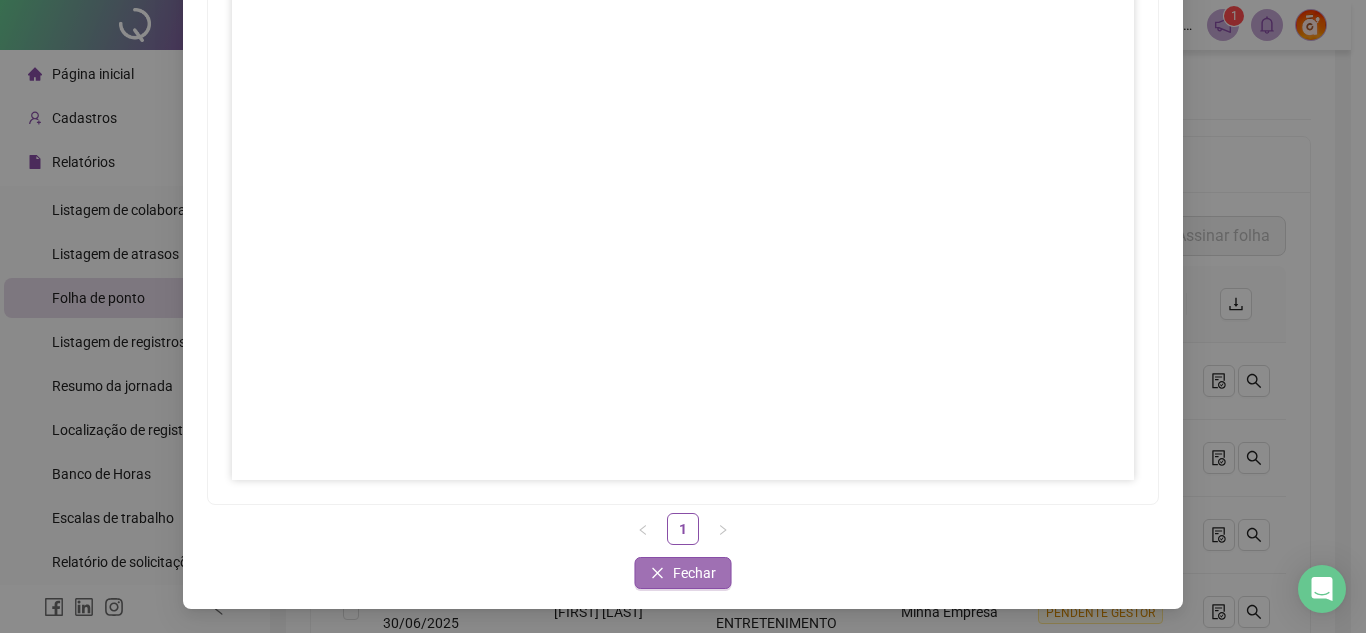click on "Fechar" at bounding box center [694, 573] 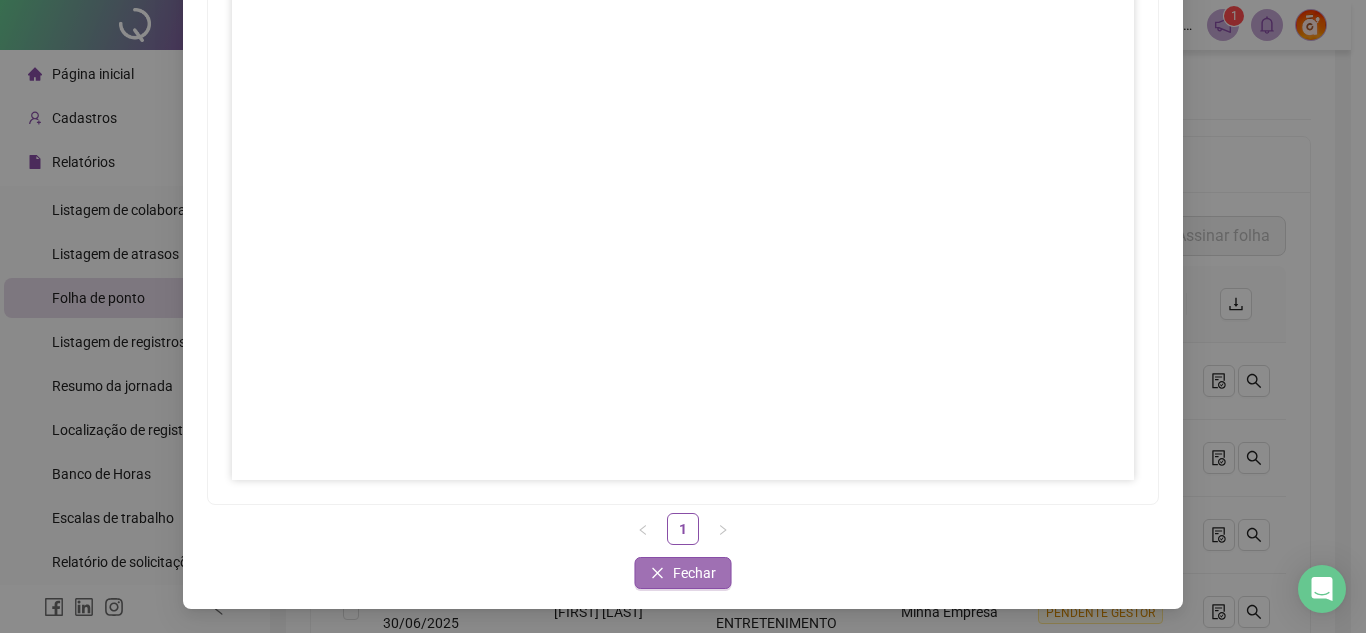 click on "Fechar" at bounding box center [694, 573] 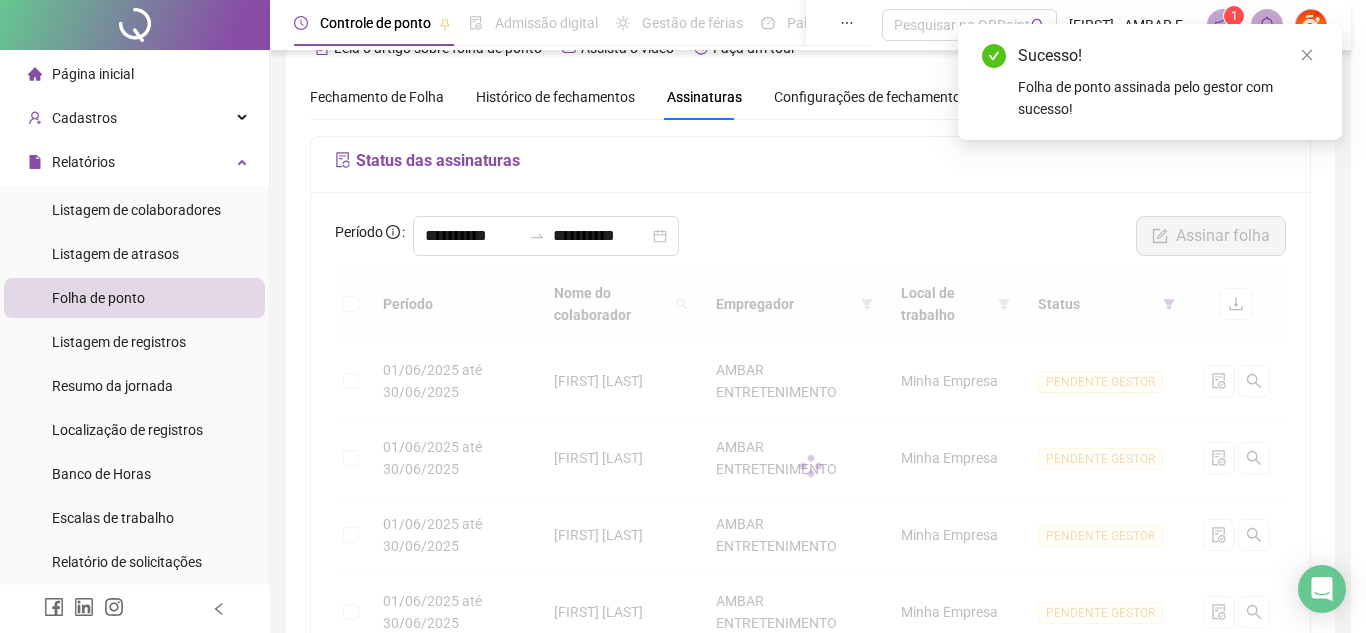 scroll, scrollTop: 0, scrollLeft: 0, axis: both 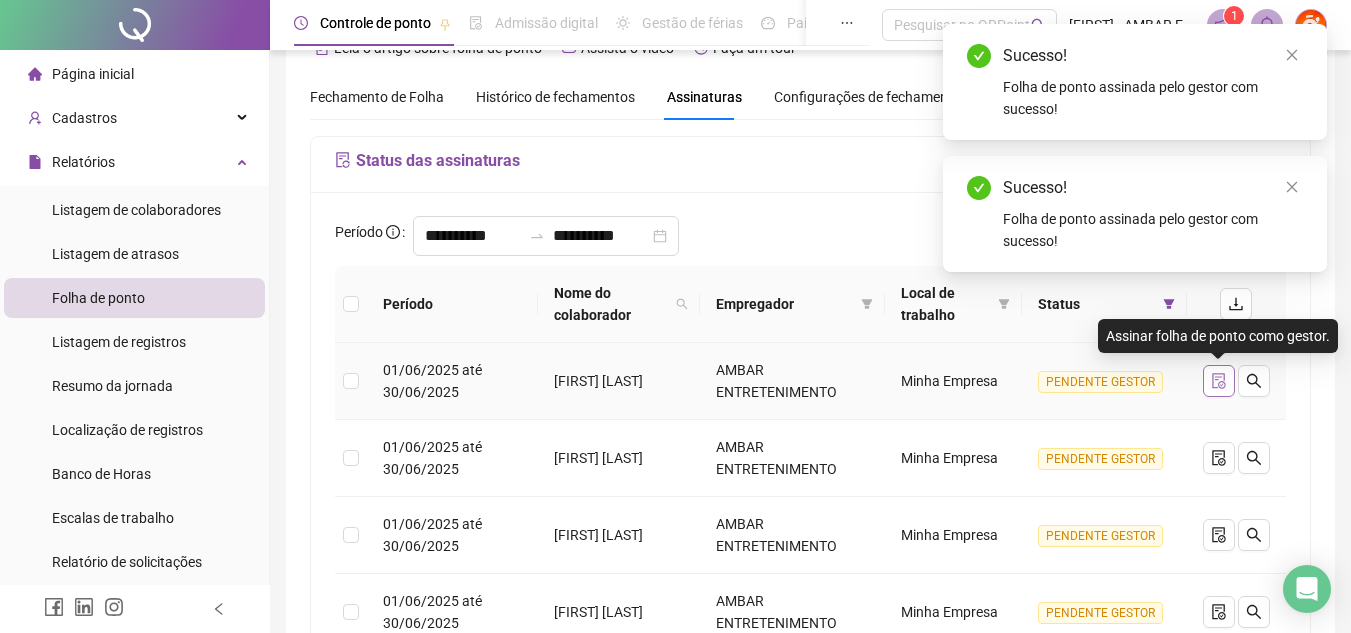 click at bounding box center [1219, 381] 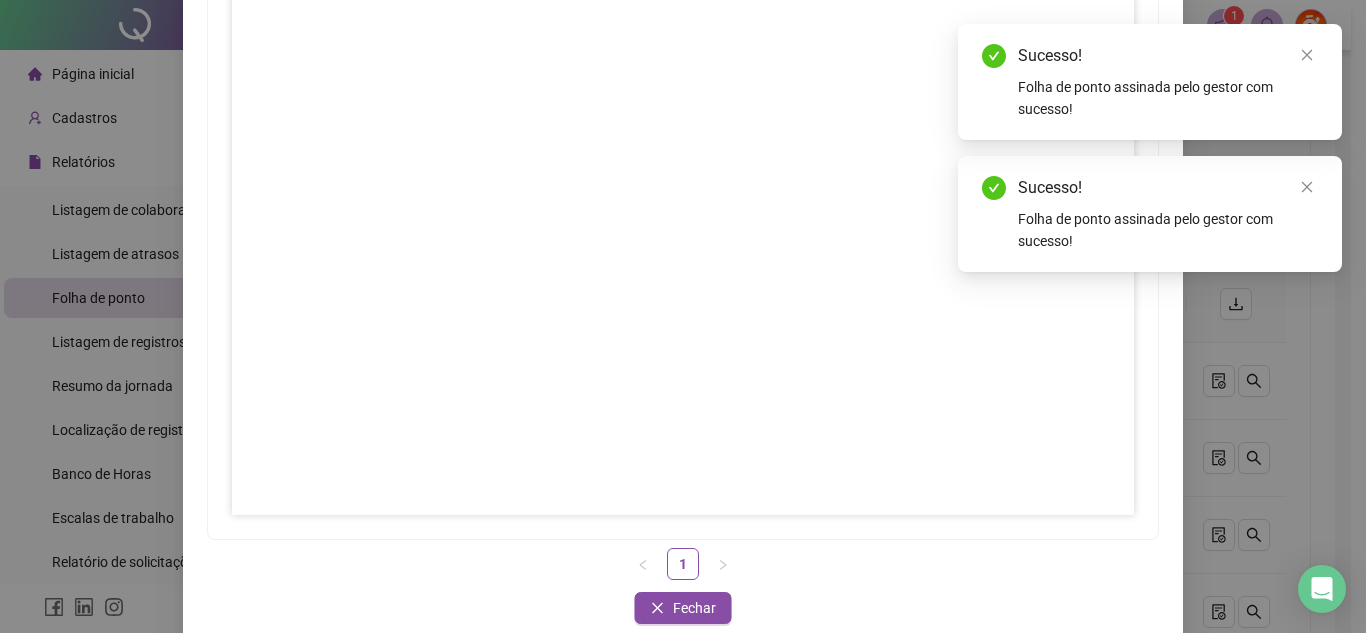 scroll, scrollTop: 297, scrollLeft: 0, axis: vertical 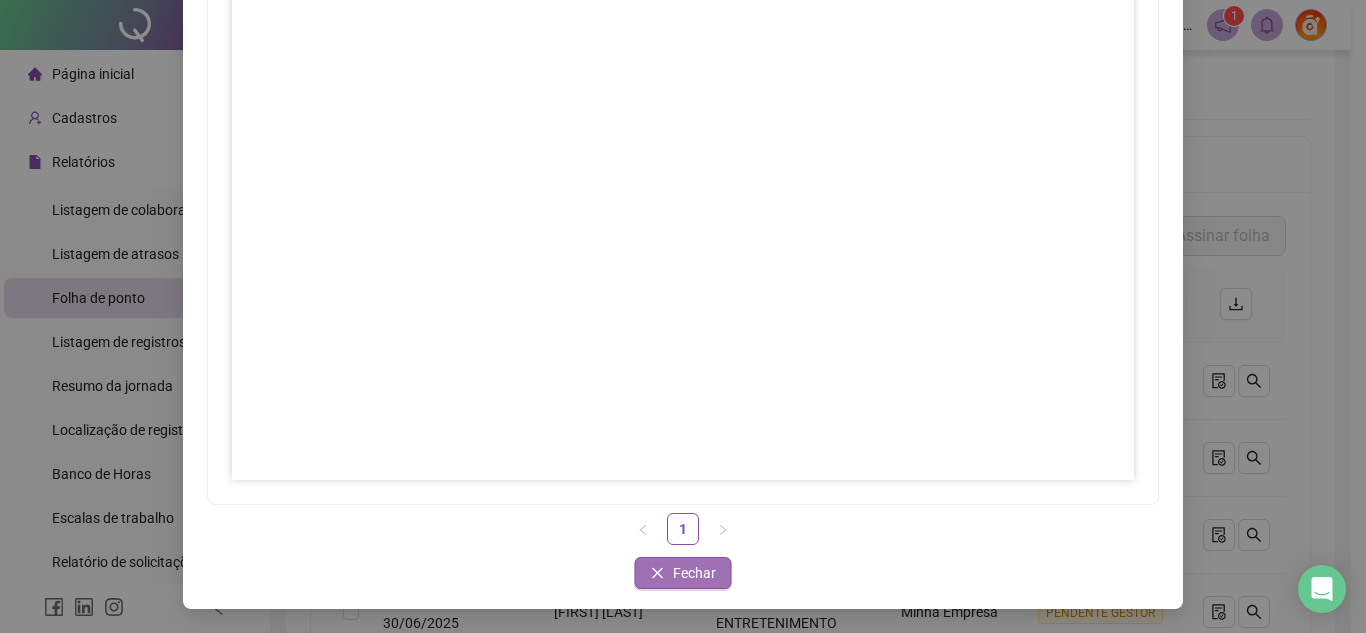 click on "Fechar" at bounding box center (694, 573) 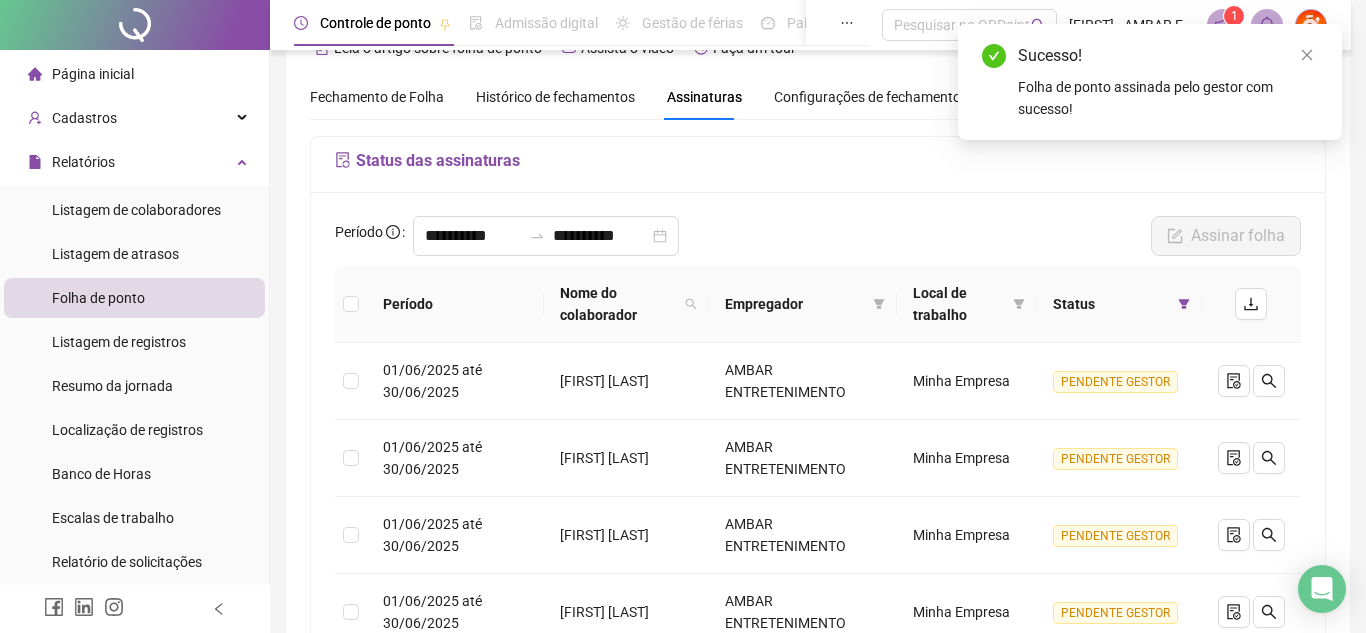 scroll, scrollTop: 0, scrollLeft: 0, axis: both 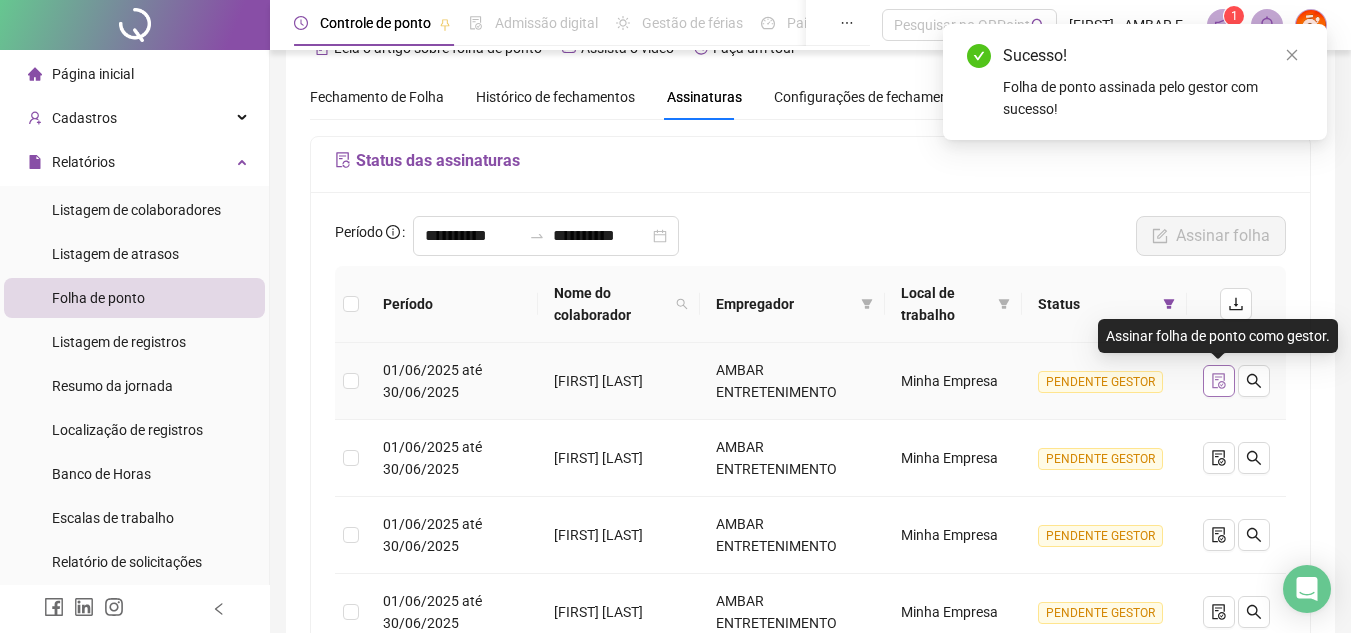 click at bounding box center [1219, 381] 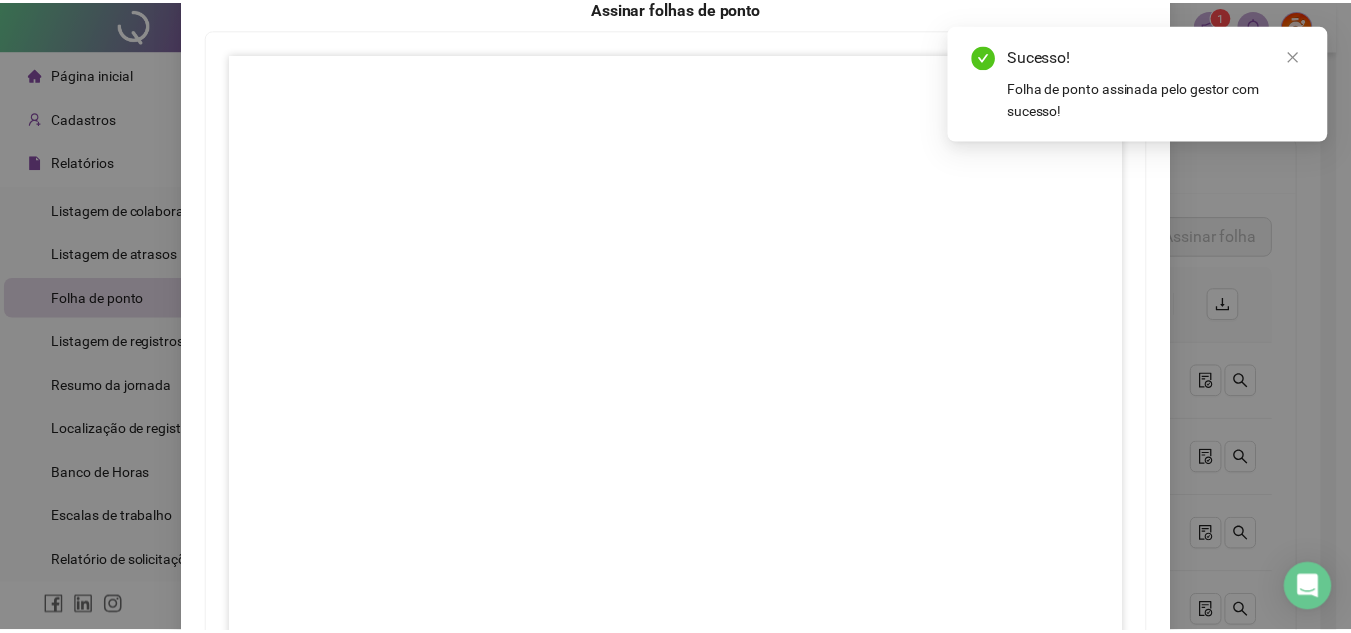 scroll, scrollTop: 297, scrollLeft: 0, axis: vertical 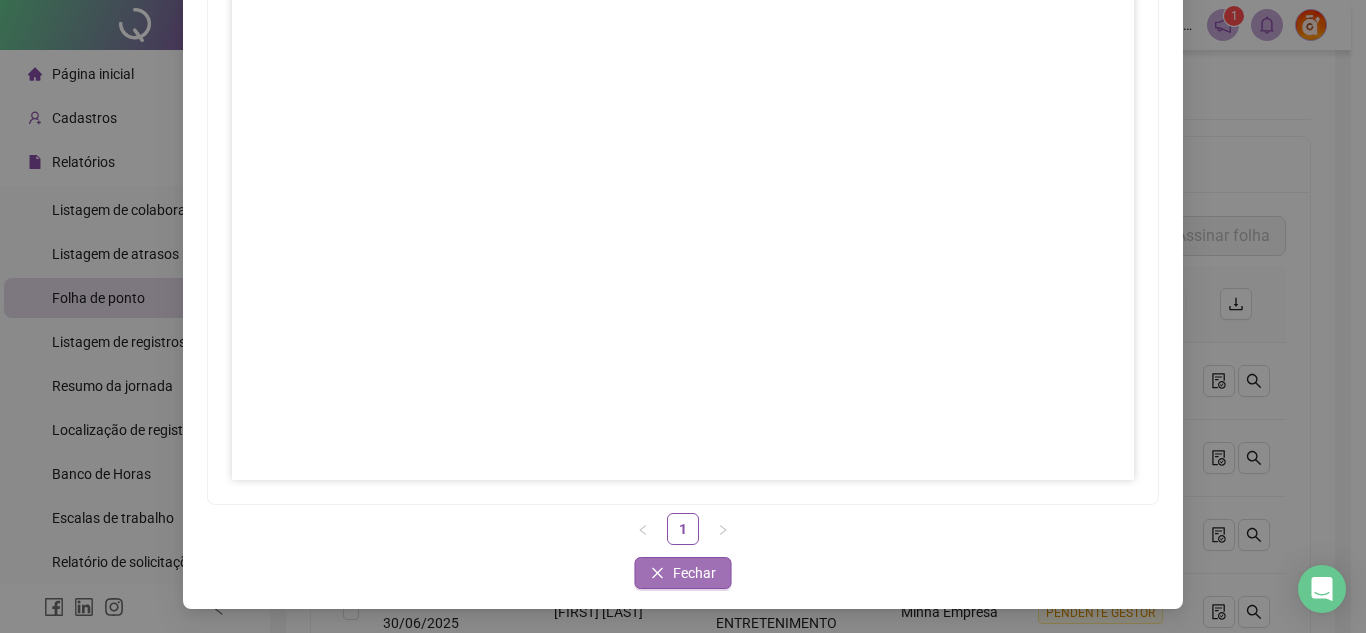 click on "Fechar" at bounding box center (694, 573) 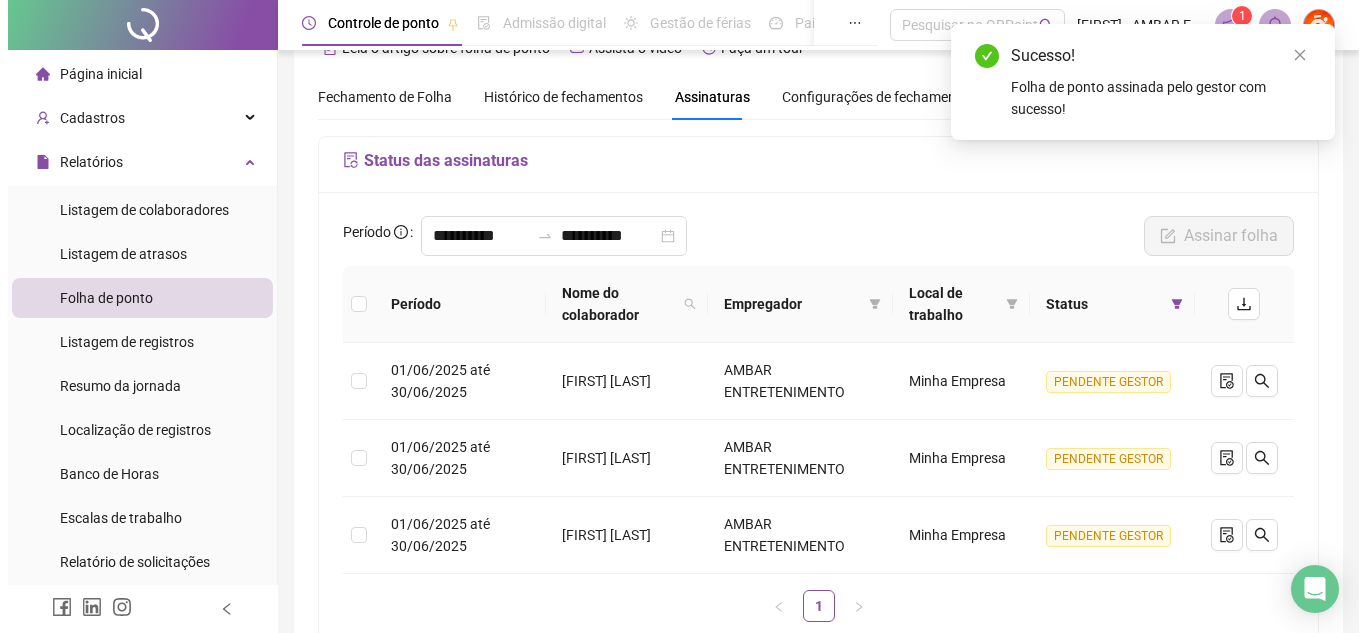 scroll, scrollTop: 0, scrollLeft: 0, axis: both 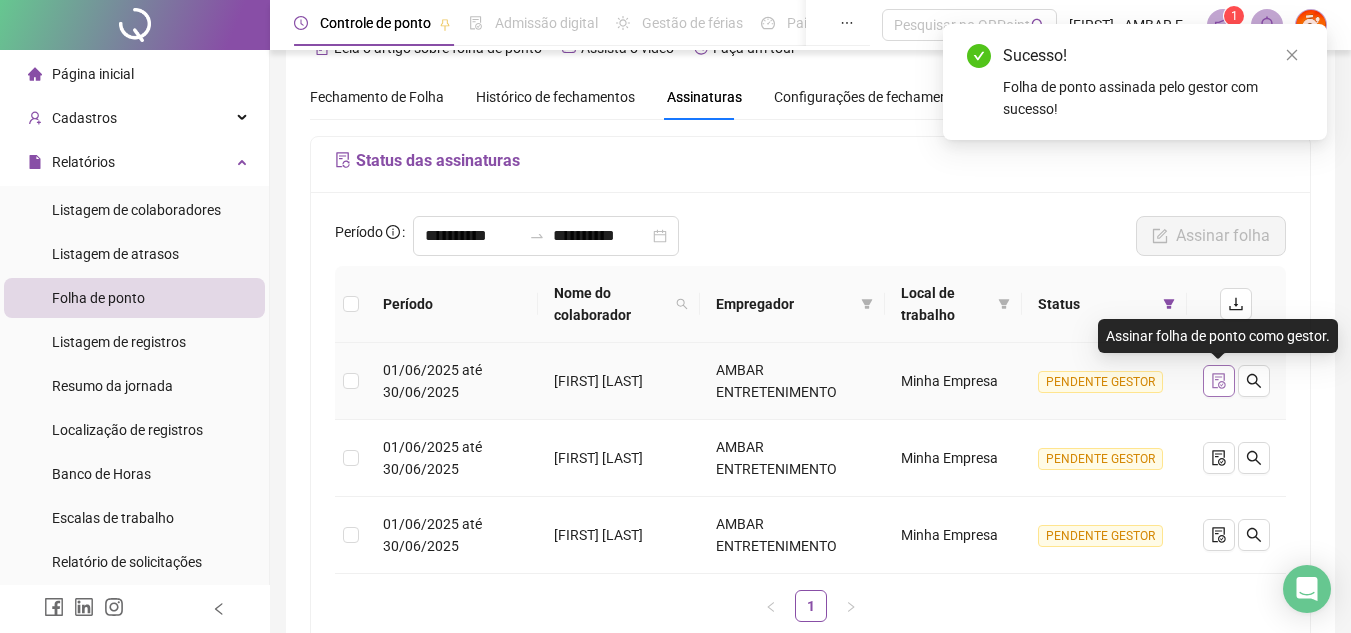 click 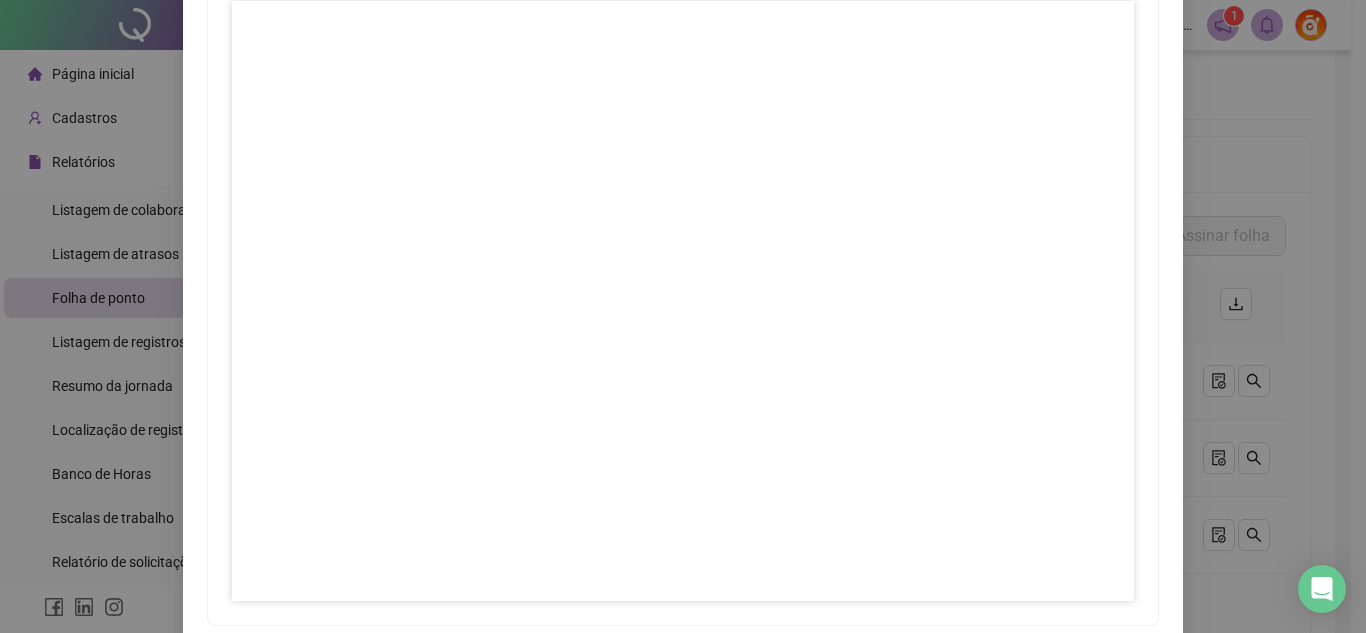 scroll, scrollTop: 297, scrollLeft: 0, axis: vertical 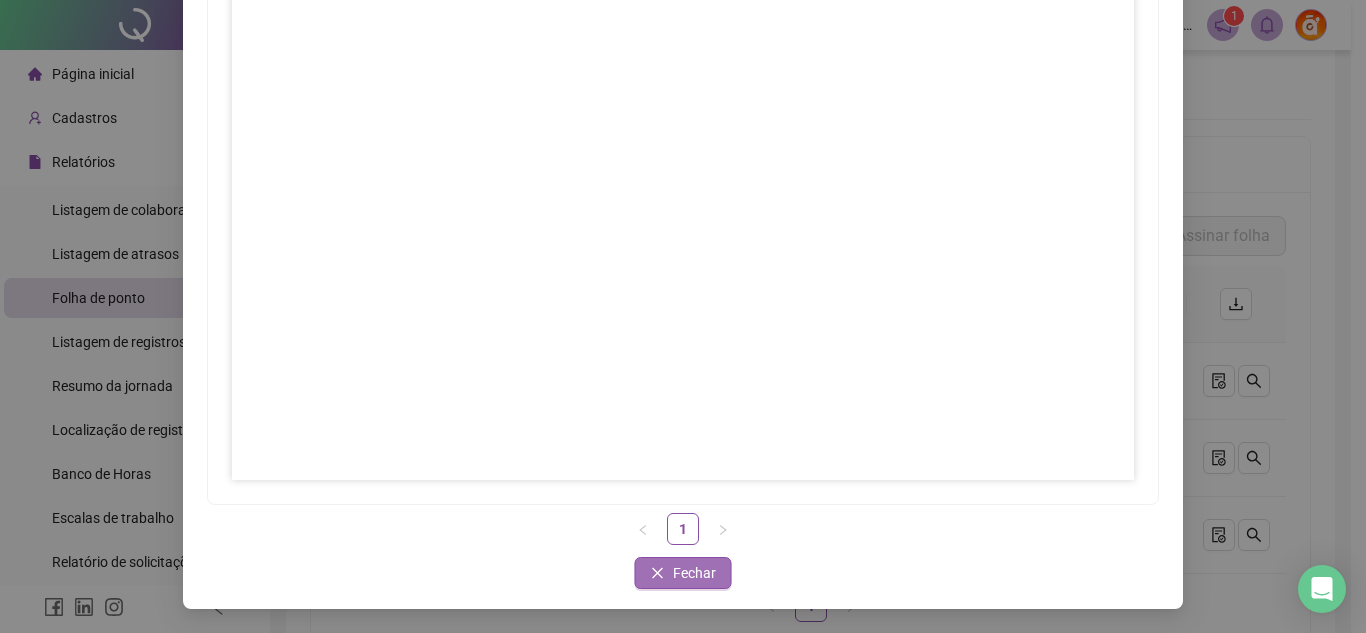 click on "Fechar" at bounding box center (694, 573) 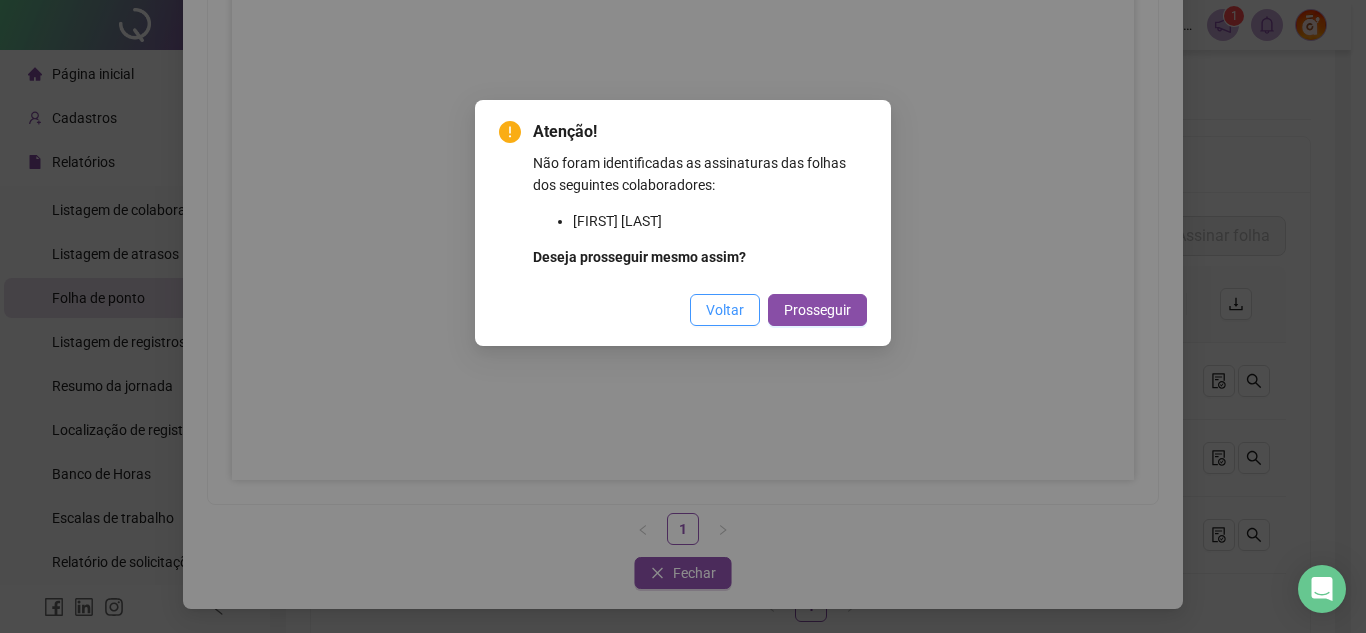 click on "Voltar" at bounding box center [725, 310] 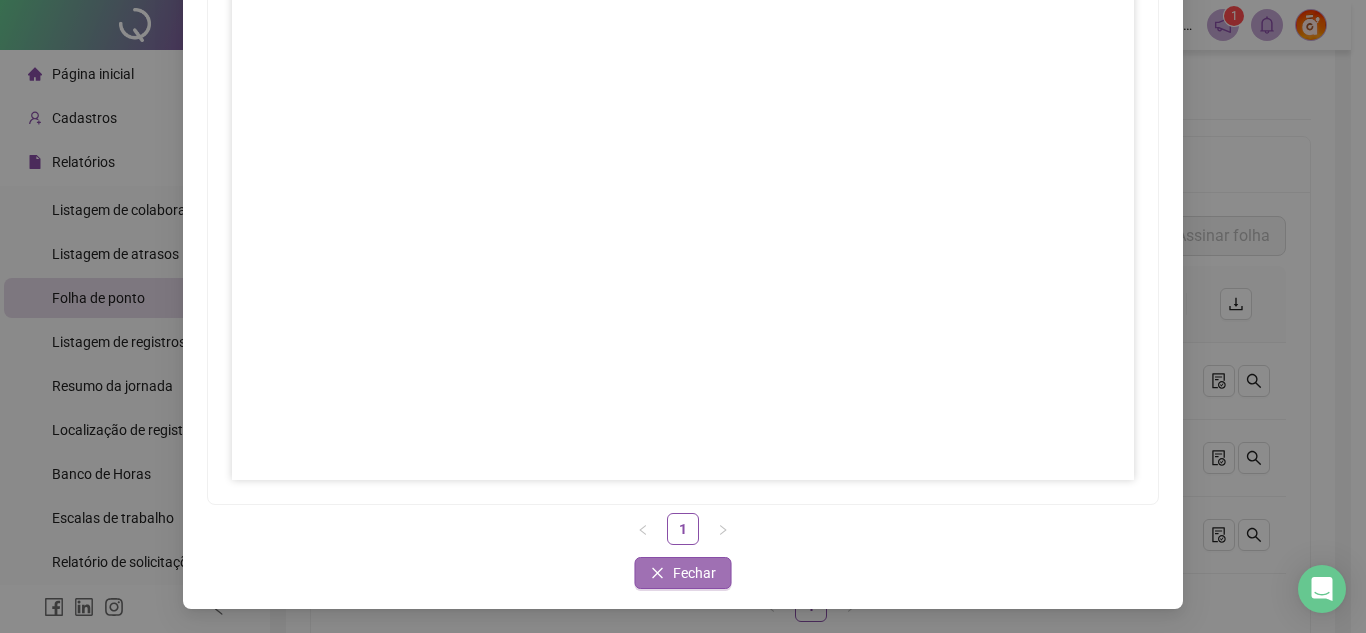 click 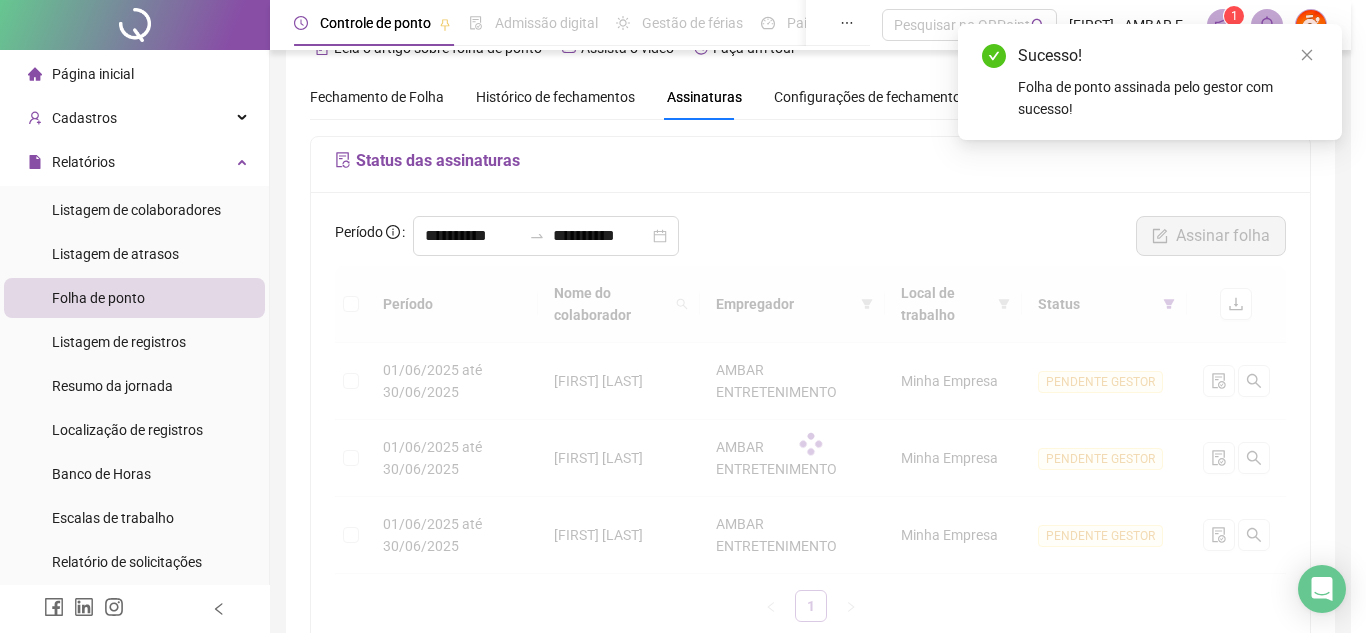 scroll, scrollTop: 197, scrollLeft: 0, axis: vertical 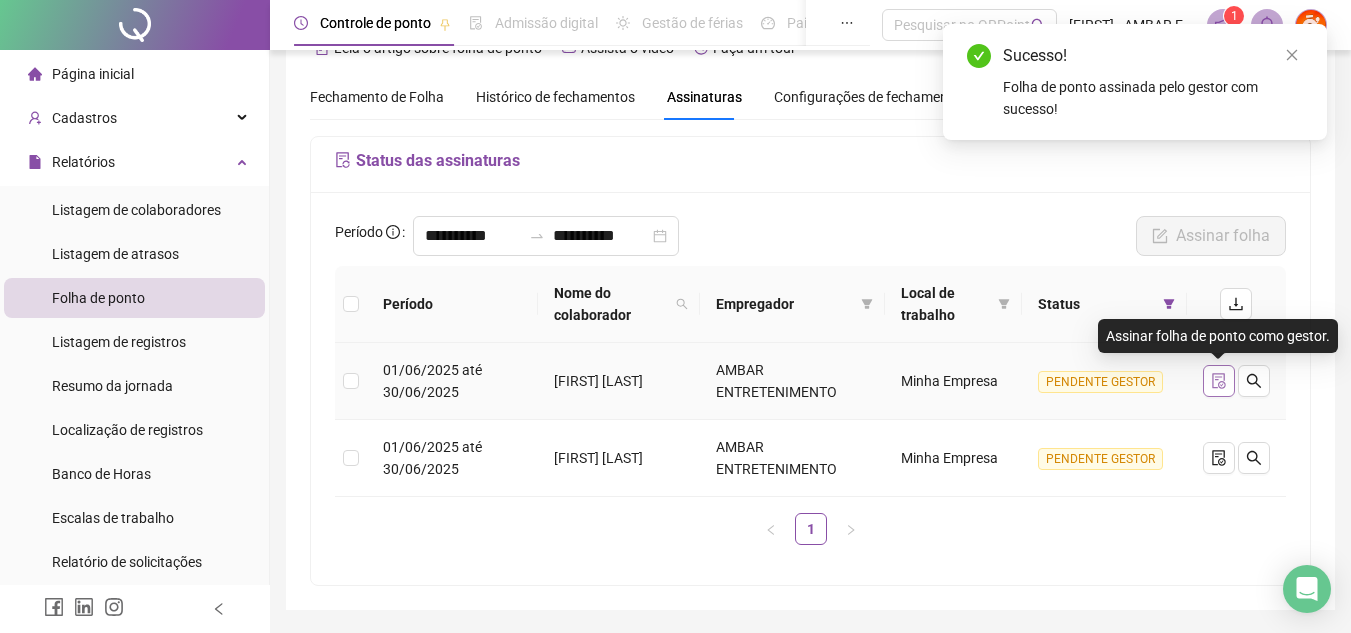 click at bounding box center (1219, 381) 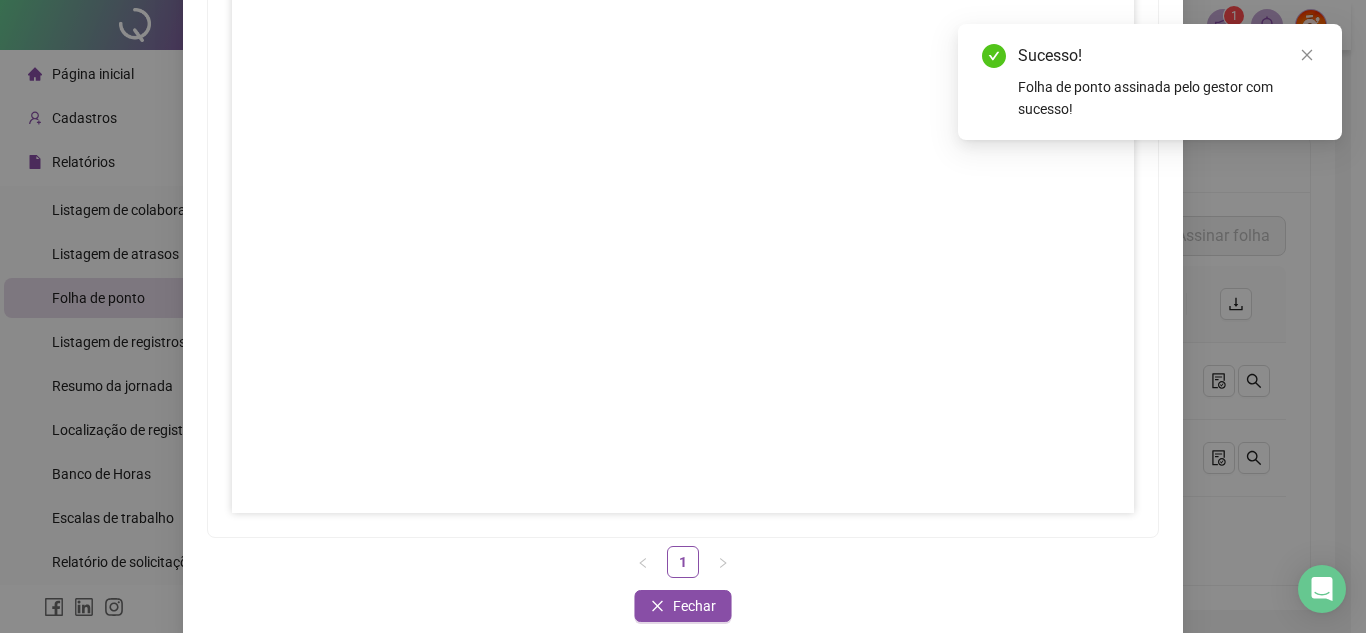 scroll, scrollTop: 297, scrollLeft: 0, axis: vertical 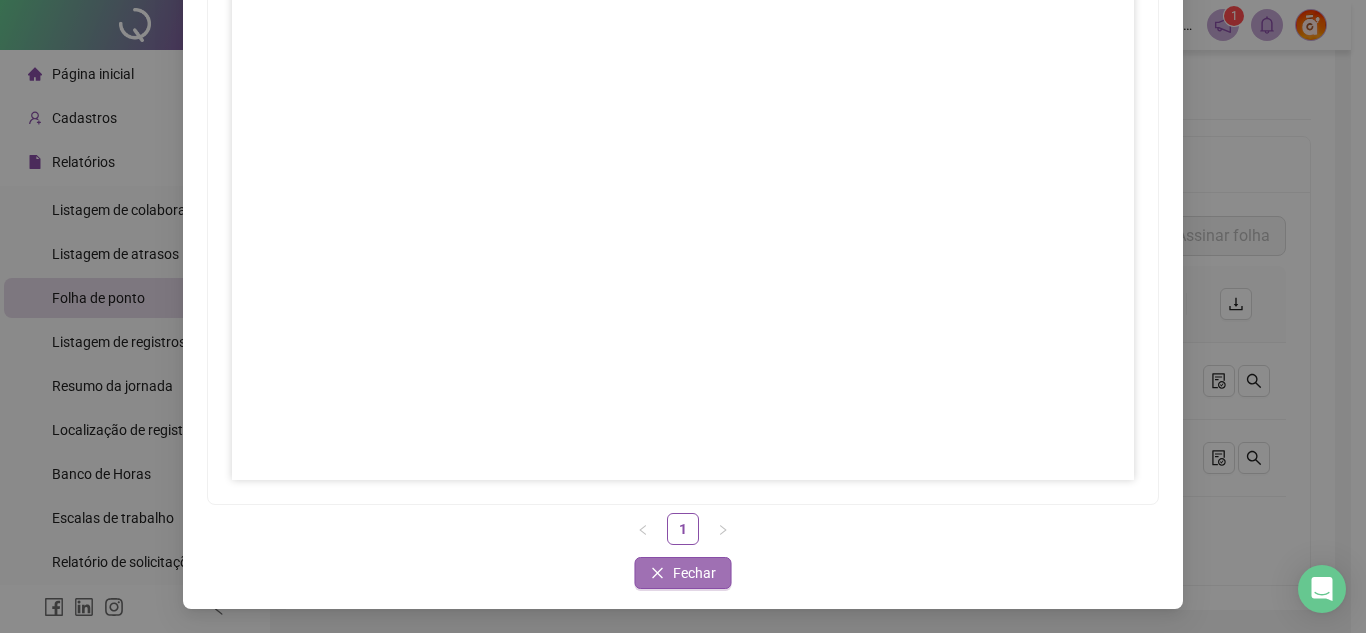 click on "Fechar" at bounding box center (683, 573) 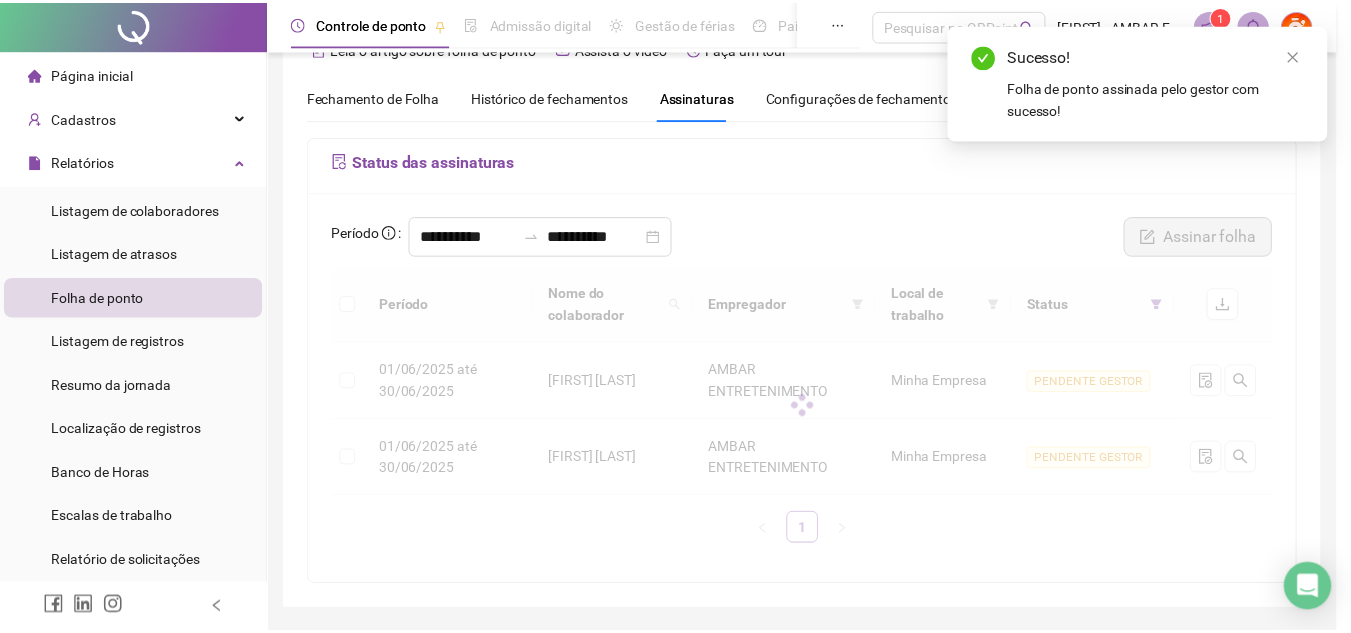 scroll, scrollTop: 0, scrollLeft: 0, axis: both 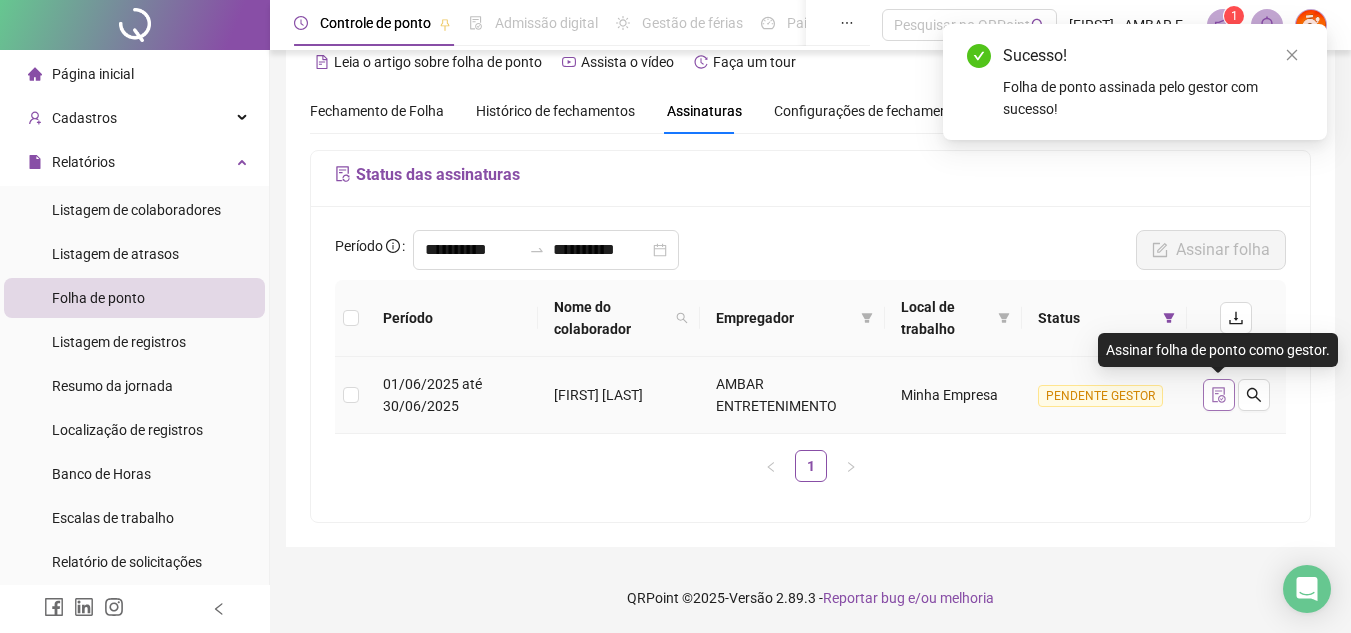 click 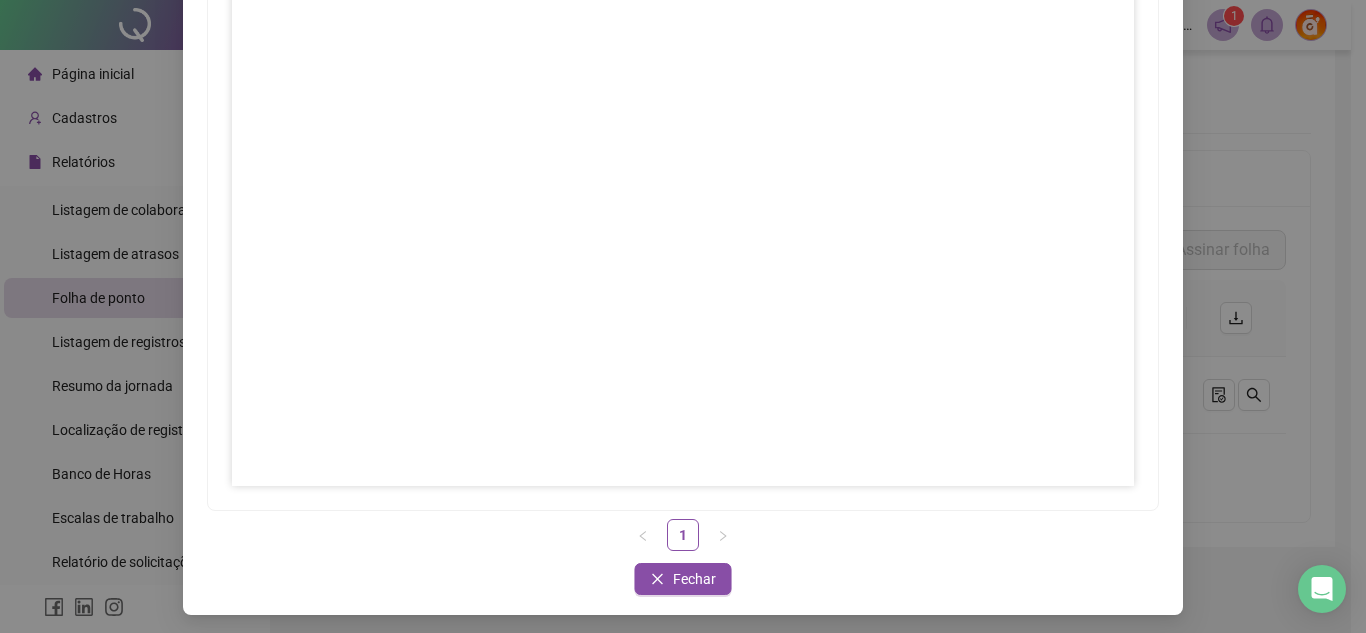 scroll, scrollTop: 297, scrollLeft: 0, axis: vertical 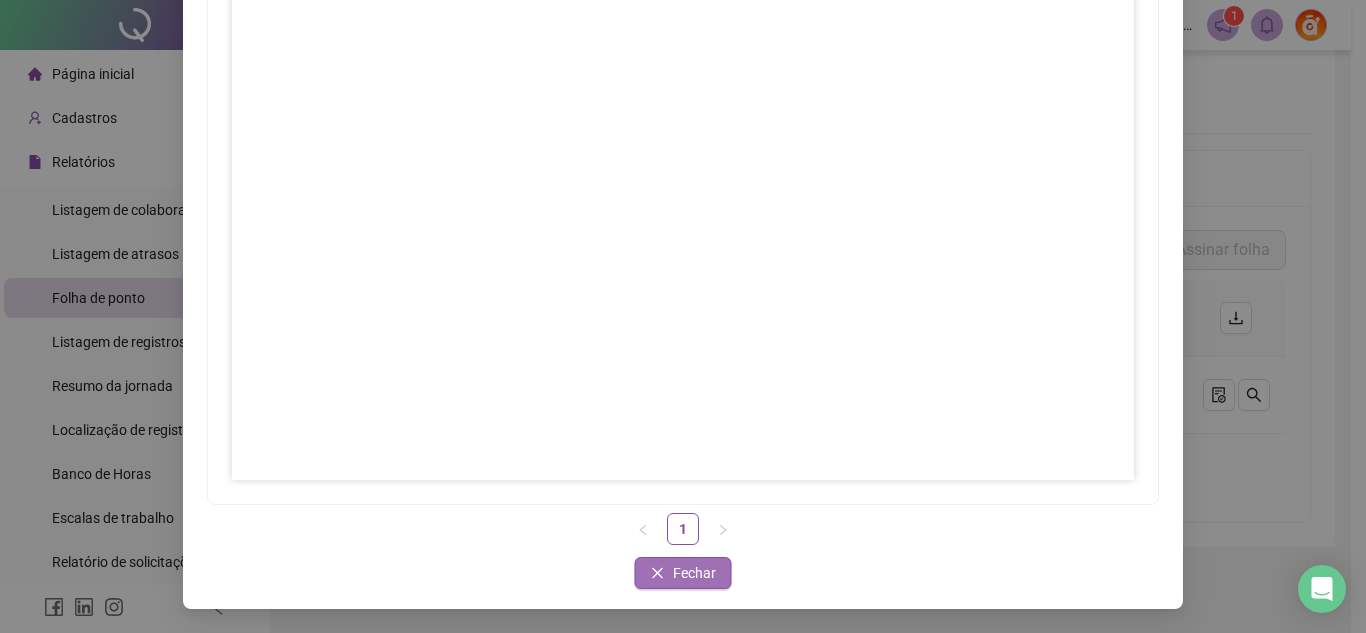 click on "Fechar" at bounding box center (694, 573) 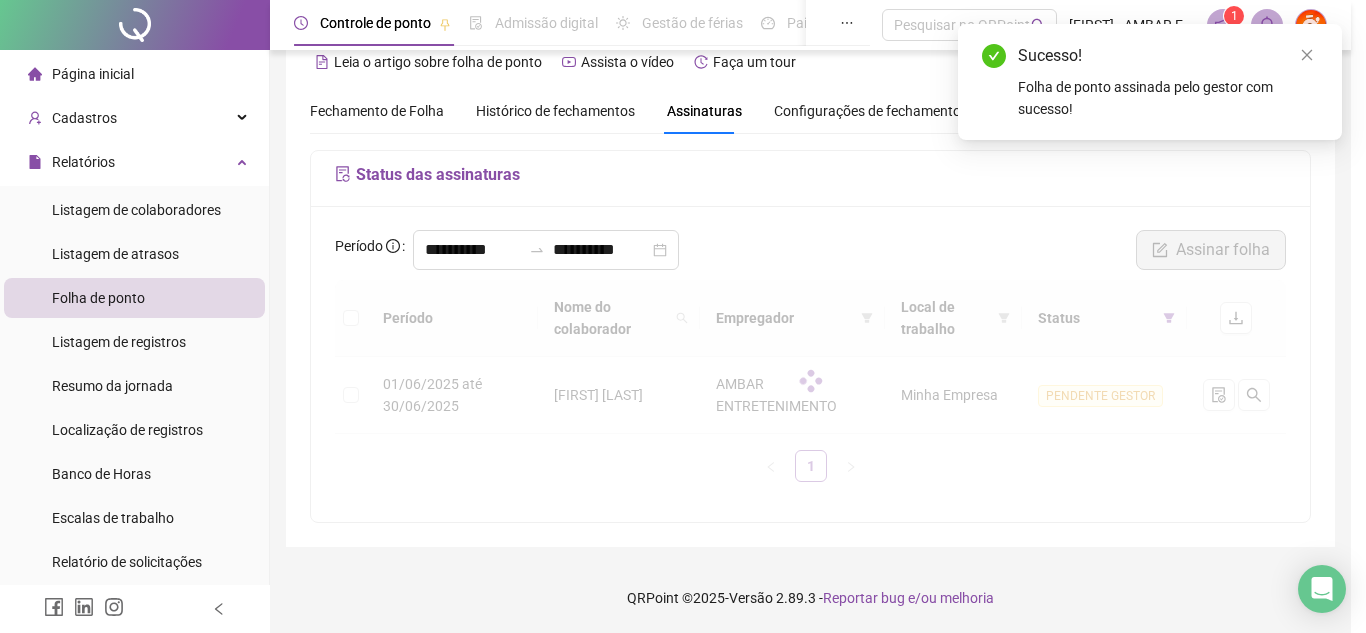 click on "Assinar folhas de ponto 1 Fechar Fechar" at bounding box center (683, 316) 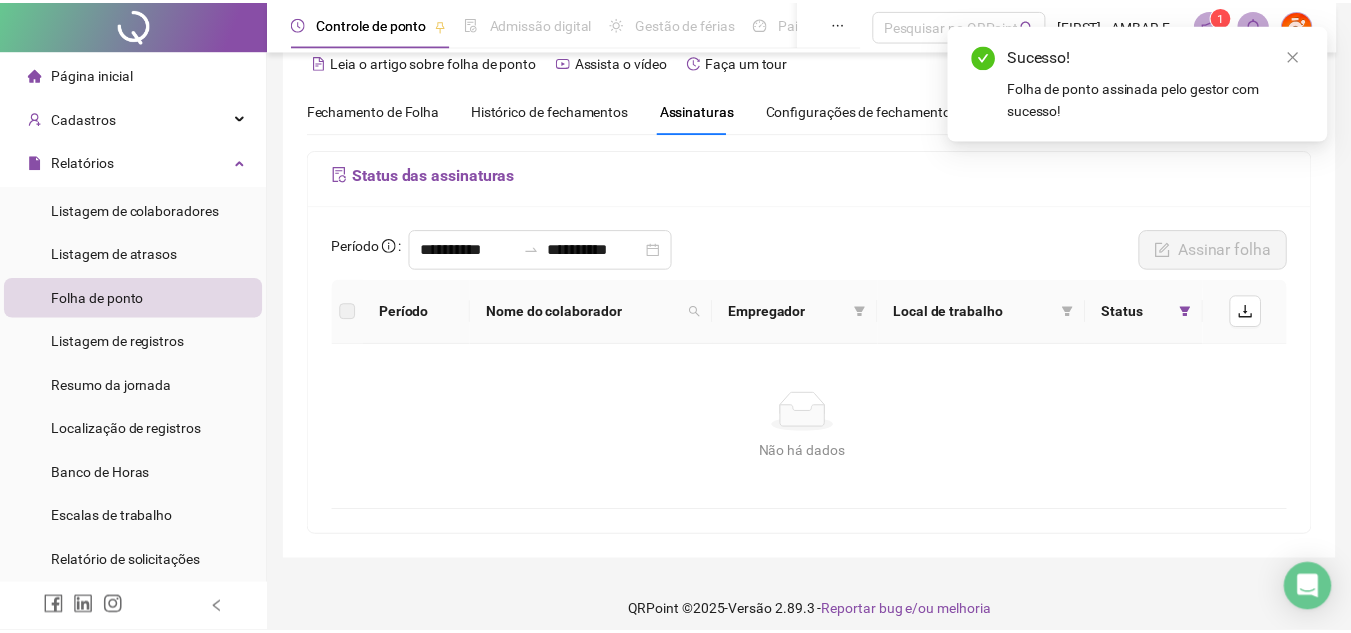 scroll, scrollTop: 0, scrollLeft: 0, axis: both 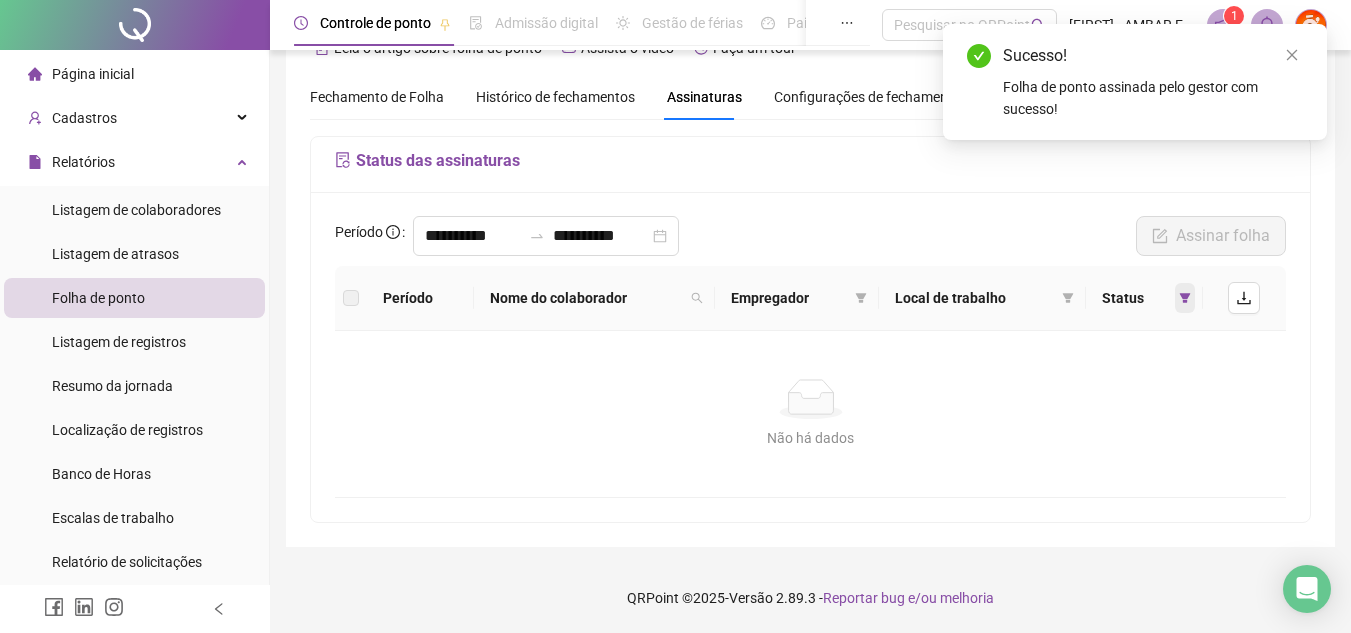 click 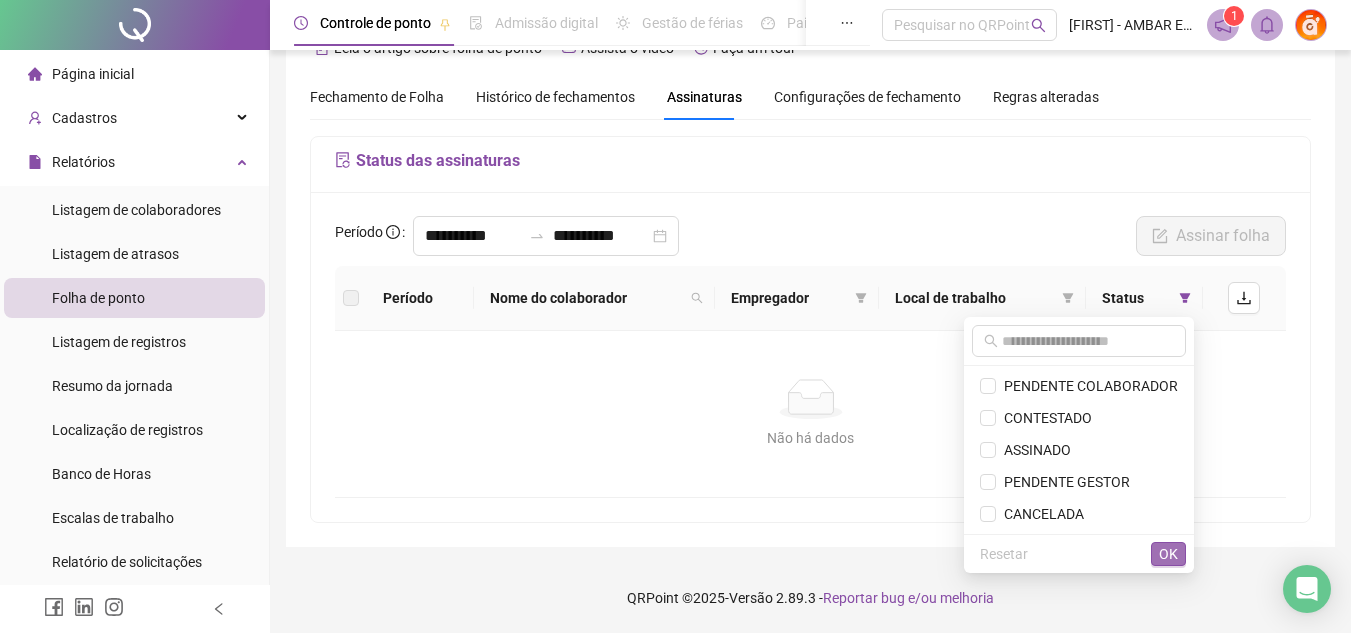 click on "OK" at bounding box center (1168, 554) 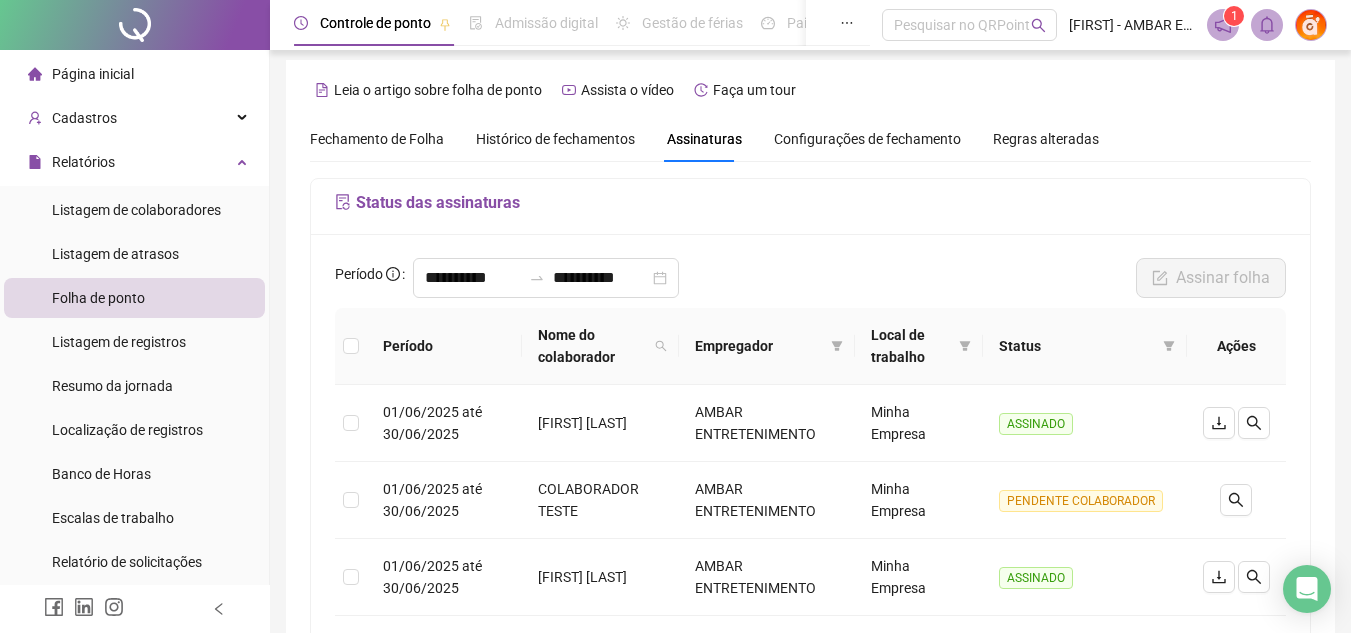 scroll, scrollTop: 0, scrollLeft: 0, axis: both 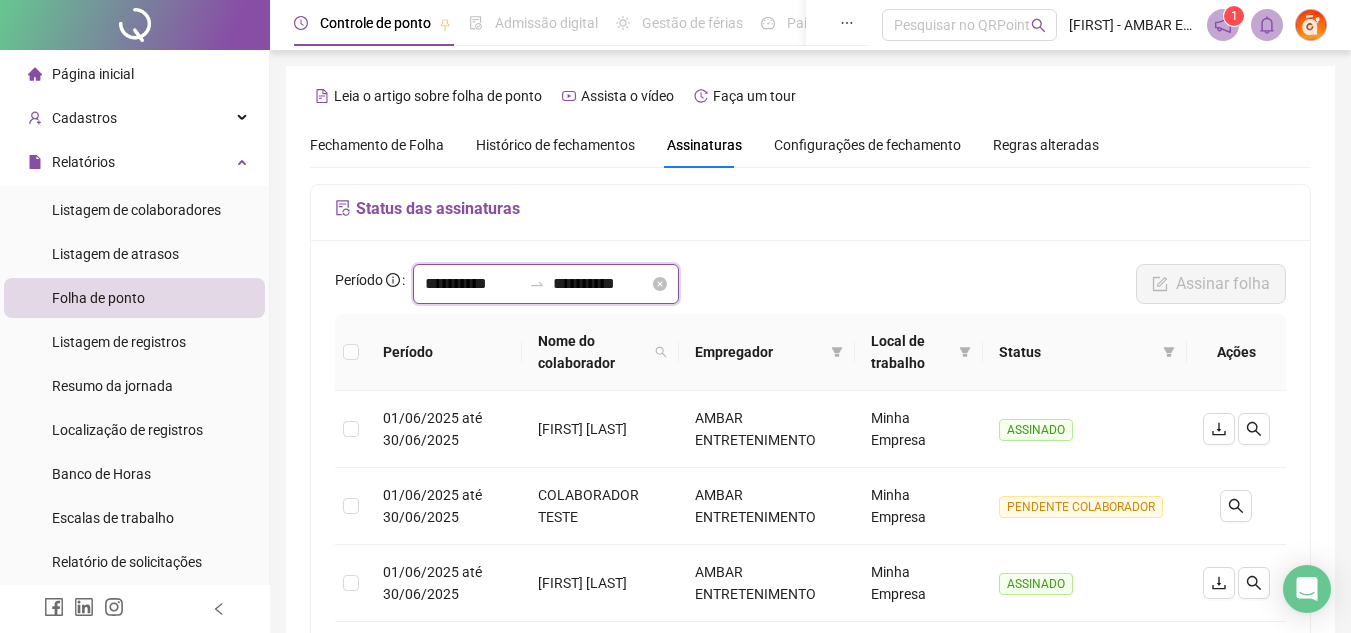 click on "**********" at bounding box center (473, 284) 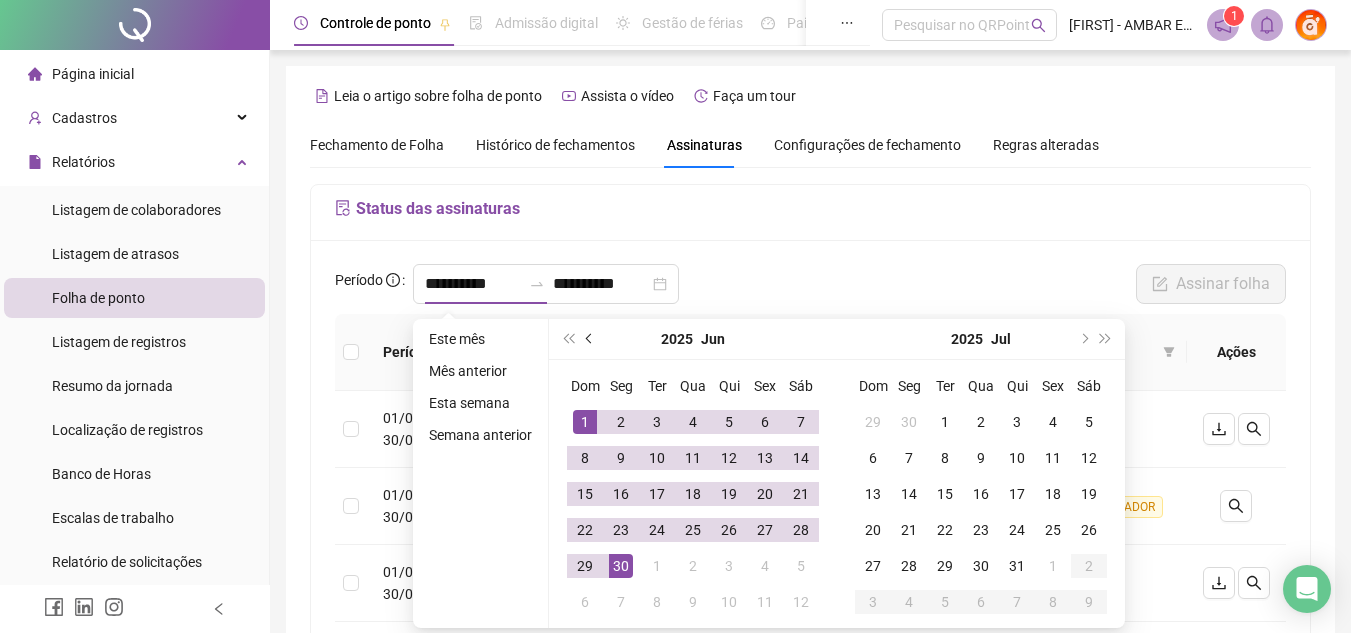 click at bounding box center [590, 339] 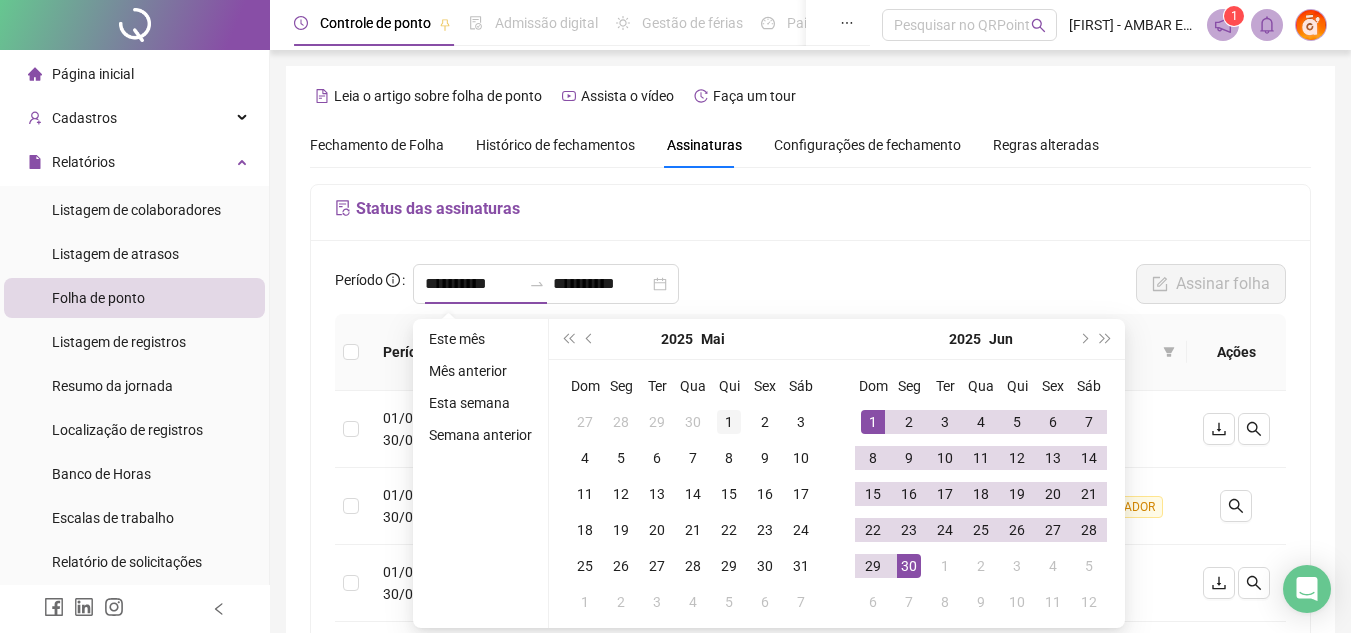 type on "**********" 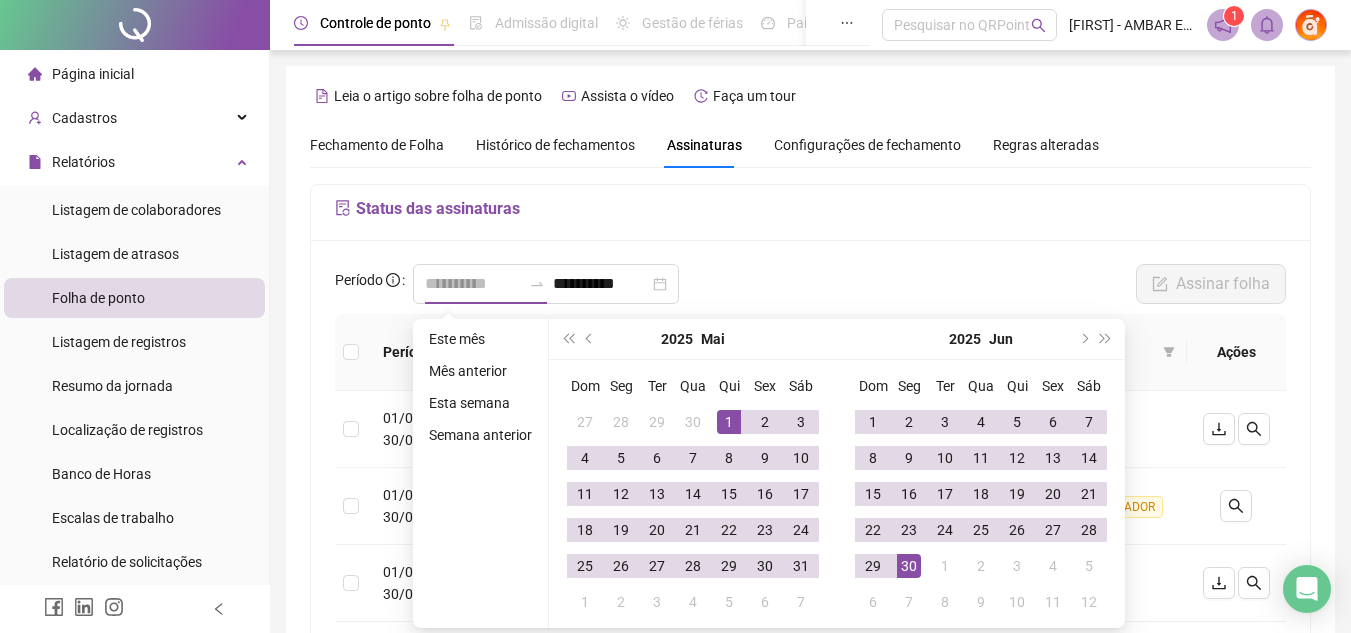 click on "1" at bounding box center (729, 422) 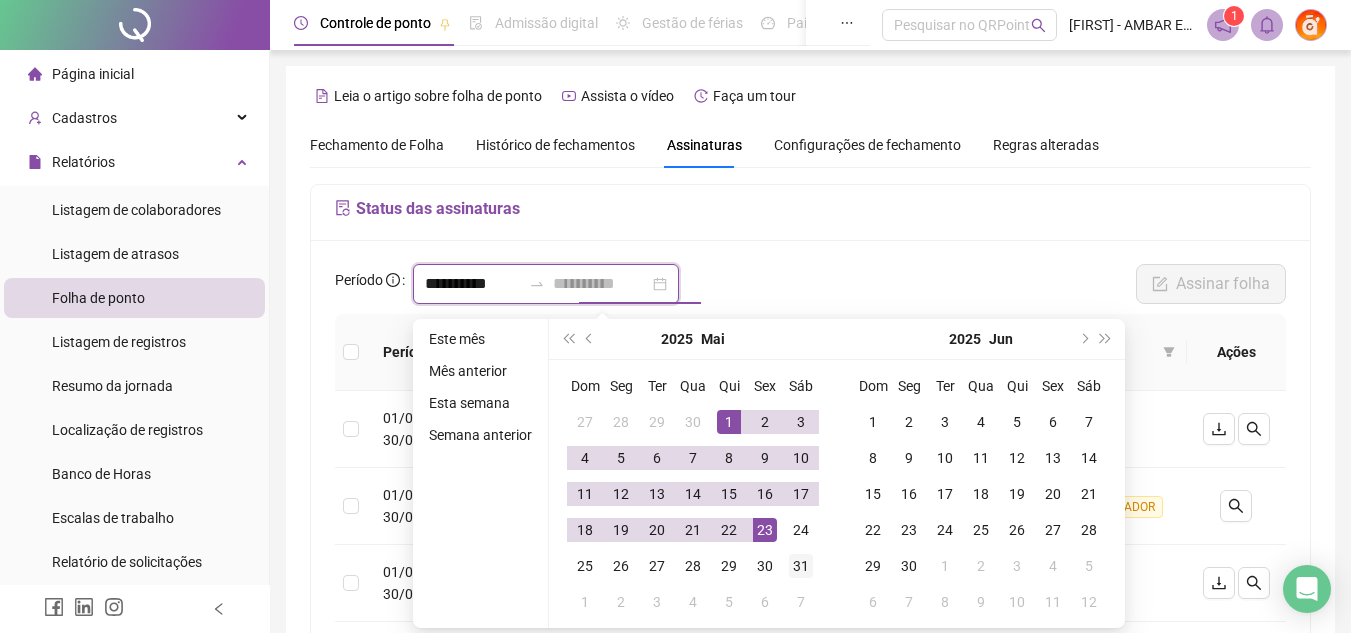 type on "**********" 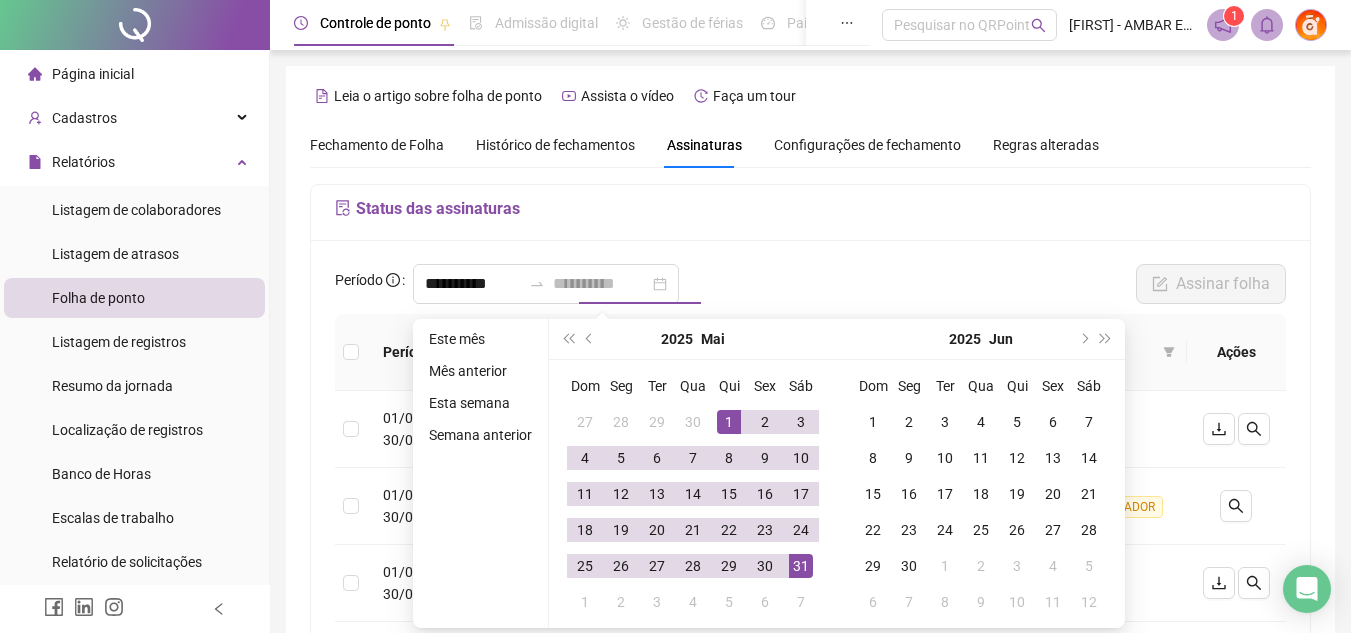 click on "31" at bounding box center (801, 566) 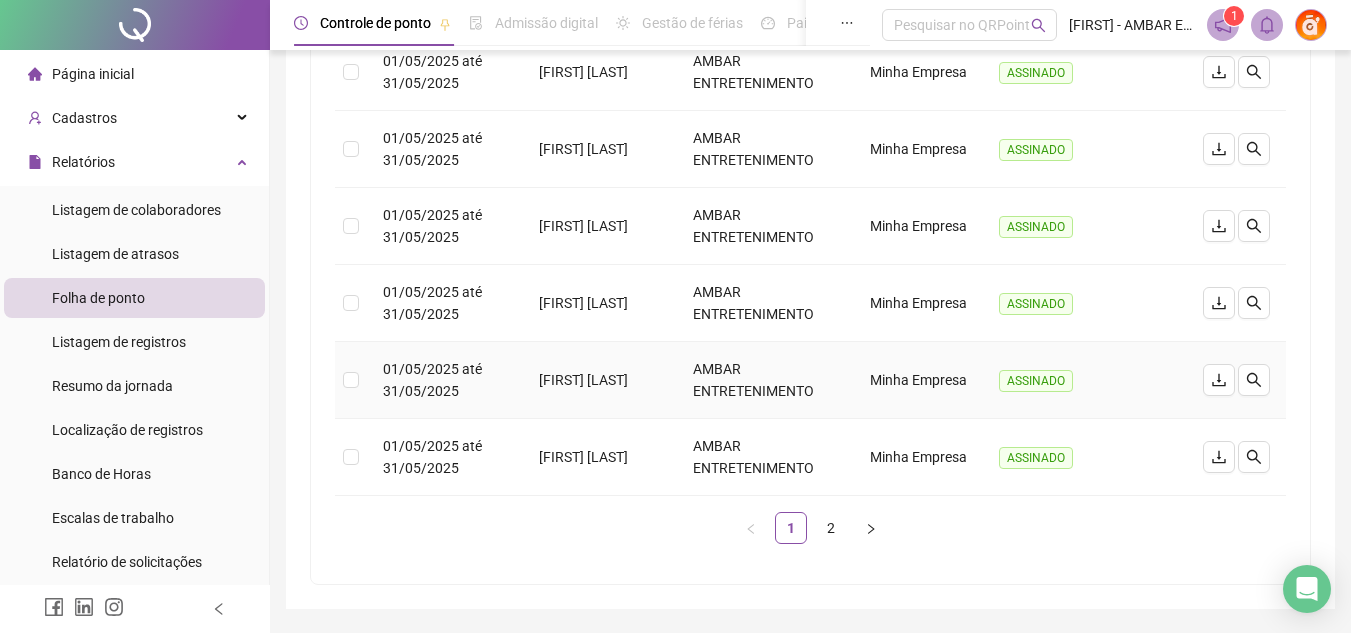 scroll, scrollTop: 727, scrollLeft: 0, axis: vertical 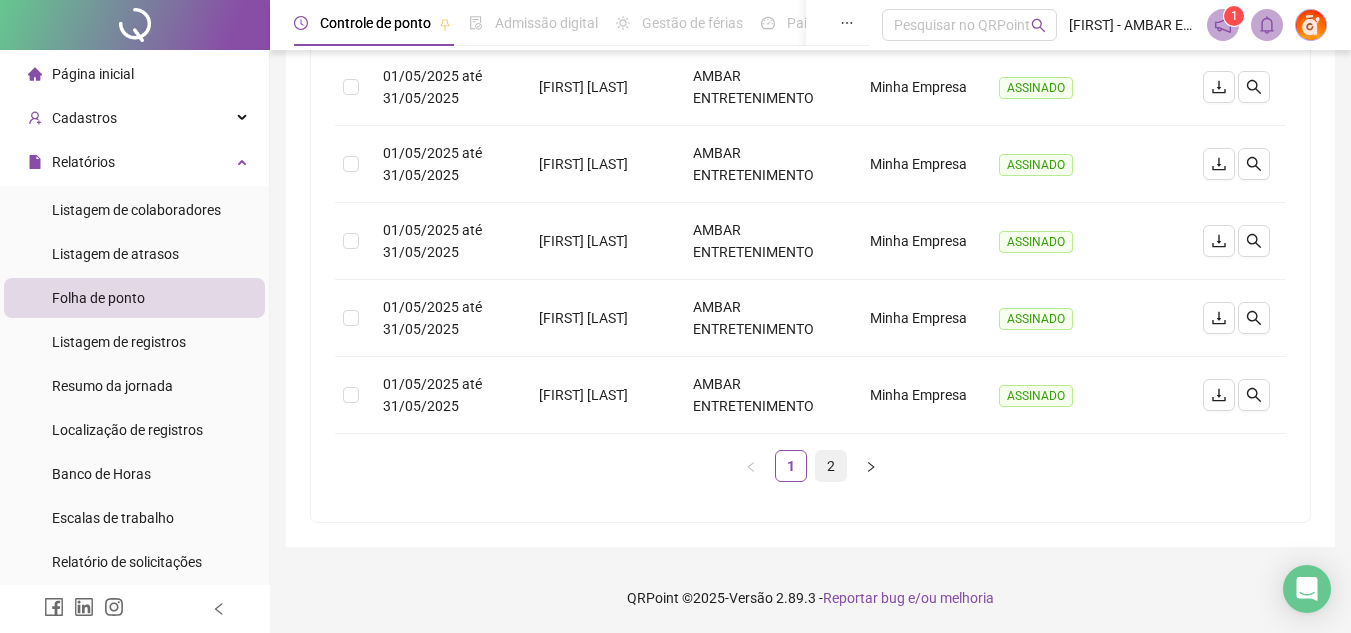 click on "2" at bounding box center [831, 466] 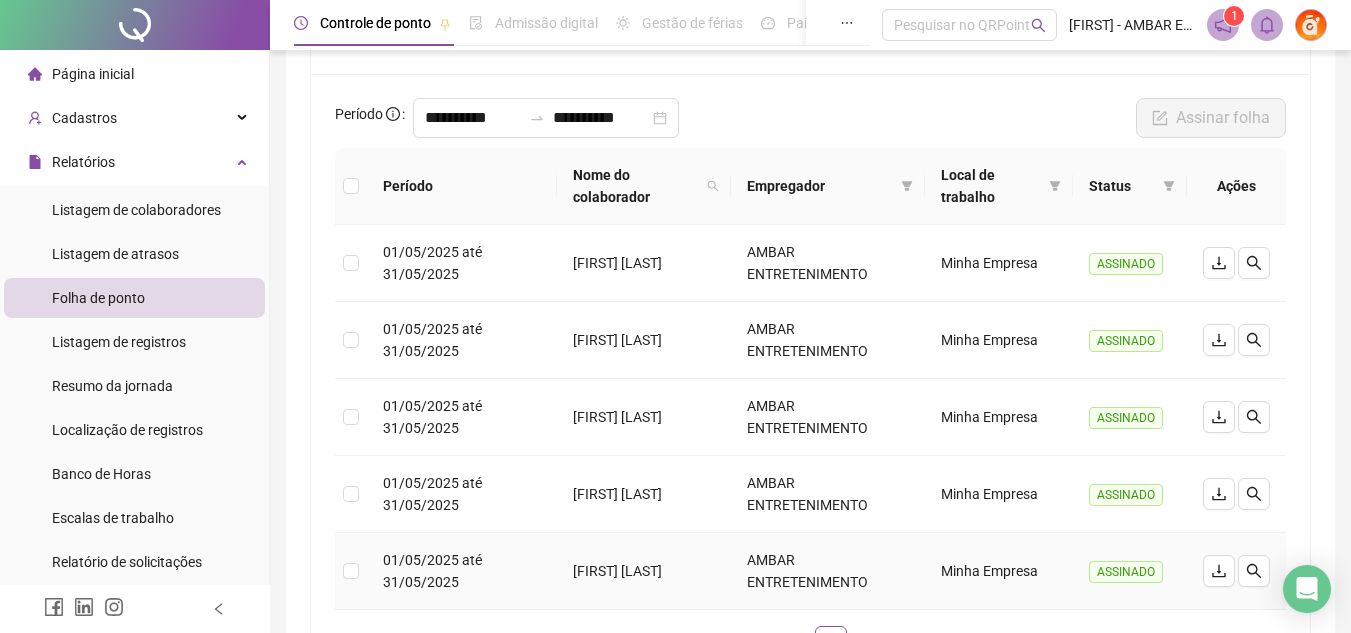 scroll, scrollTop: 0, scrollLeft: 0, axis: both 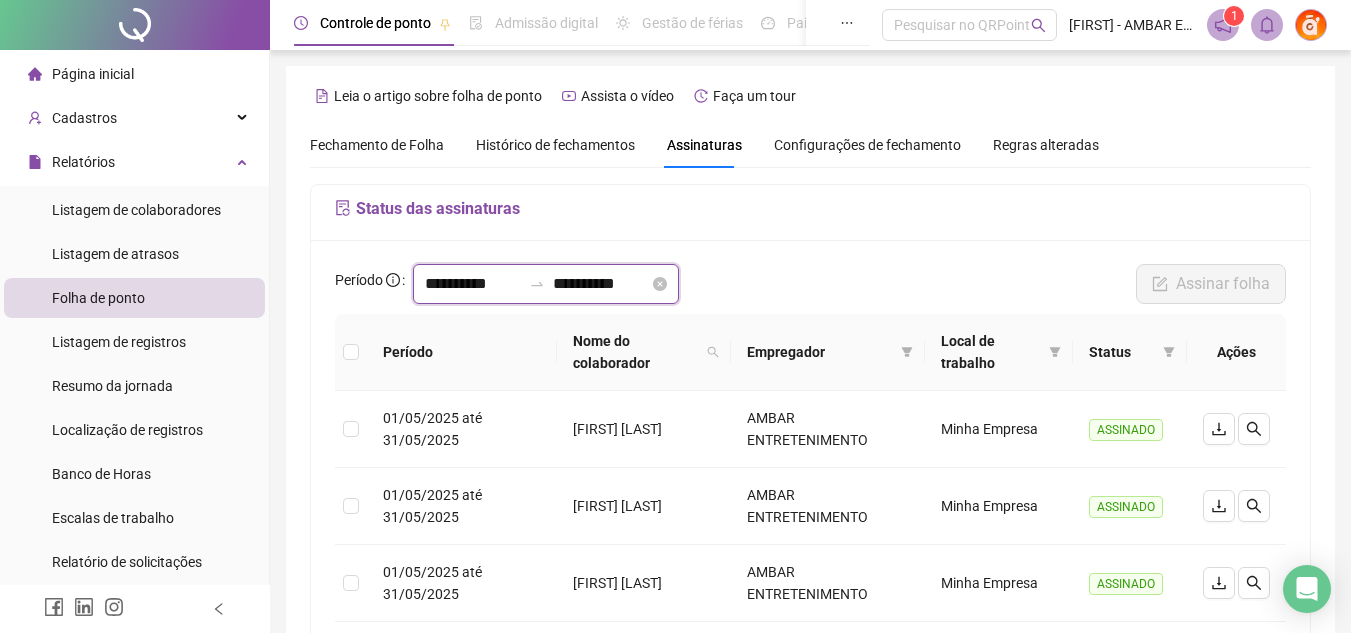 click on "**********" at bounding box center (473, 284) 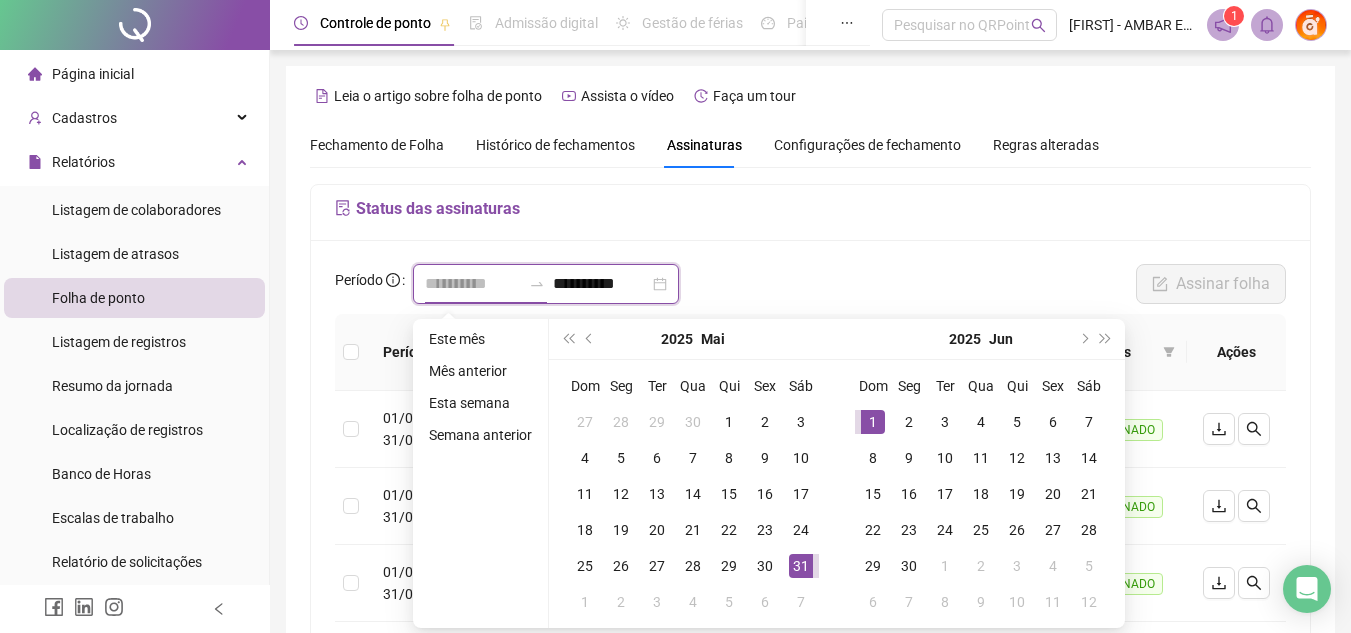type on "**********" 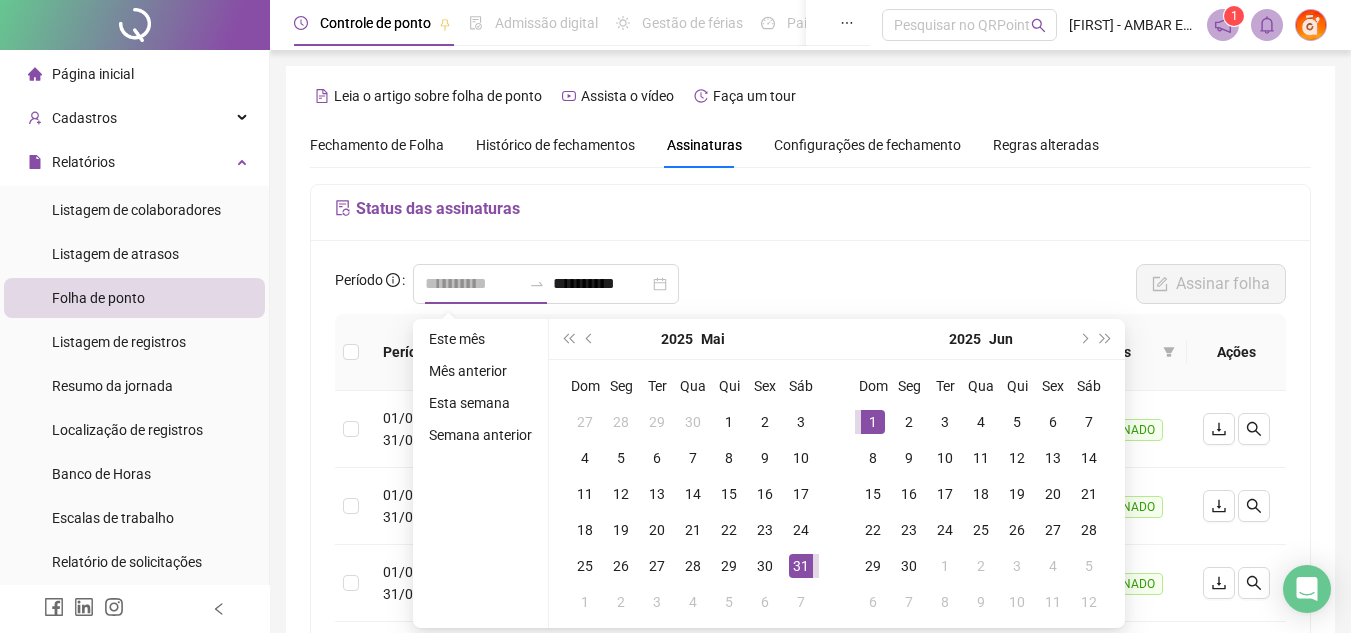 click on "1" at bounding box center [873, 422] 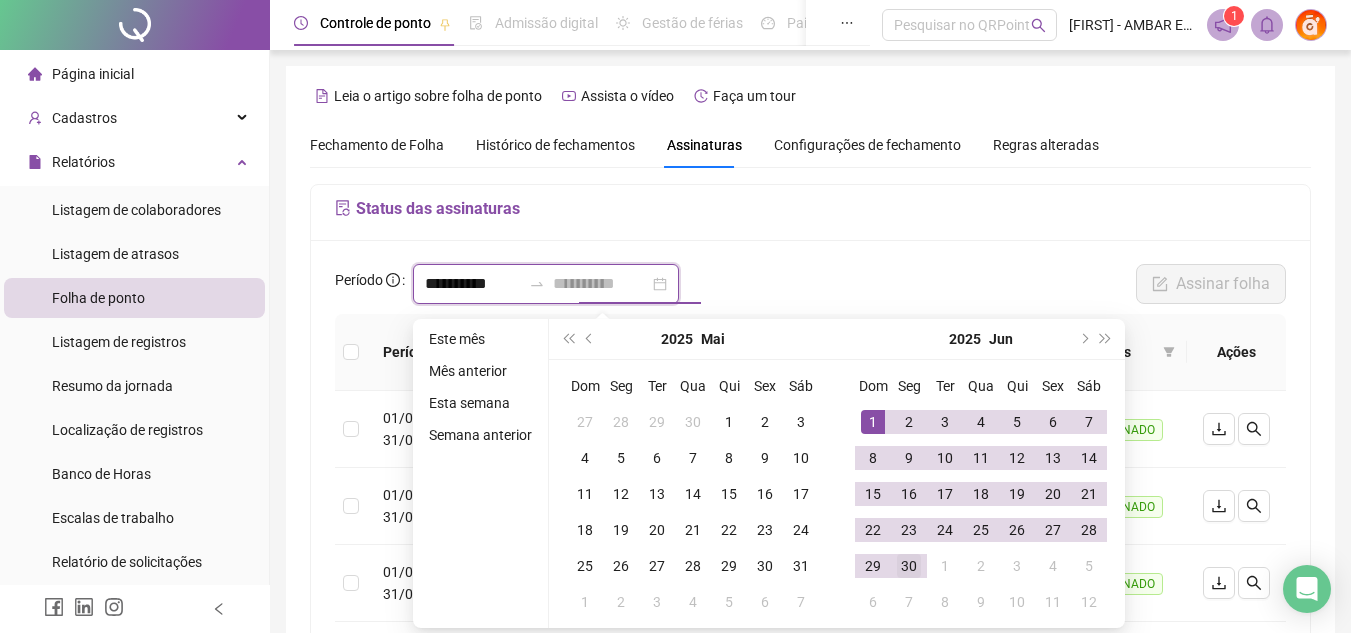 type on "**********" 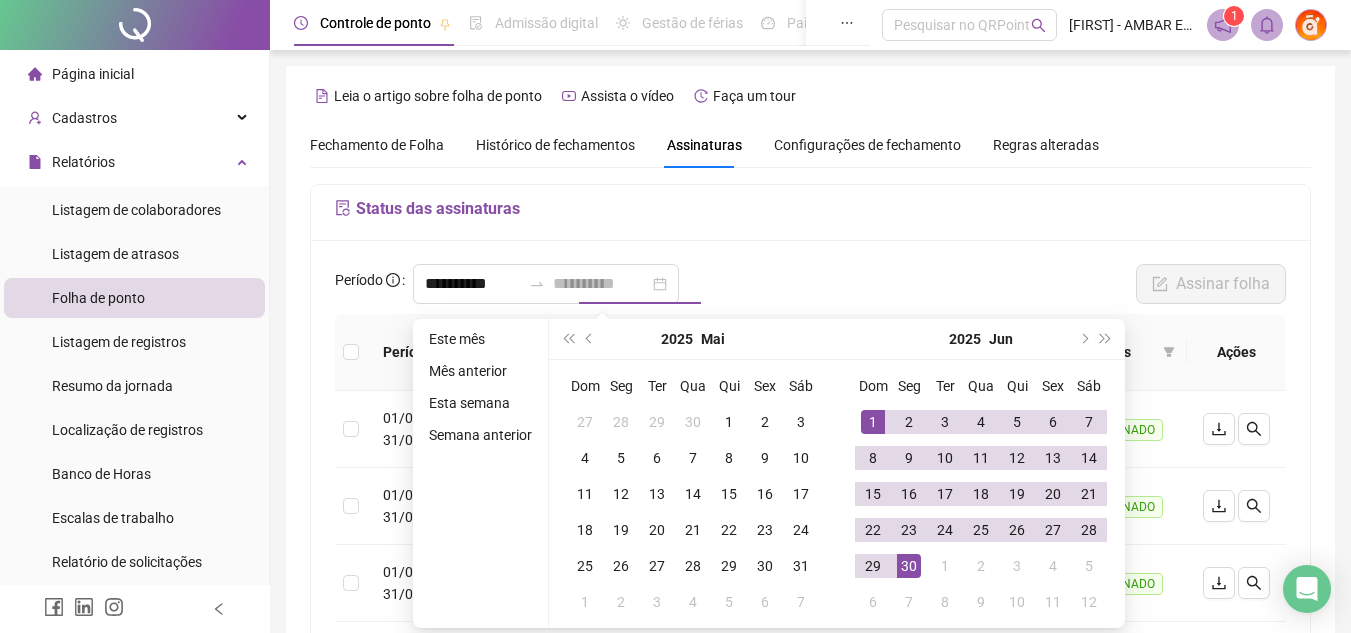 click on "30" at bounding box center [909, 566] 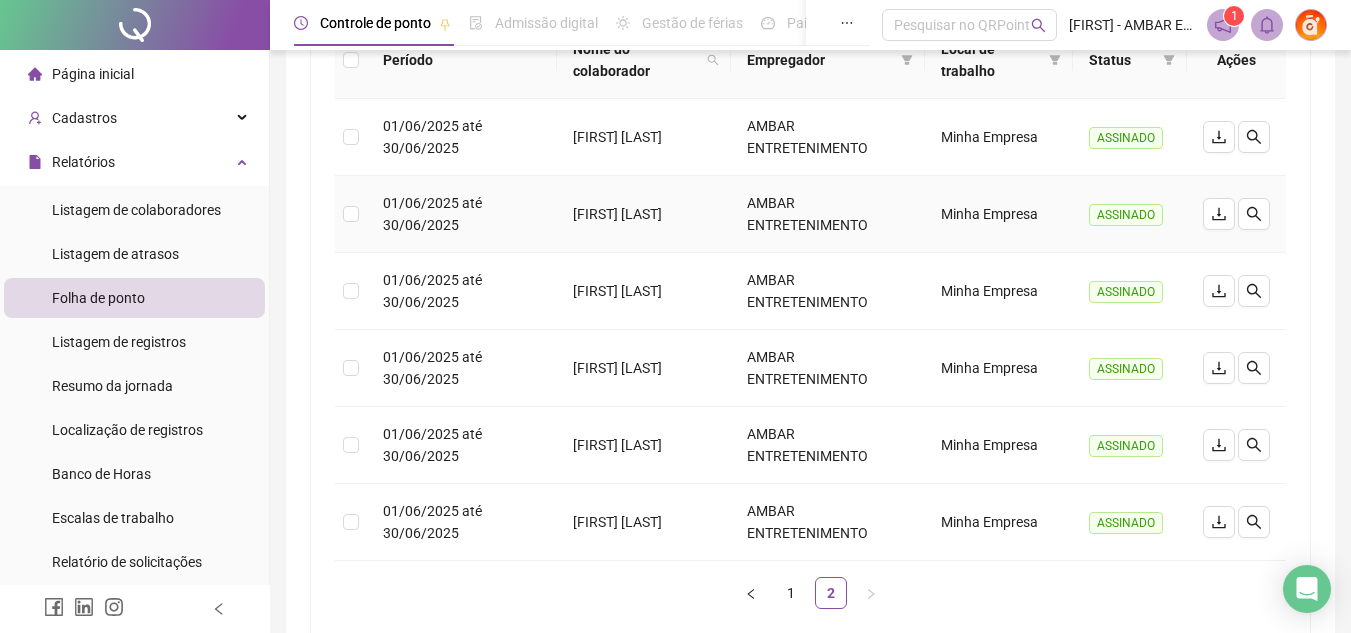 scroll, scrollTop: 419, scrollLeft: 0, axis: vertical 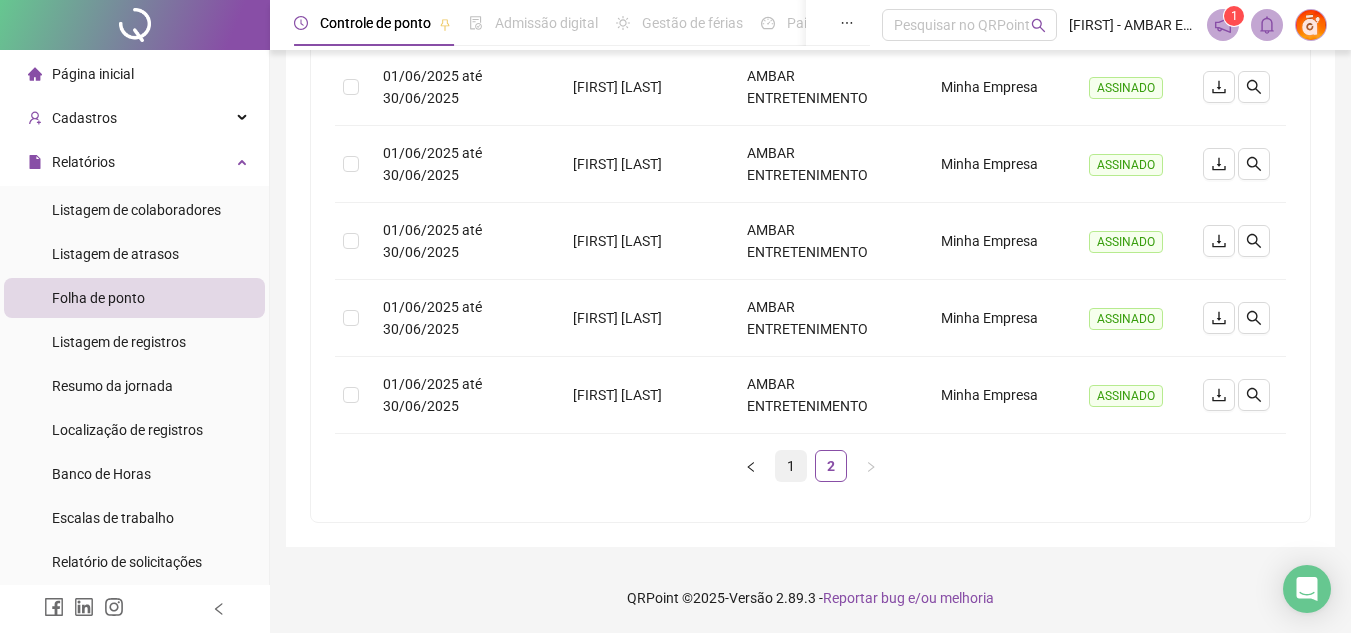 click on "1" at bounding box center (791, 466) 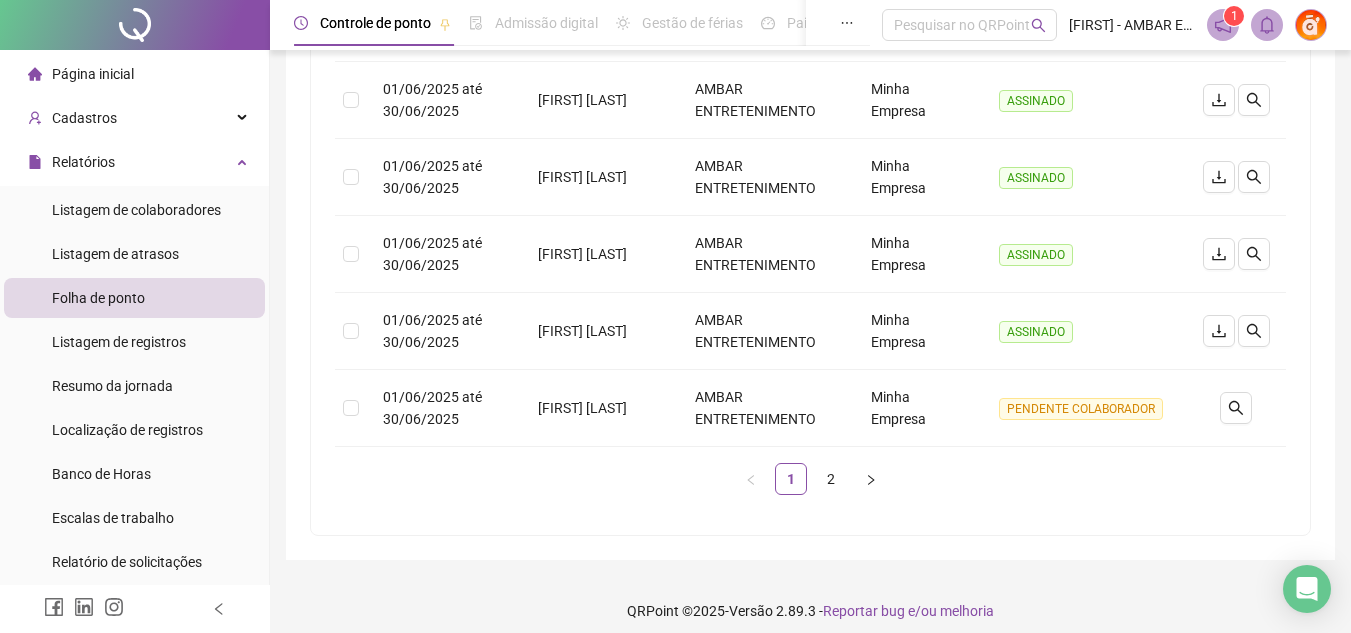 scroll, scrollTop: 727, scrollLeft: 0, axis: vertical 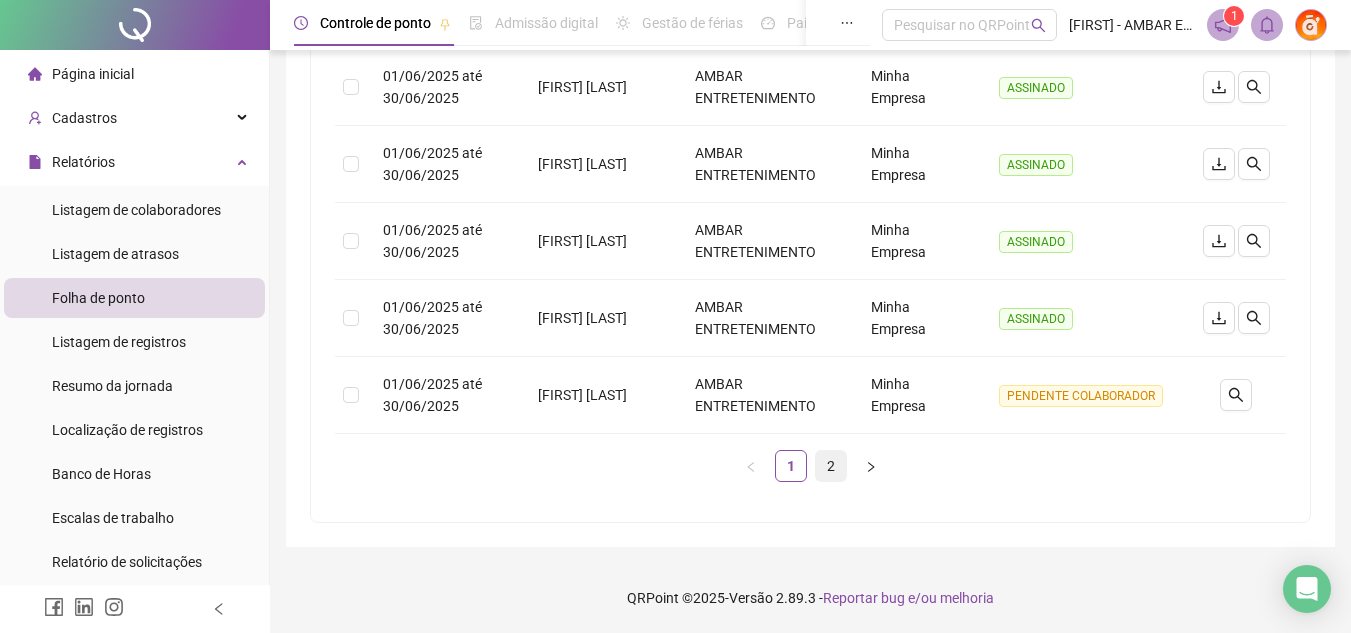 click on "2" at bounding box center (831, 466) 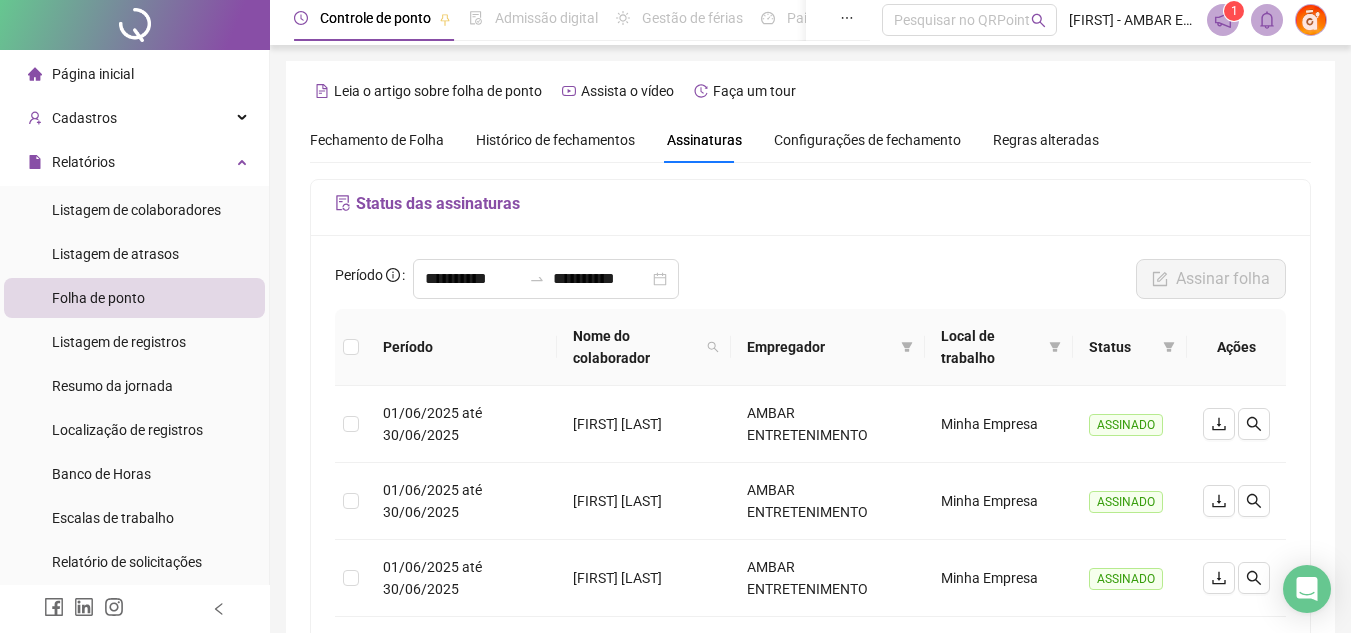 scroll, scrollTop: 0, scrollLeft: 0, axis: both 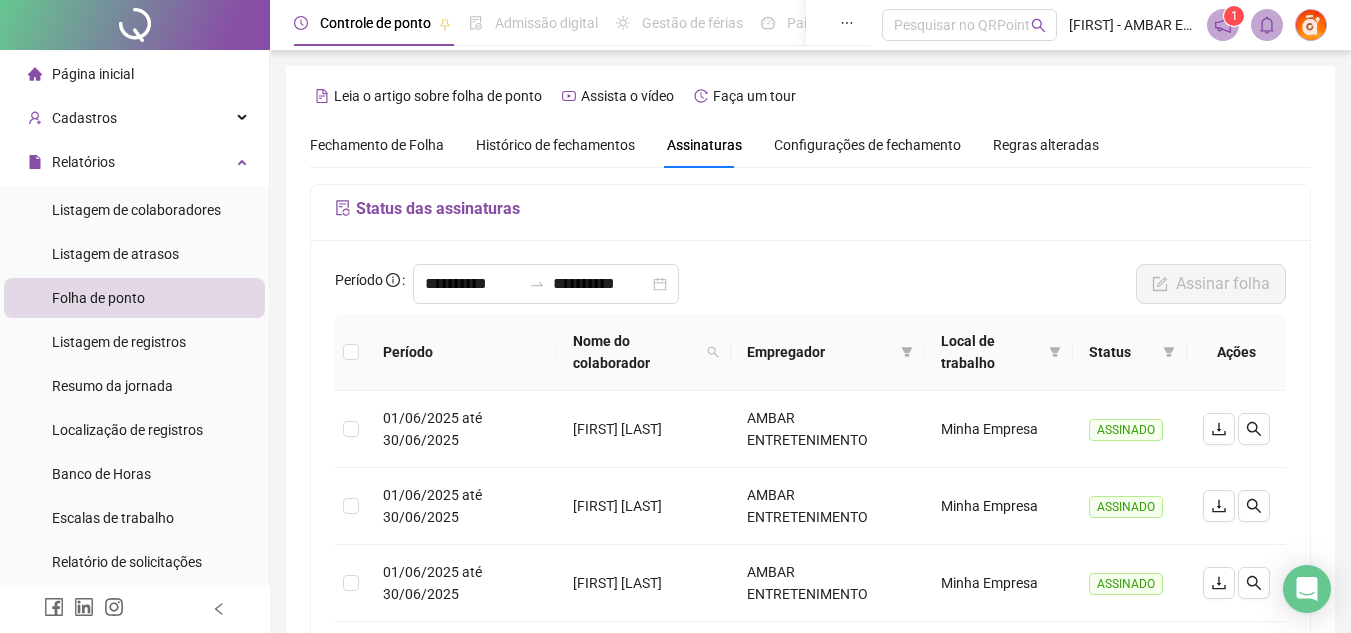 click at bounding box center (1223, 25) 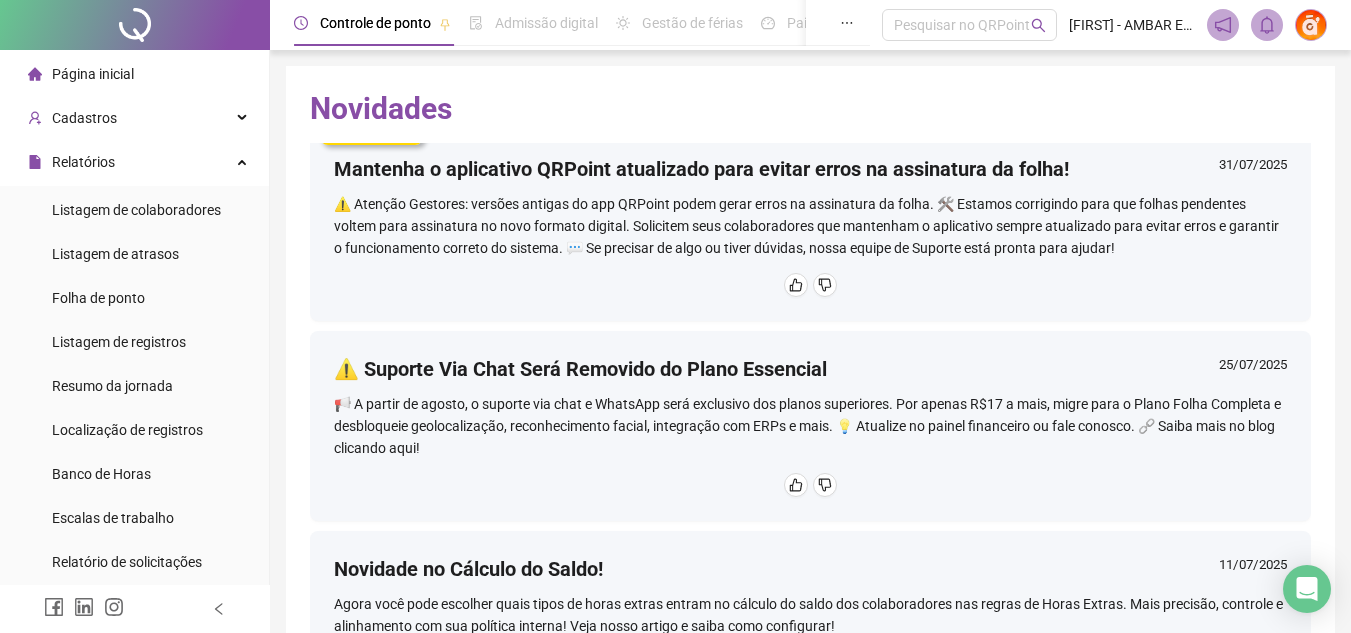 scroll, scrollTop: 0, scrollLeft: 0, axis: both 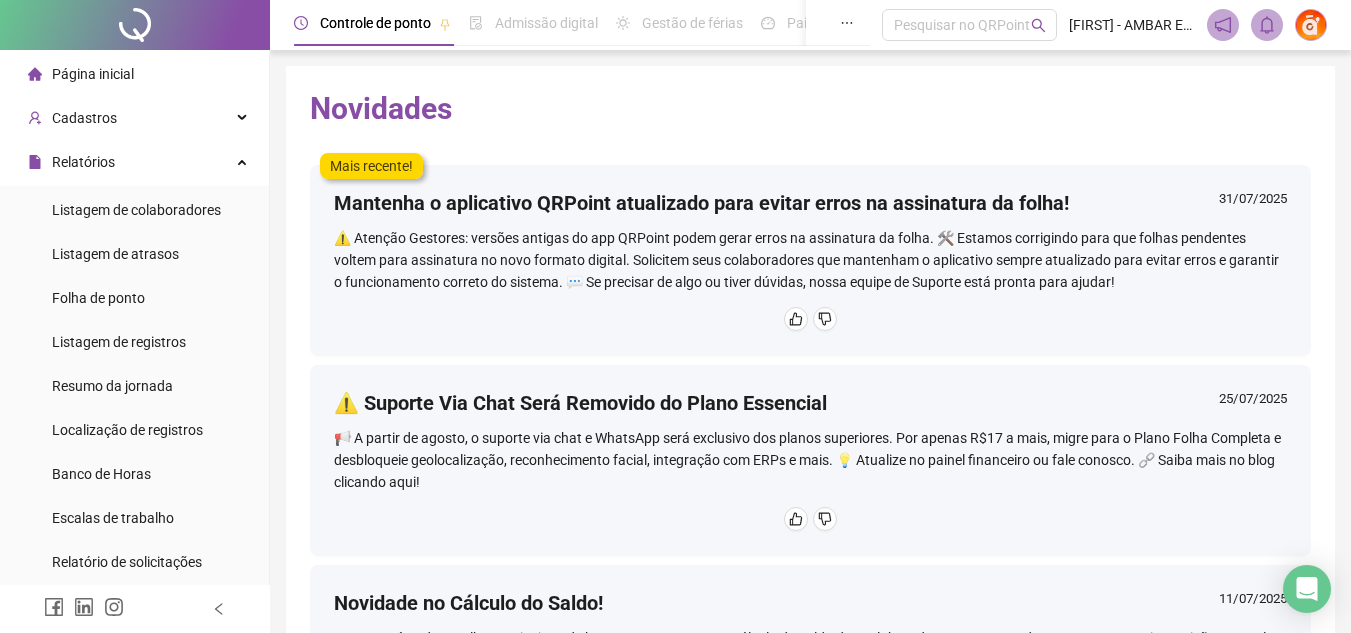 click on "Página inicial" at bounding box center (93, 74) 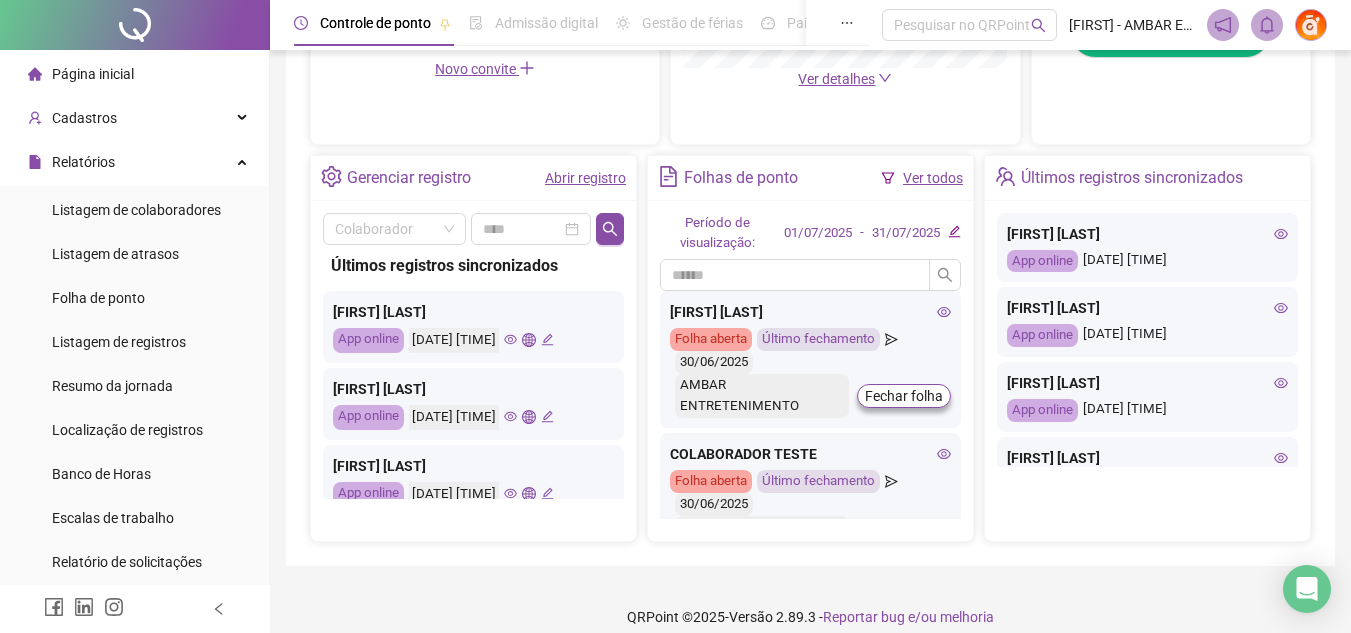 scroll, scrollTop: 689, scrollLeft: 0, axis: vertical 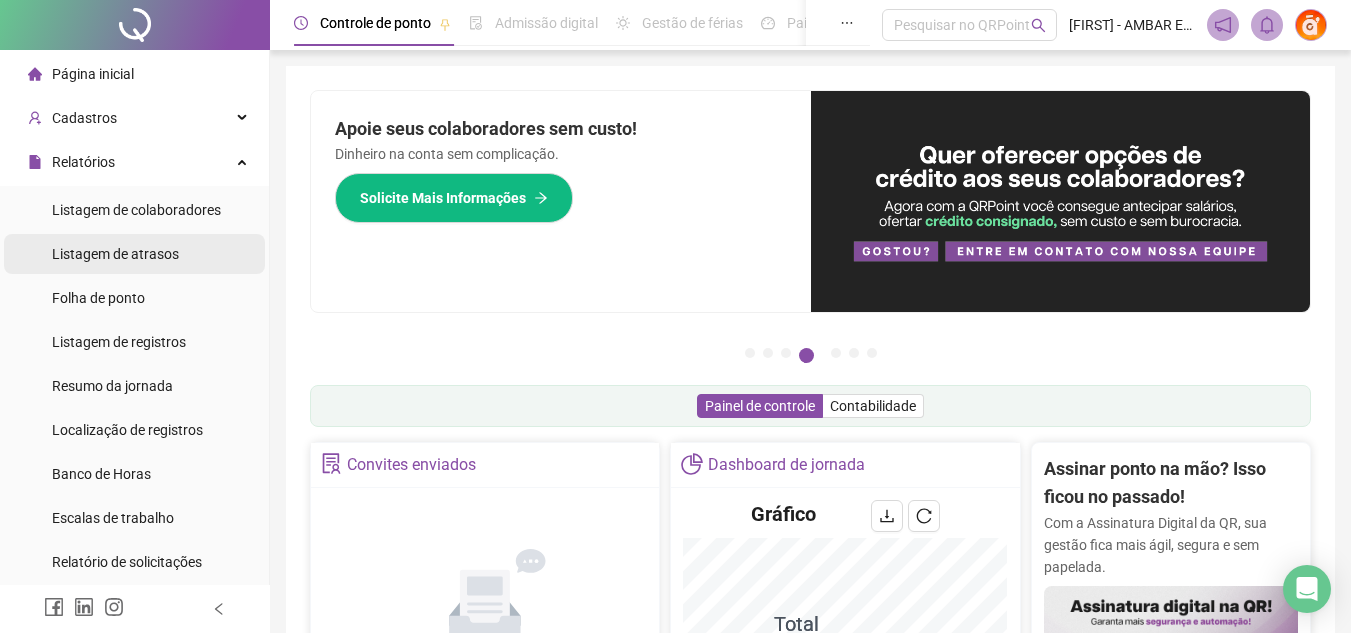 click on "Listagem de atrasos" at bounding box center (115, 254) 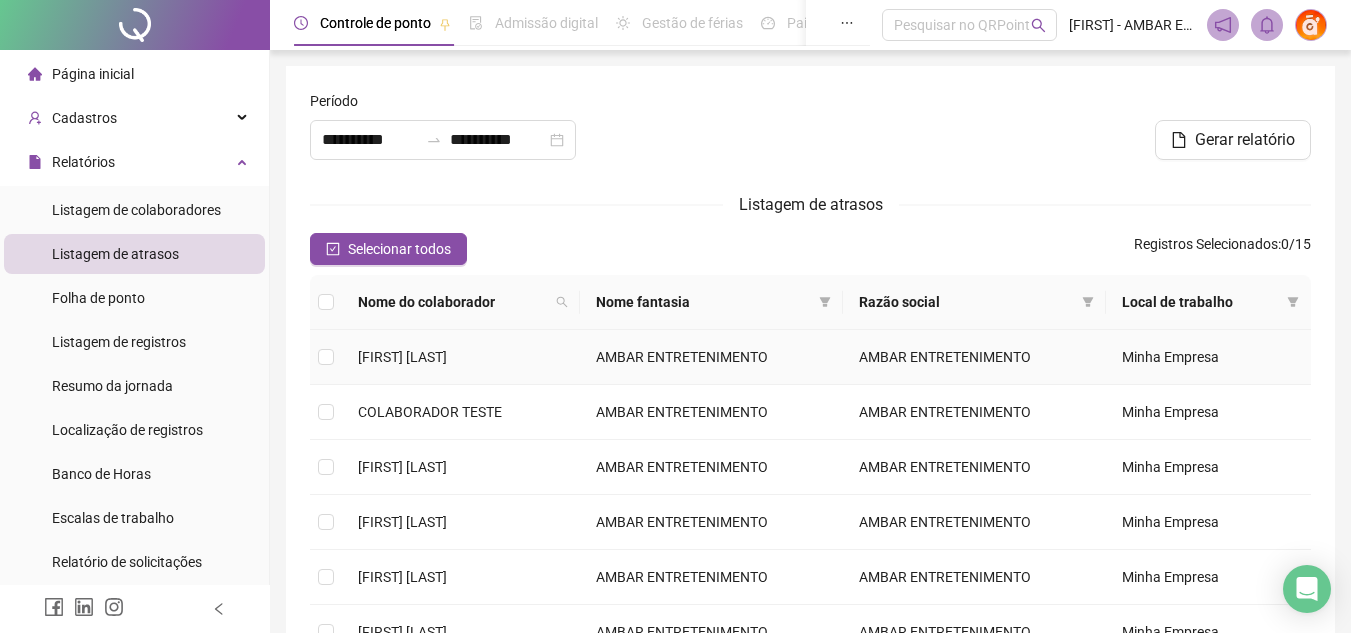 click on "[FIRST] [LAST]" at bounding box center (402, 357) 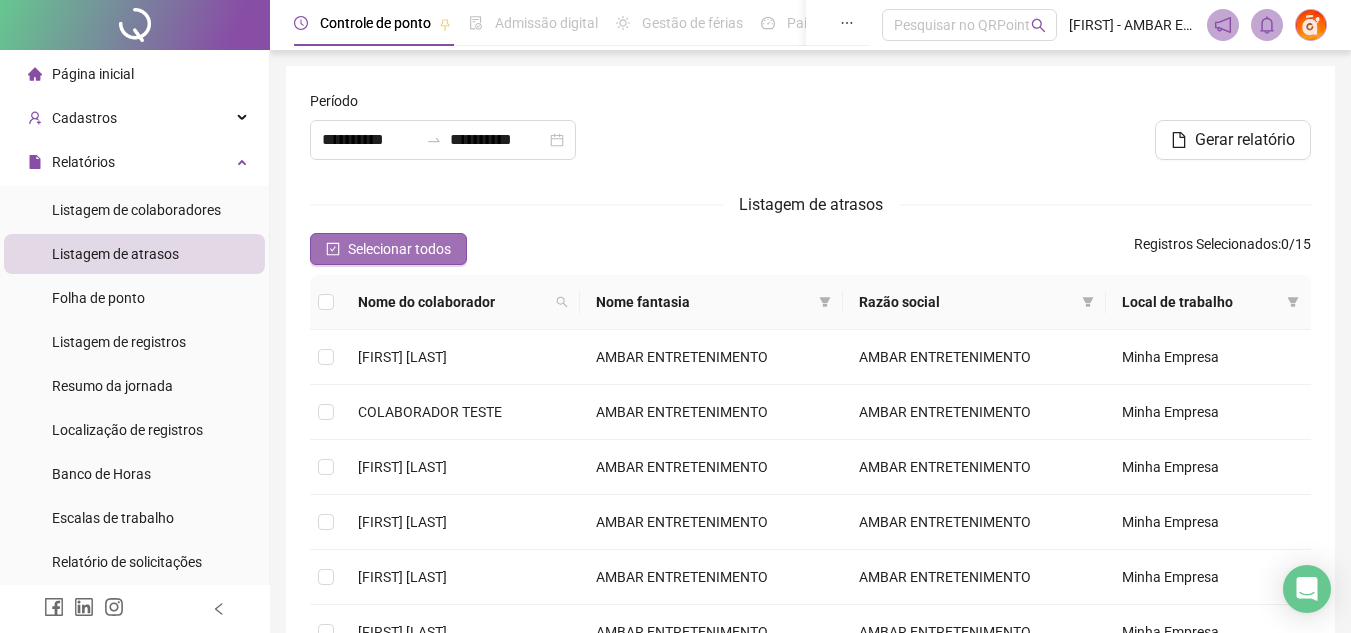 click 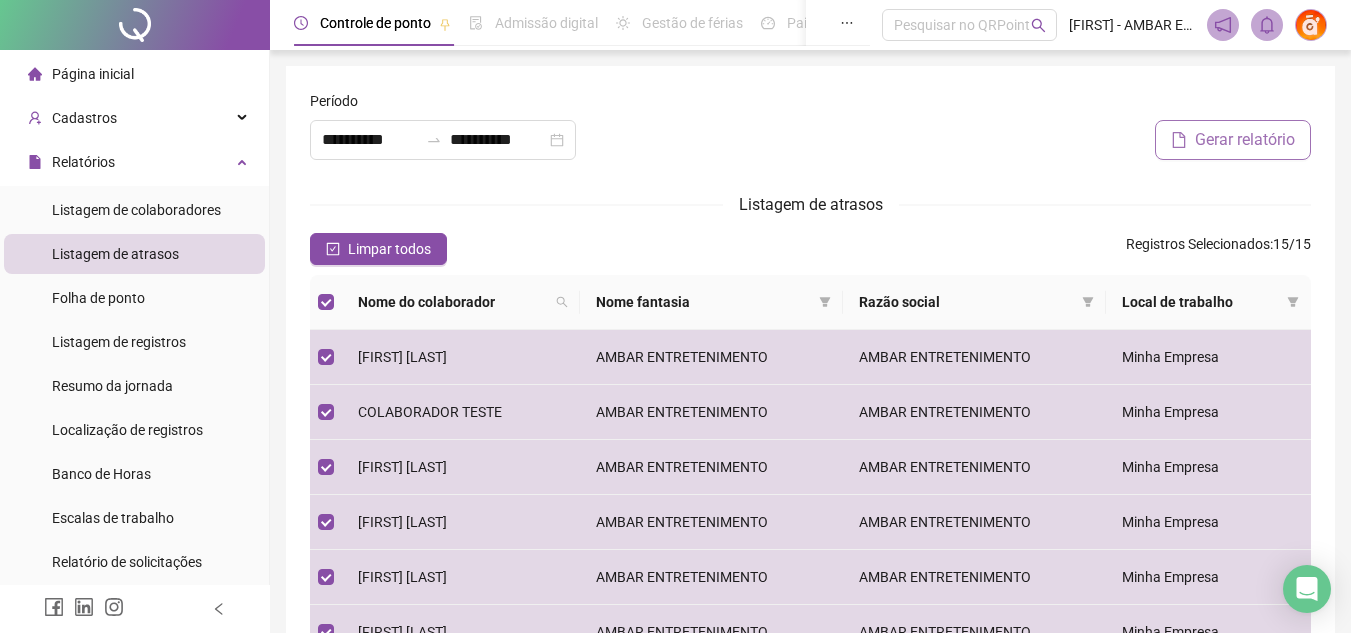 click on "Gerar relatório" at bounding box center [1245, 140] 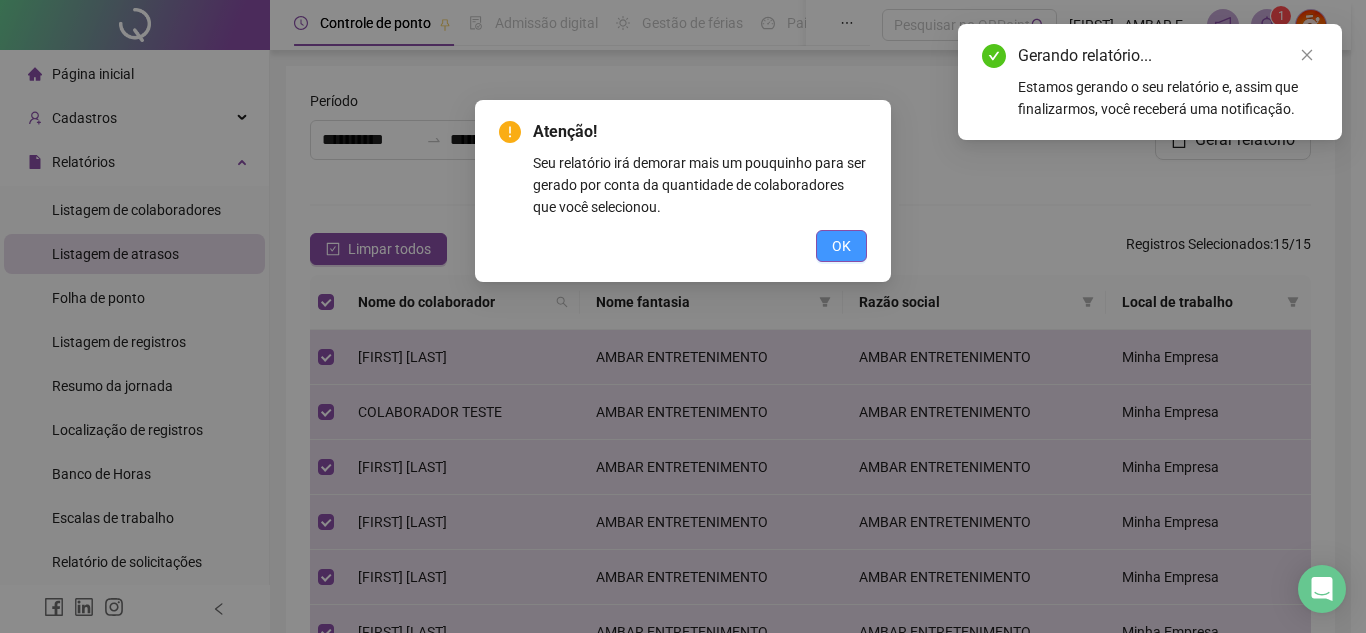 click on "OK" at bounding box center [841, 246] 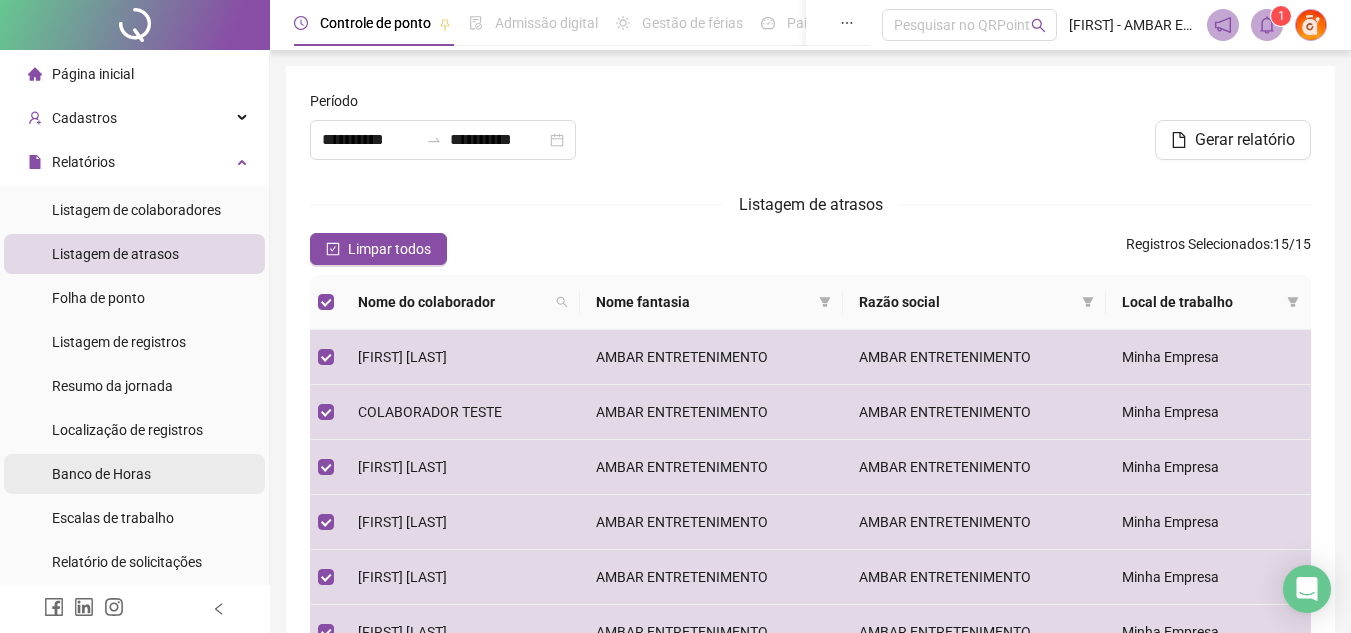 click on "Banco de Horas" at bounding box center (101, 474) 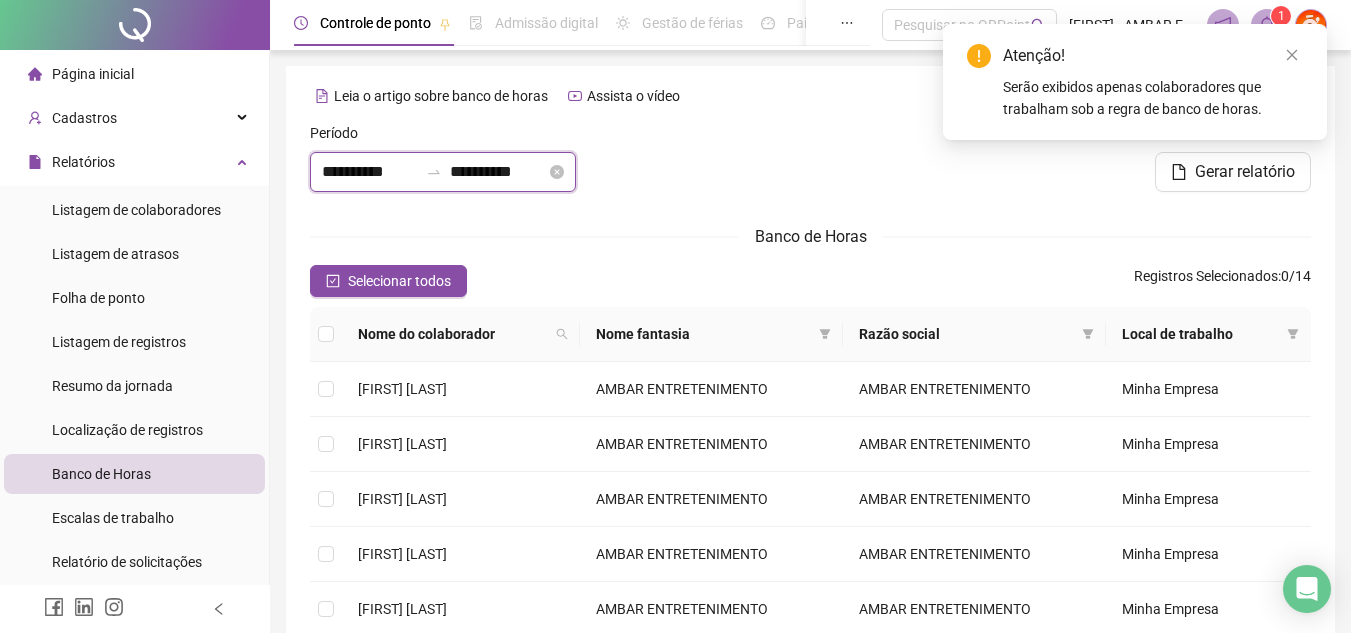click on "**********" at bounding box center [370, 172] 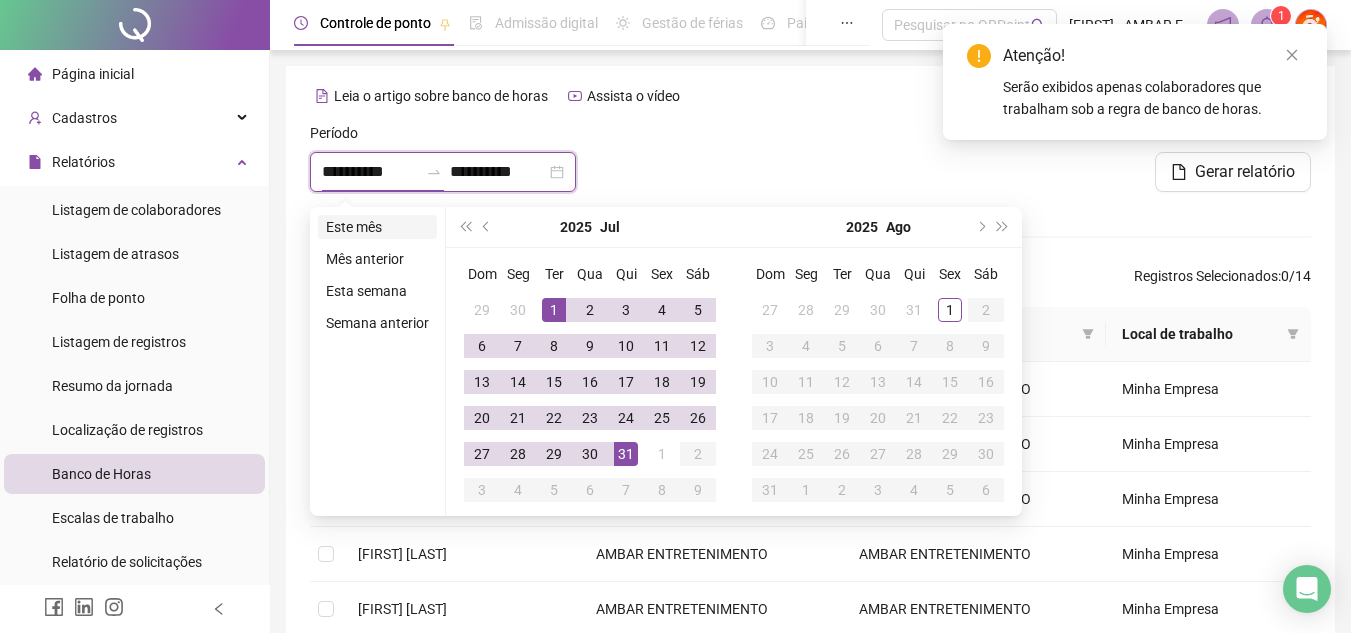 type on "**********" 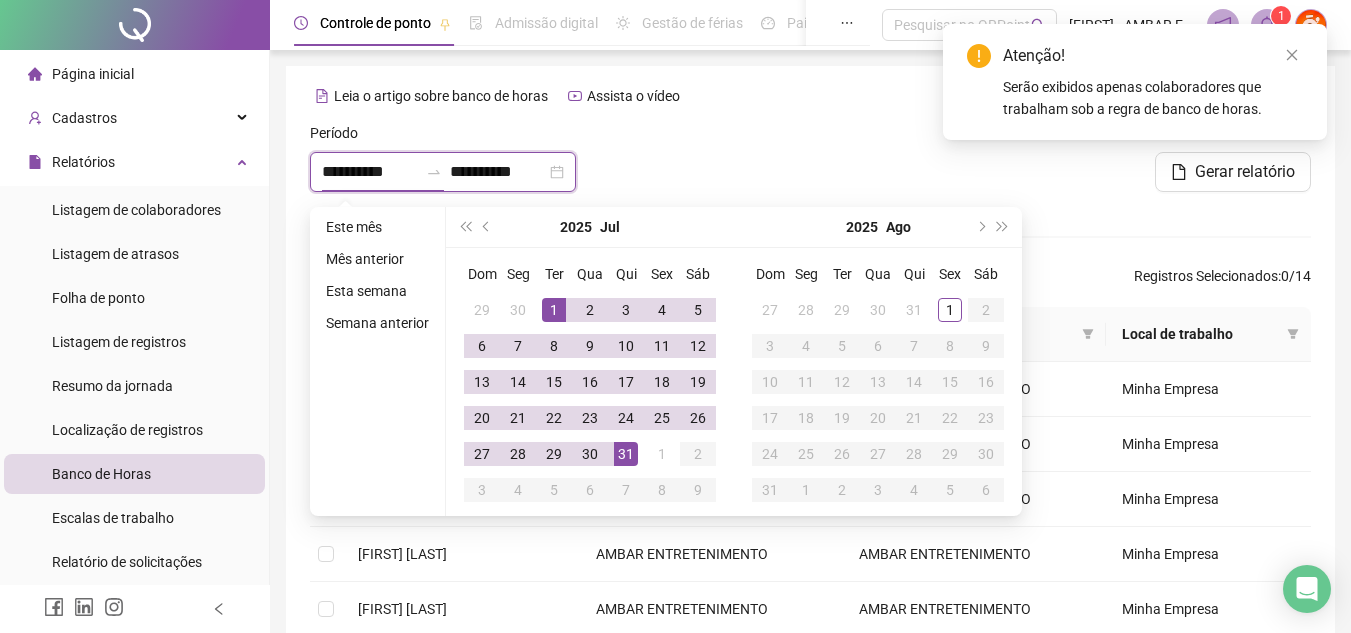 type on "**********" 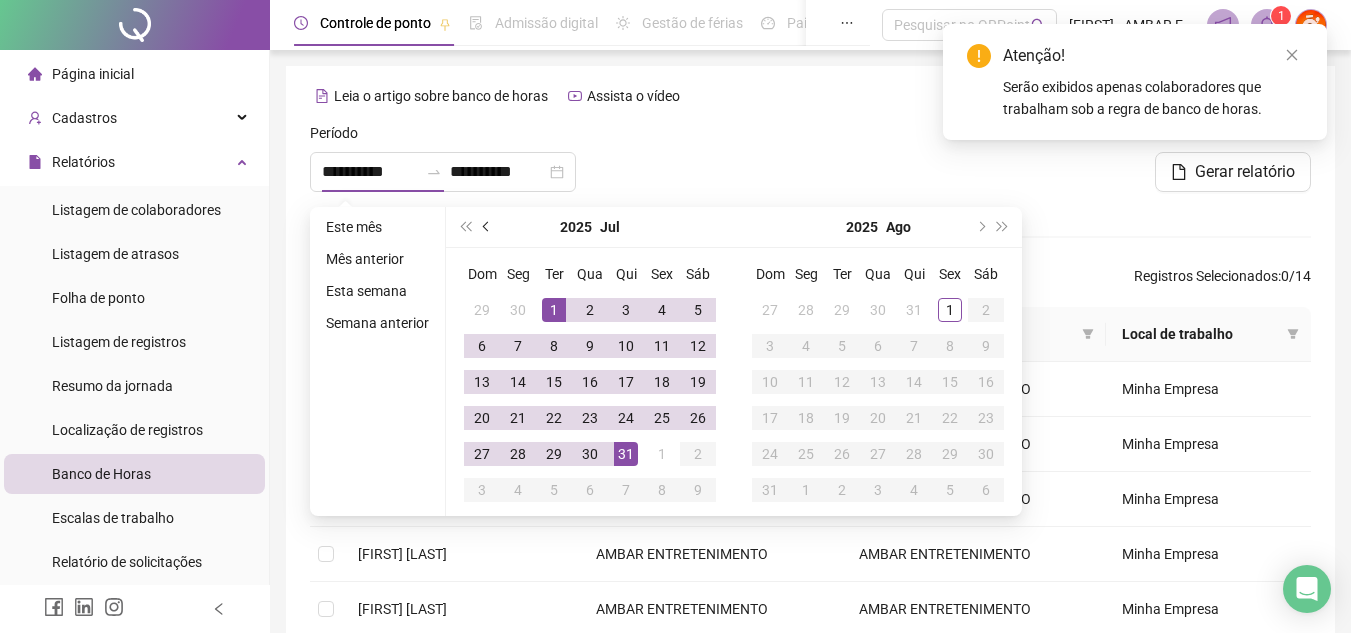 click at bounding box center [488, 227] 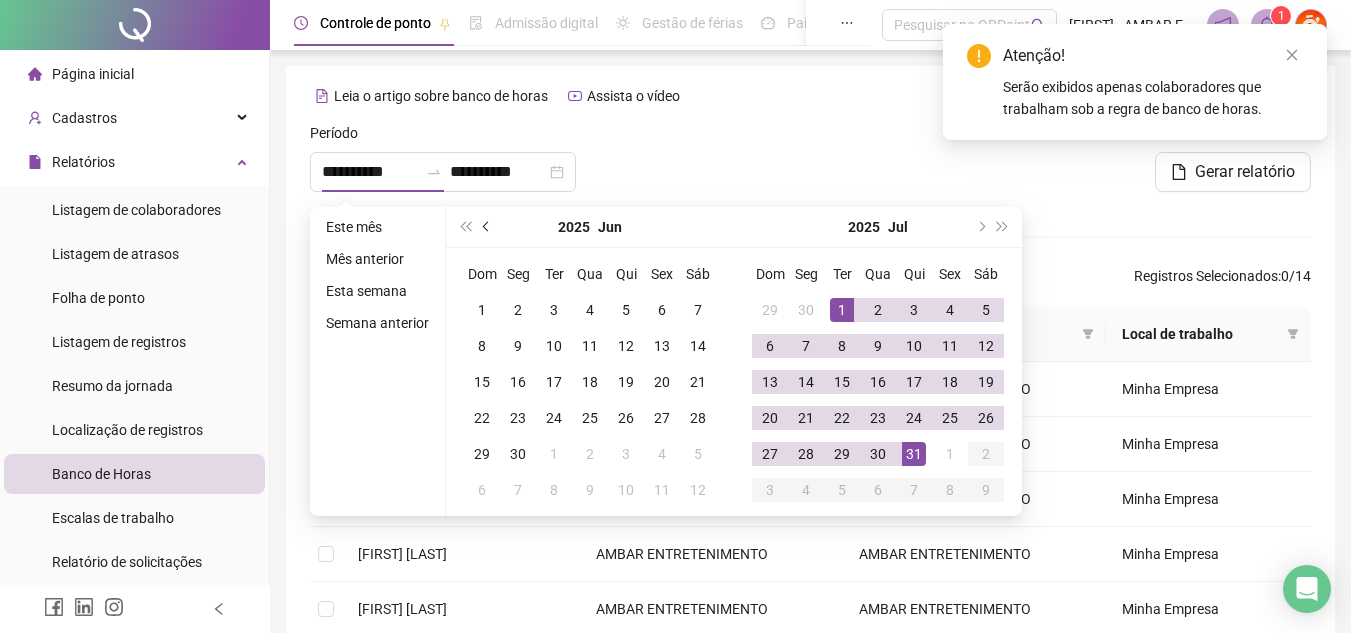 click at bounding box center (488, 227) 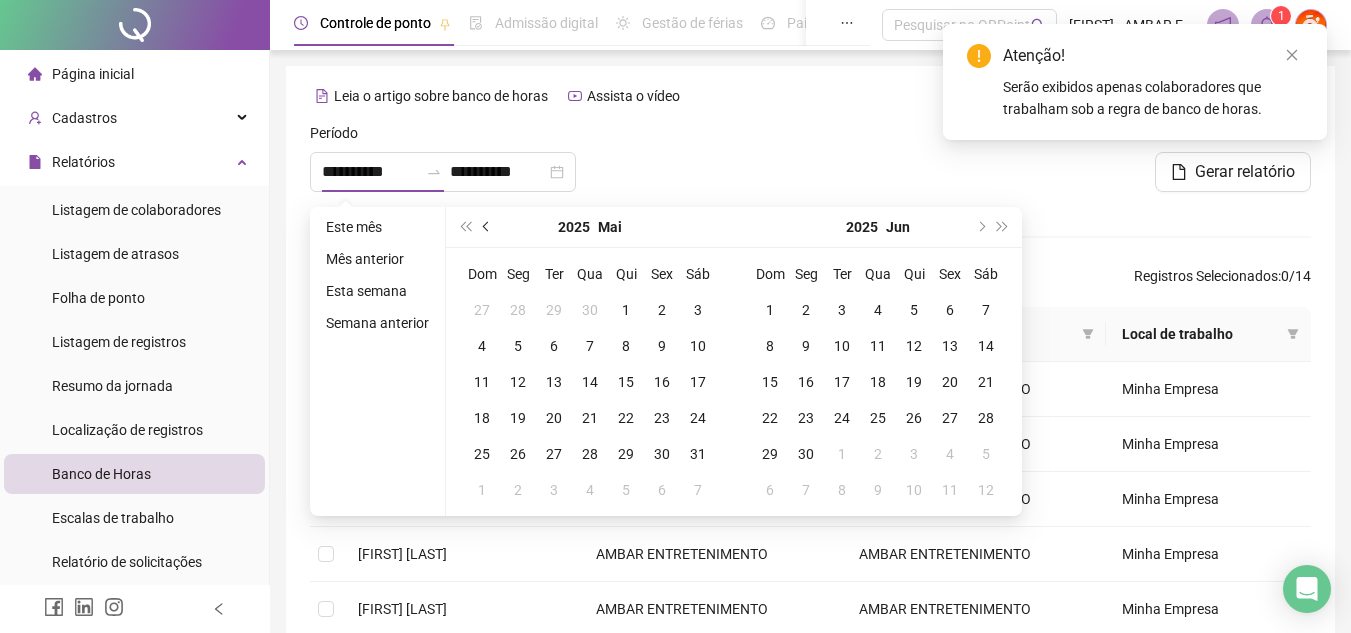 click at bounding box center (488, 227) 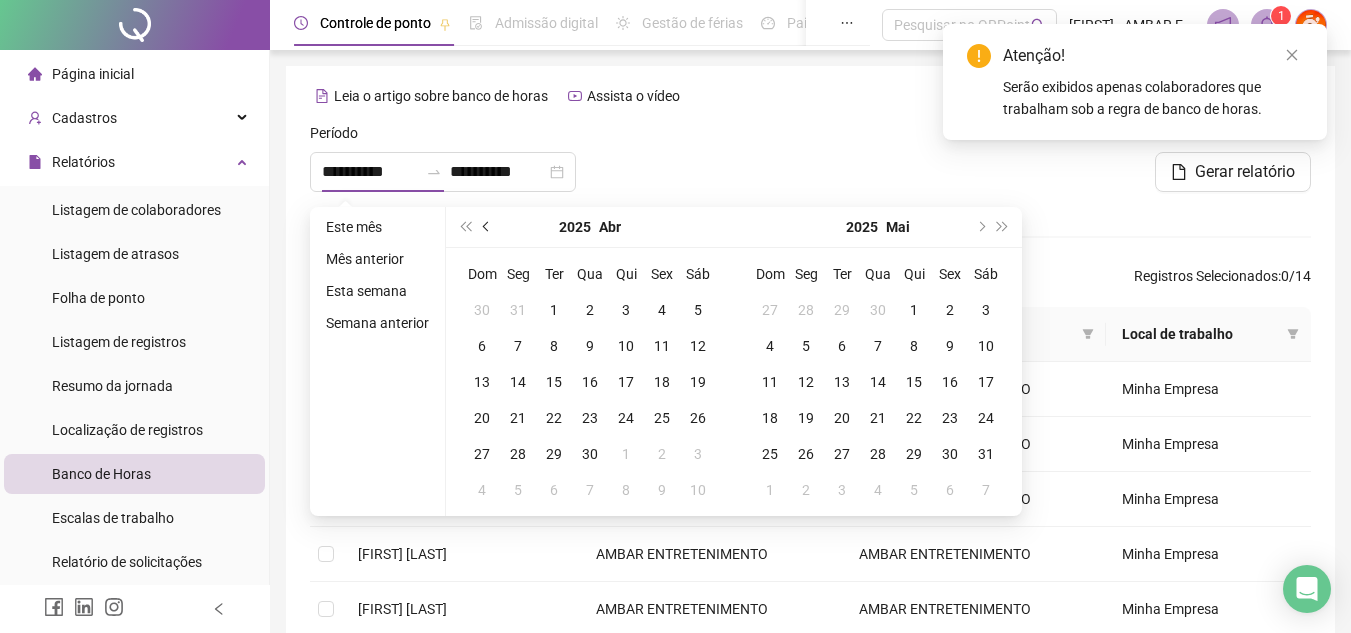 click at bounding box center (488, 227) 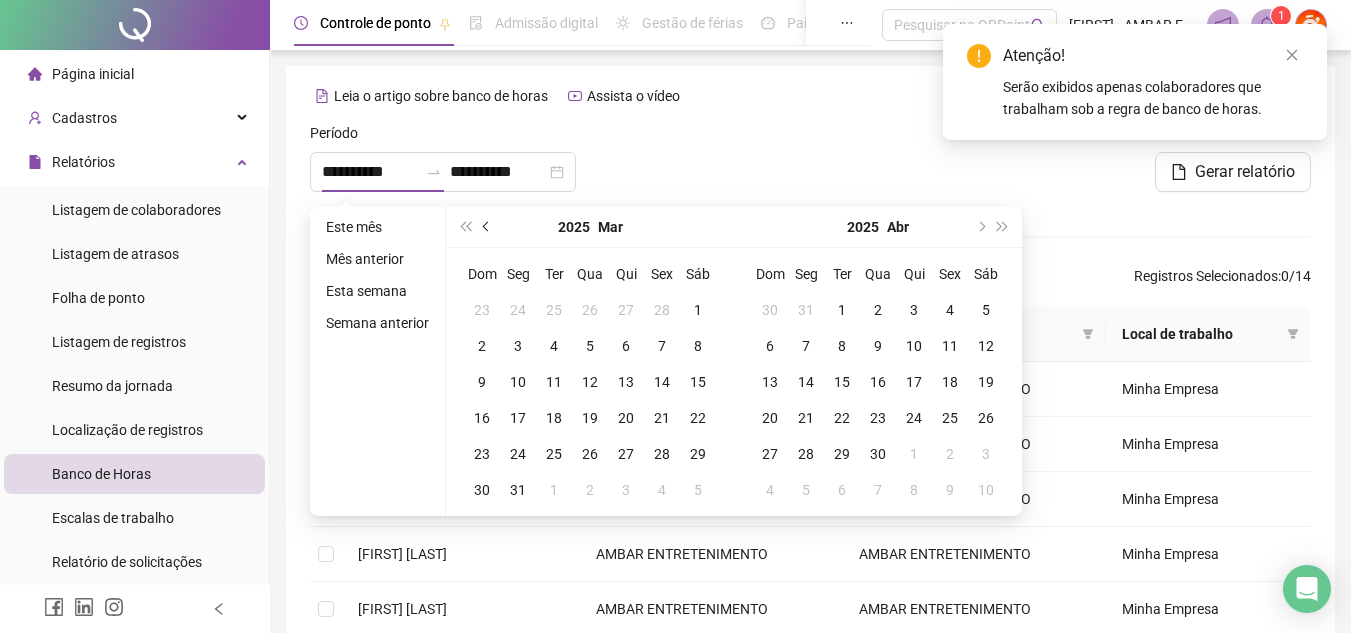 click at bounding box center (488, 227) 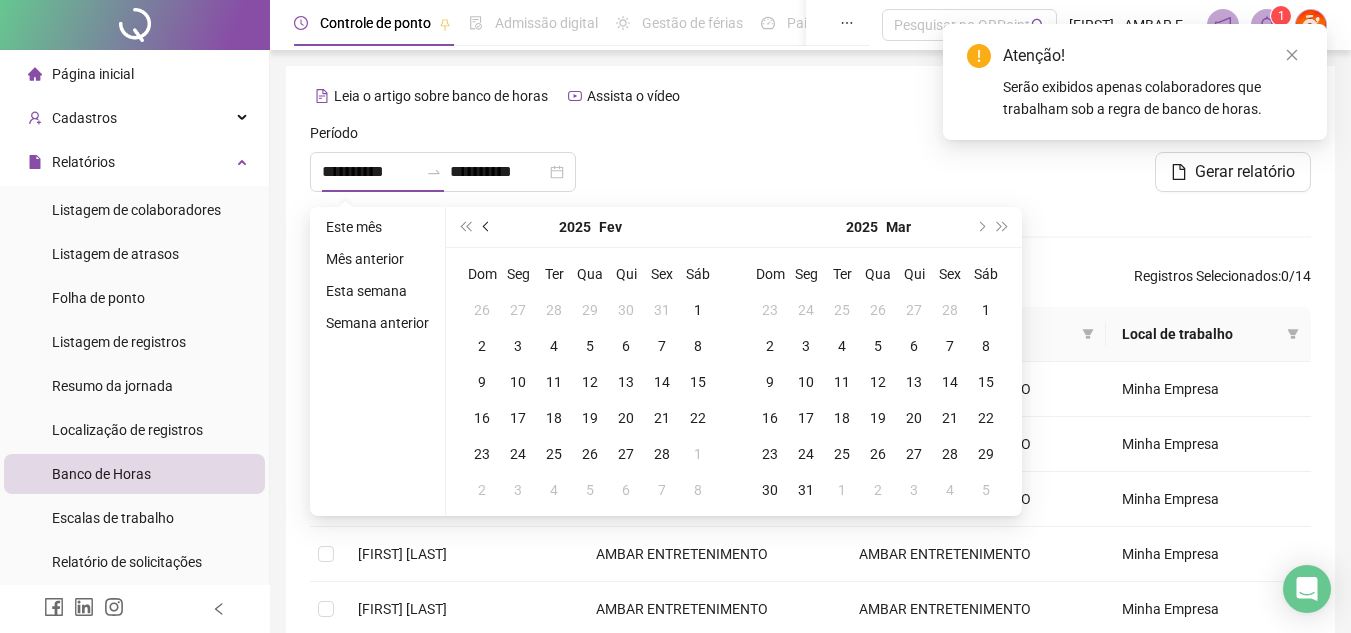 click at bounding box center [488, 227] 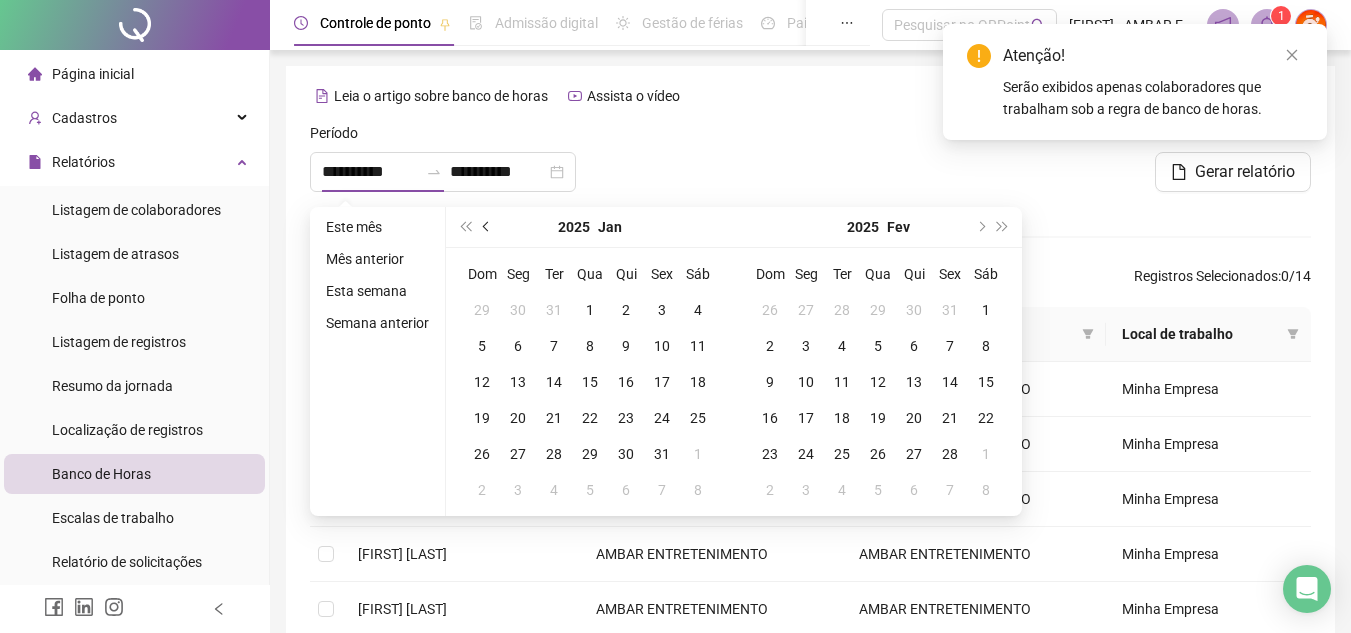 click at bounding box center (488, 227) 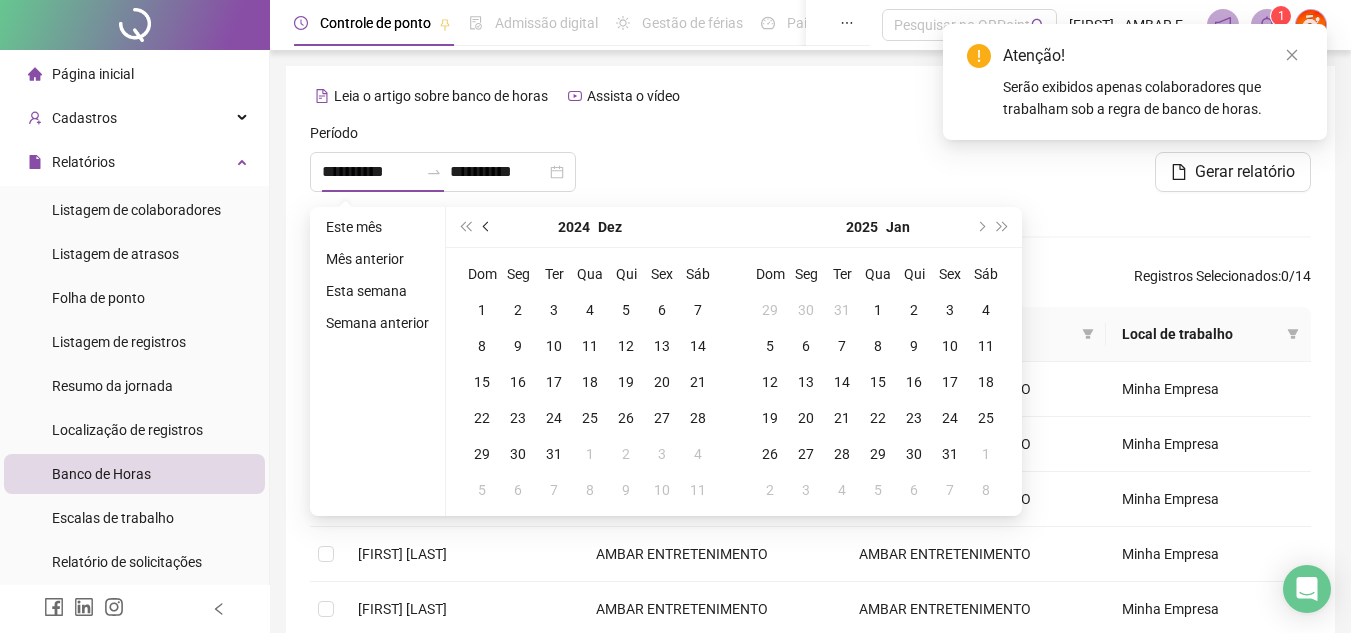 click at bounding box center (488, 227) 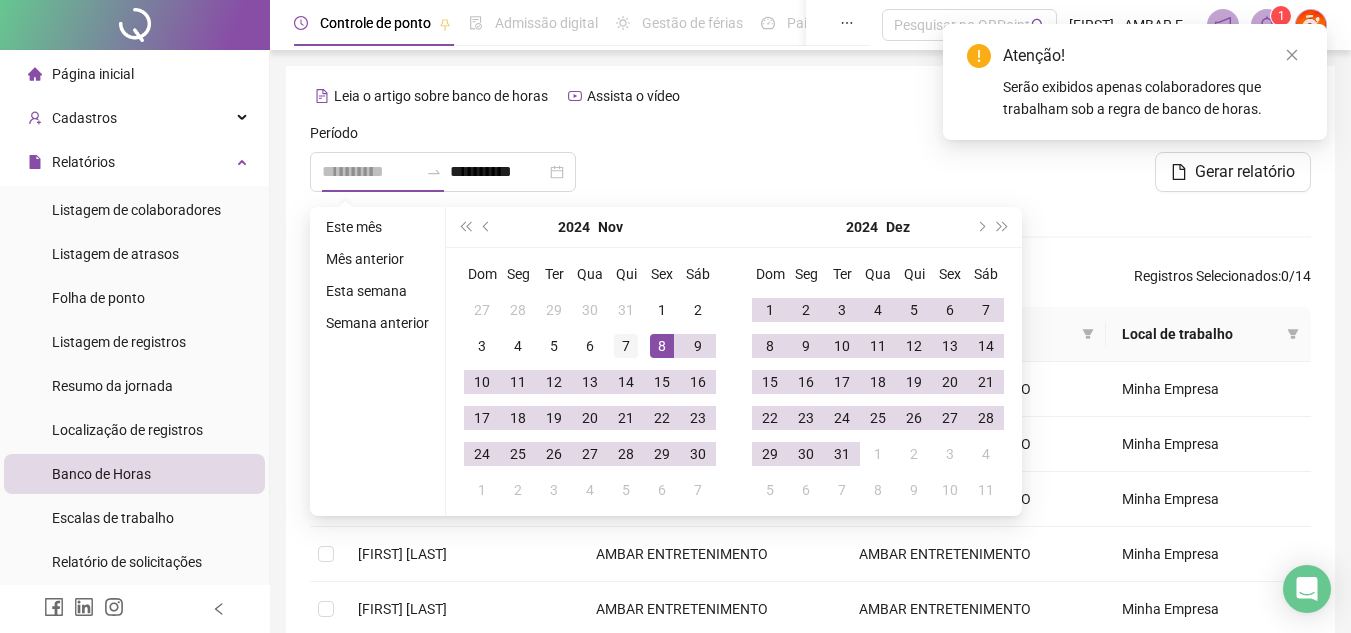 type on "**********" 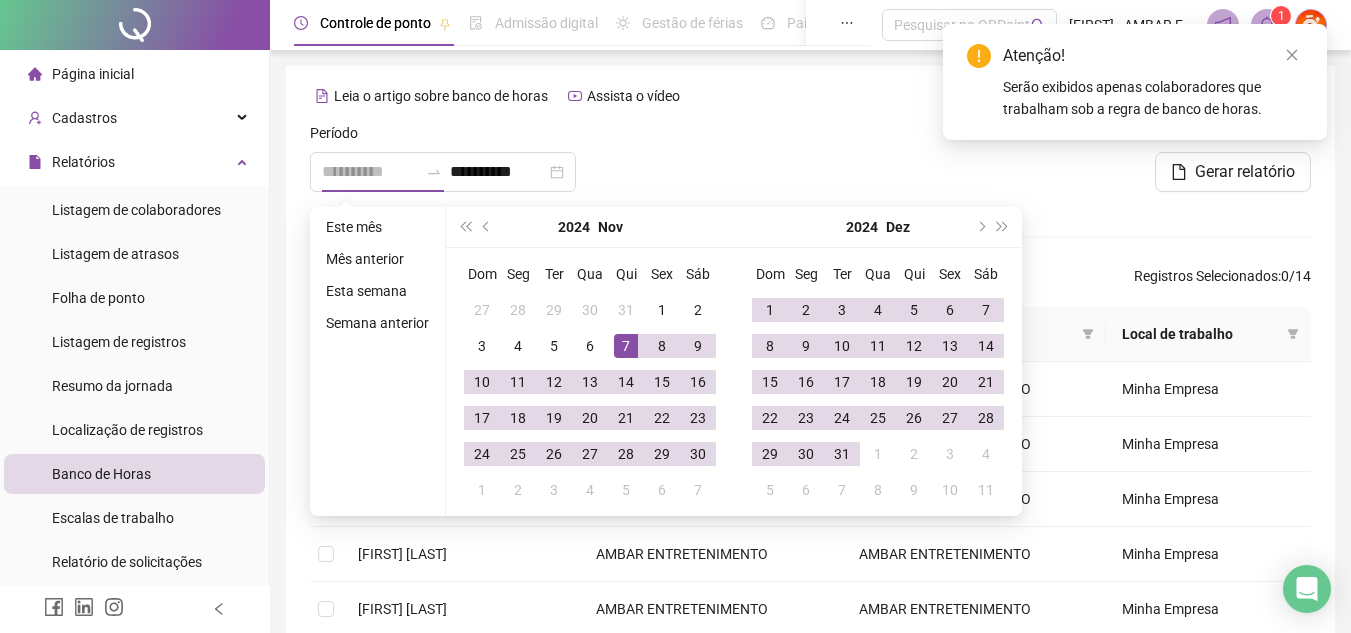click on "7" at bounding box center (626, 346) 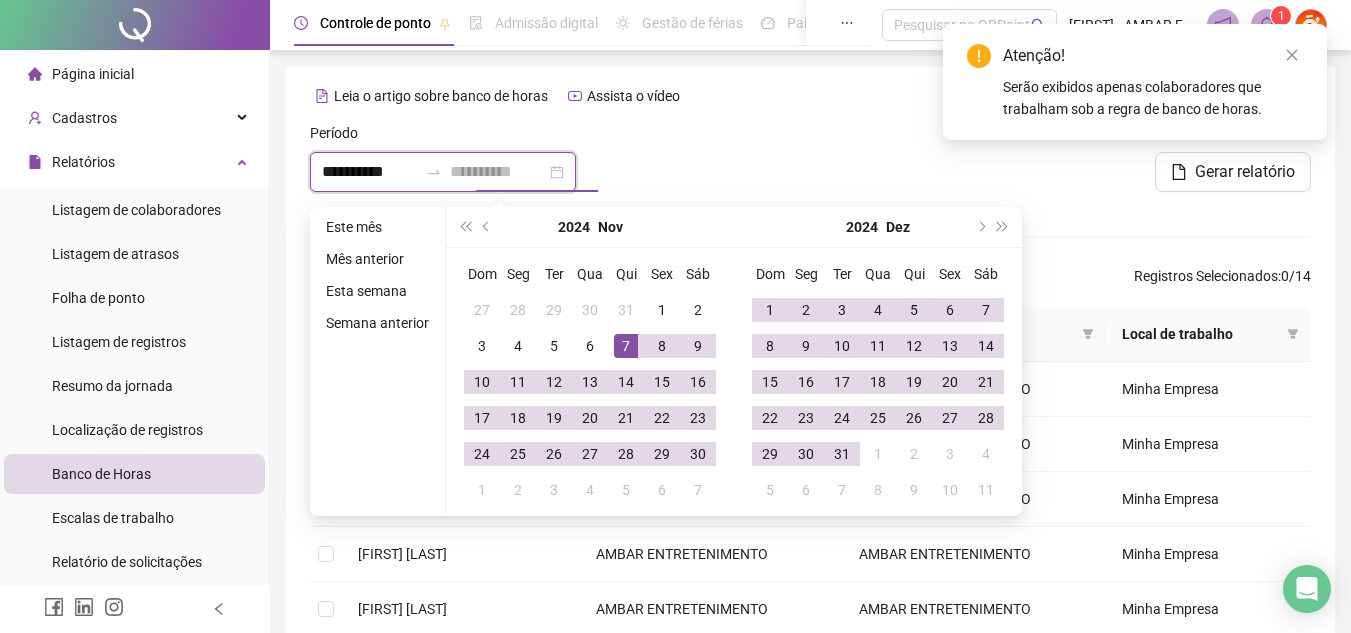 type on "**********" 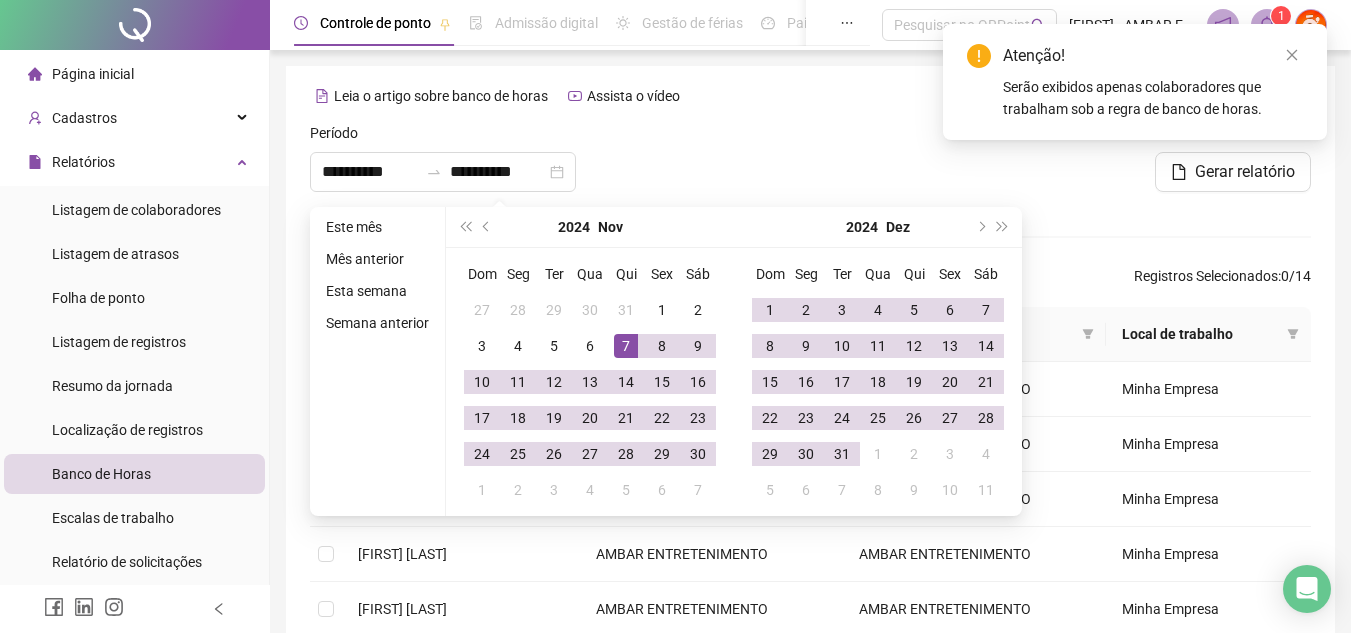 click at bounding box center [810, 165] 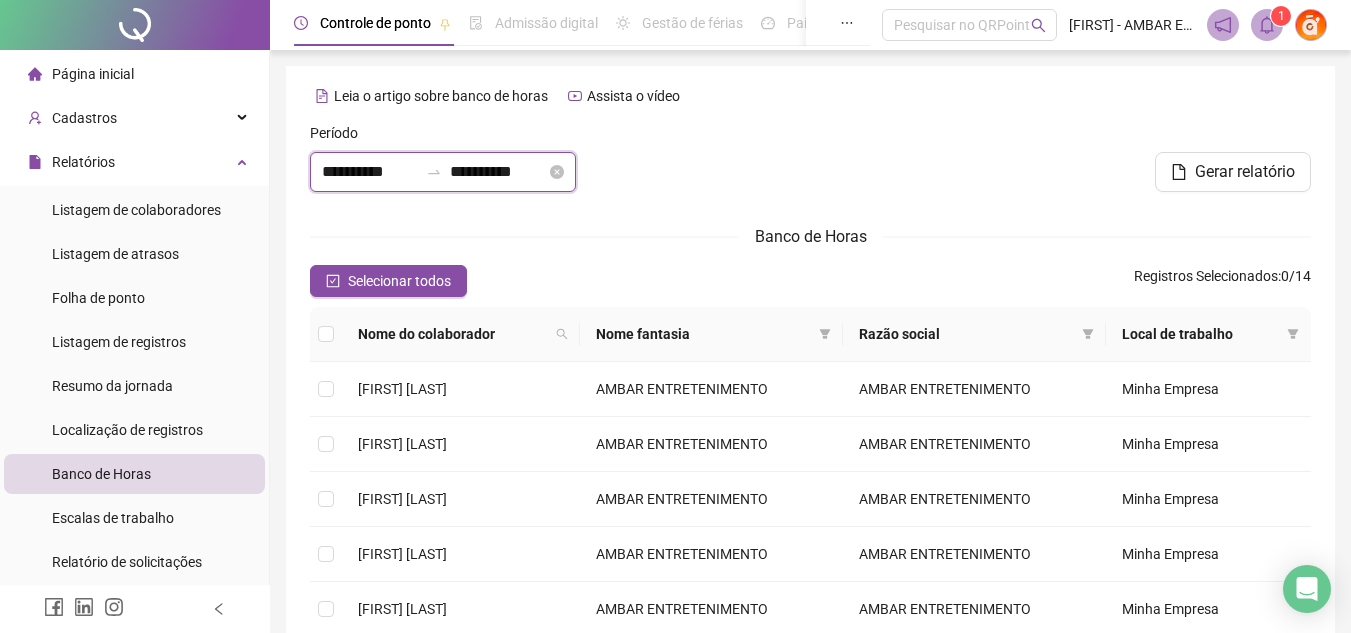 click on "**********" at bounding box center (370, 172) 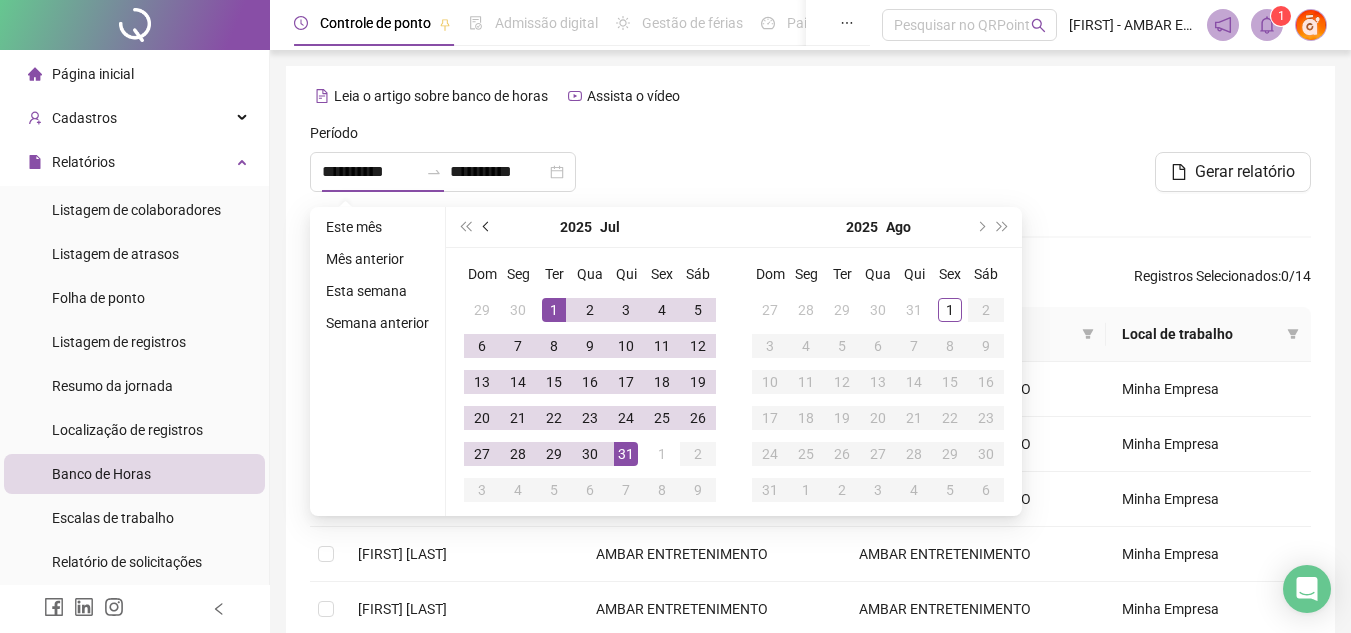 click at bounding box center (487, 227) 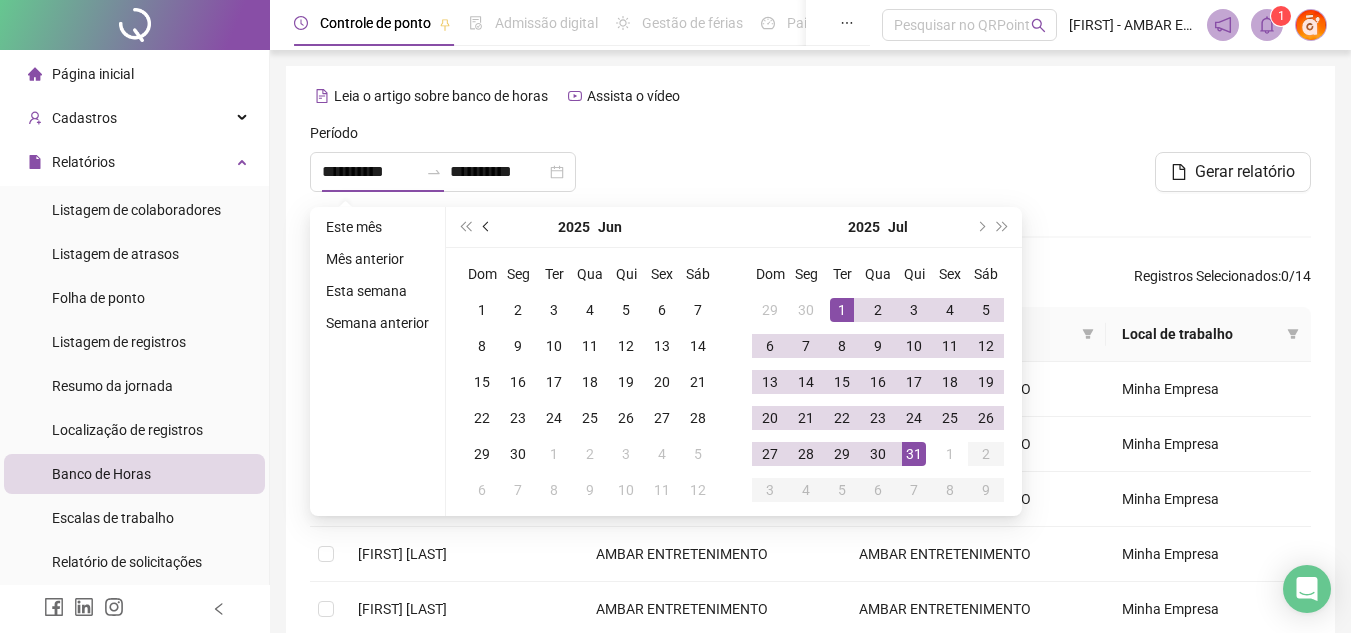 click at bounding box center (487, 227) 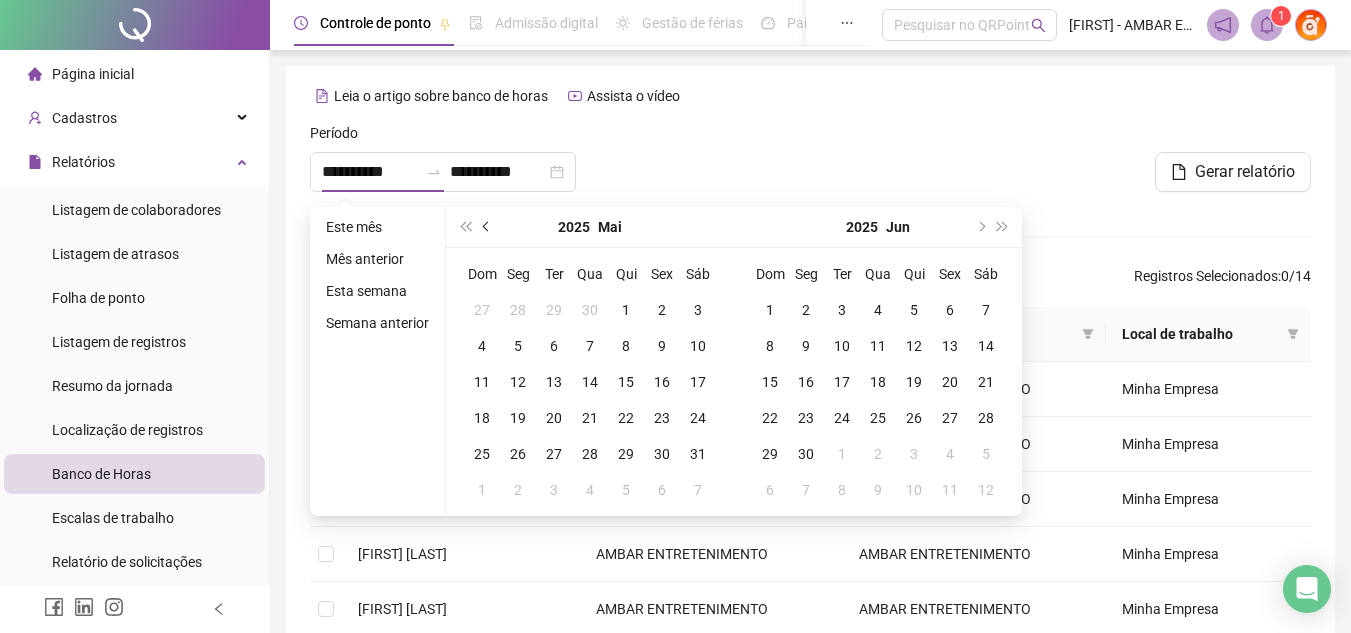 click at bounding box center [487, 227] 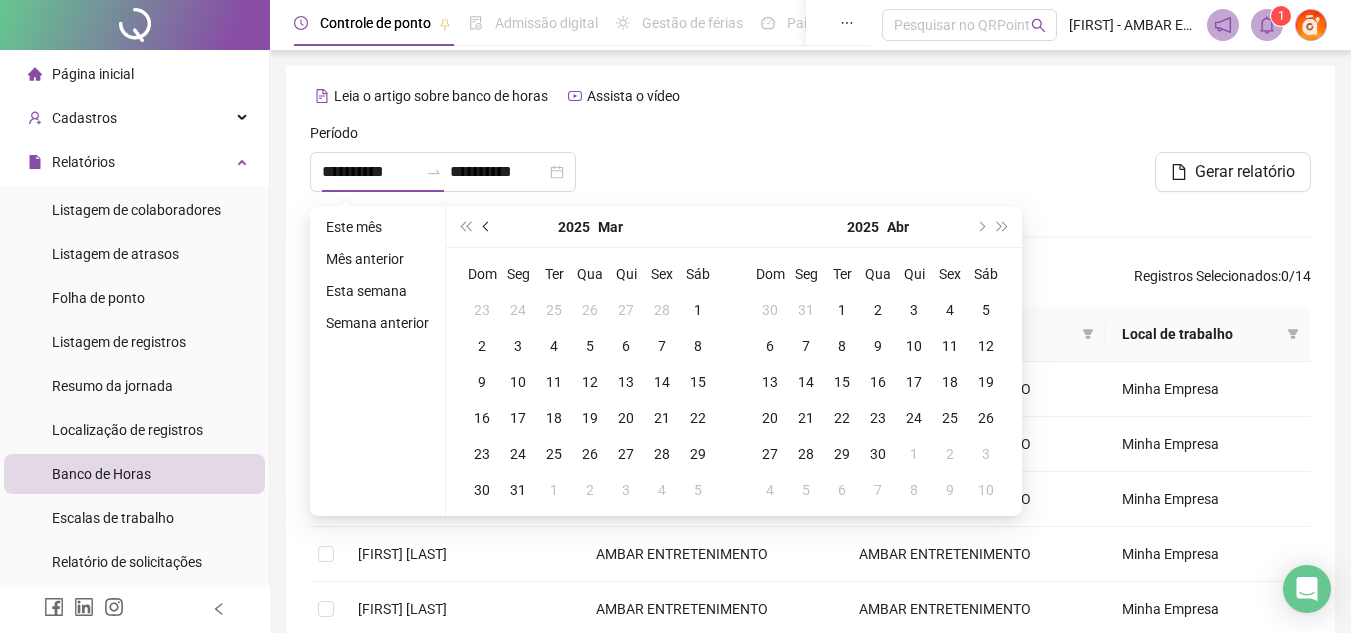click at bounding box center [487, 227] 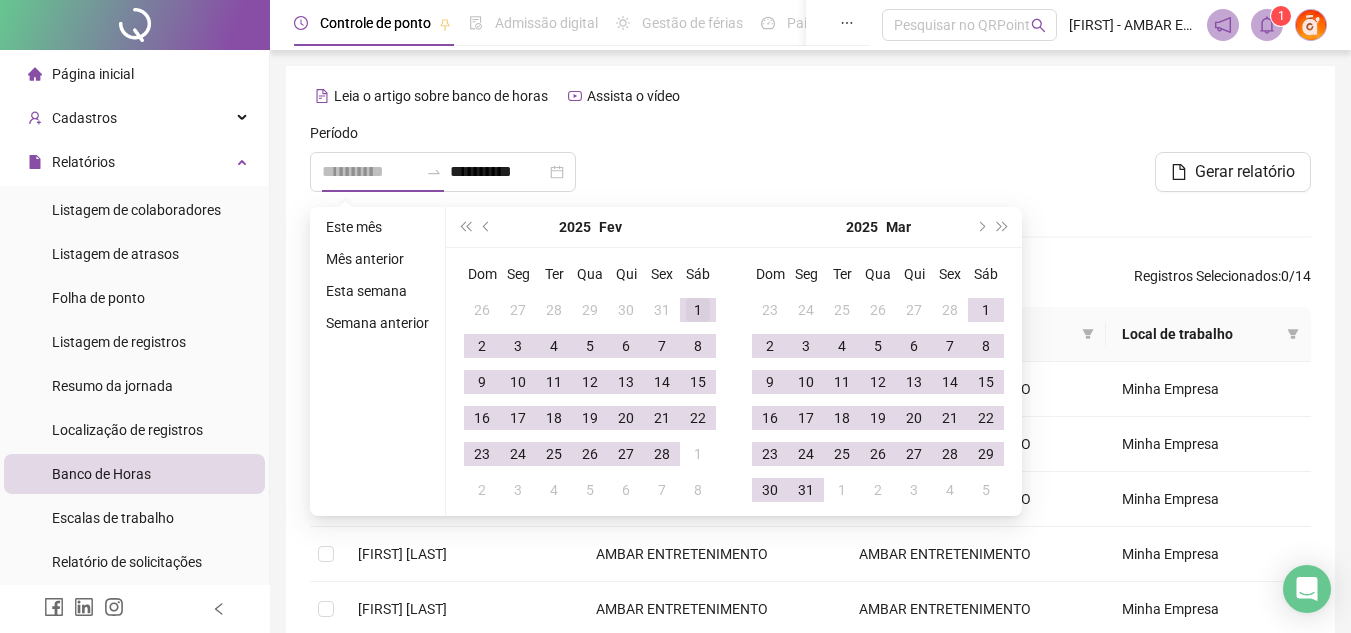 type on "**********" 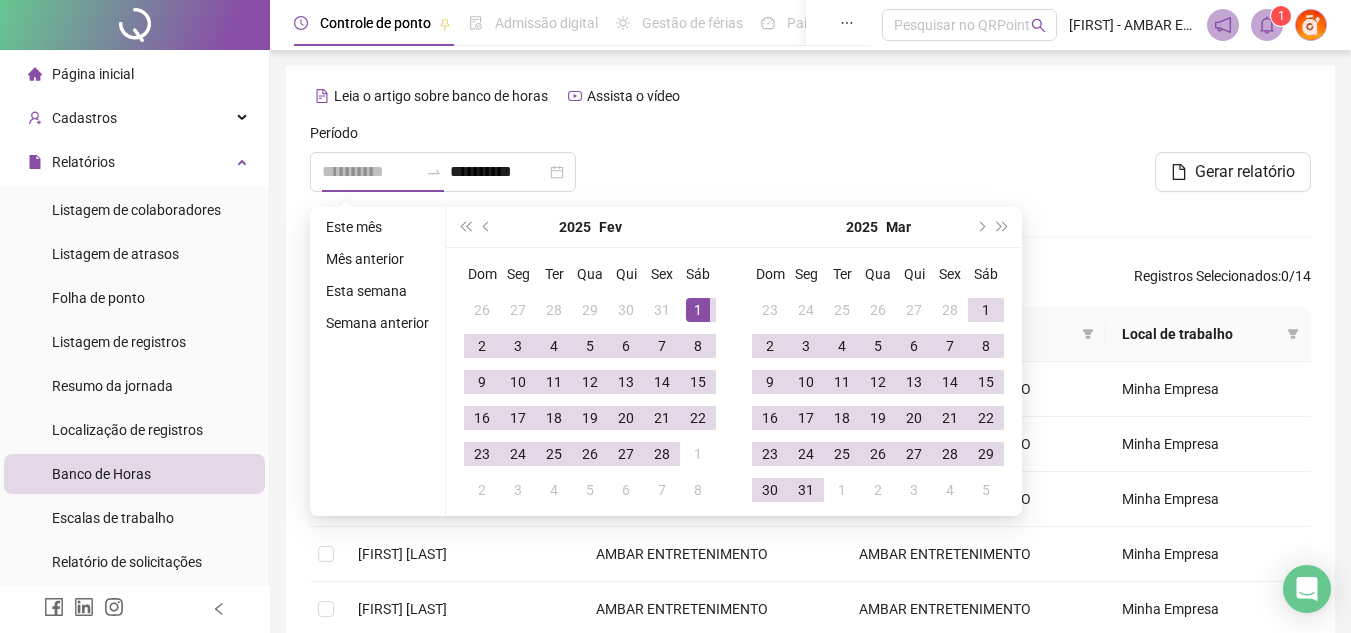 click on "1" at bounding box center (698, 310) 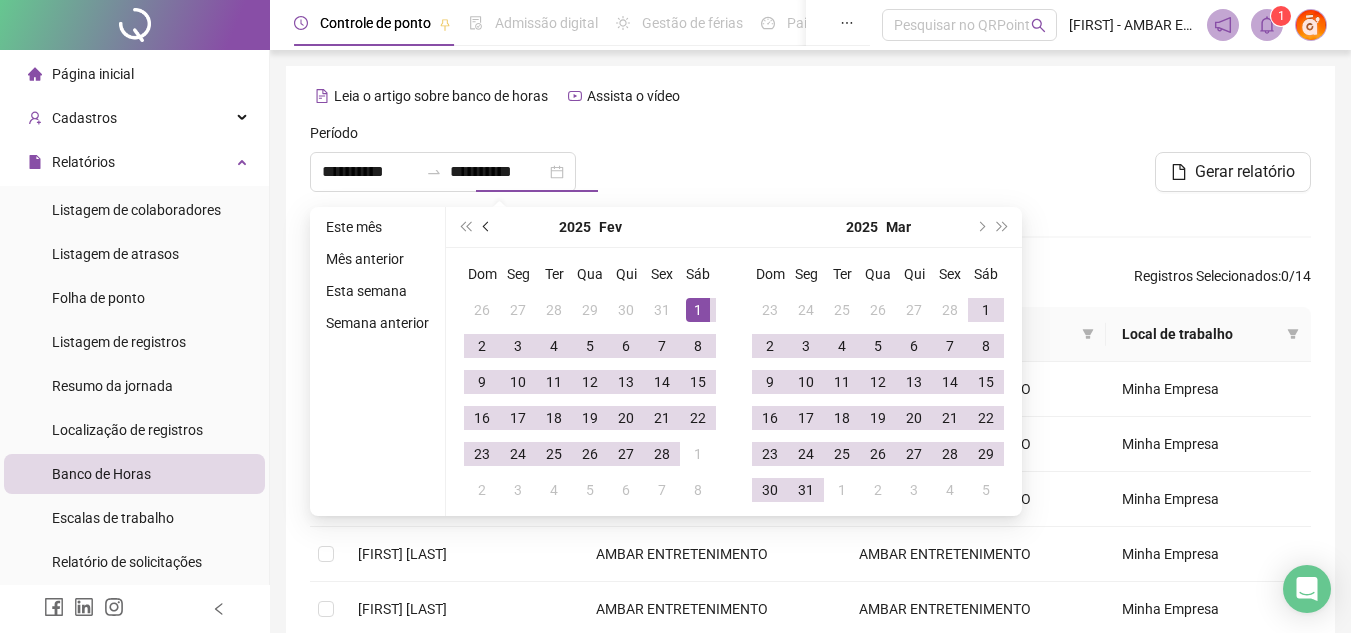 click at bounding box center (487, 227) 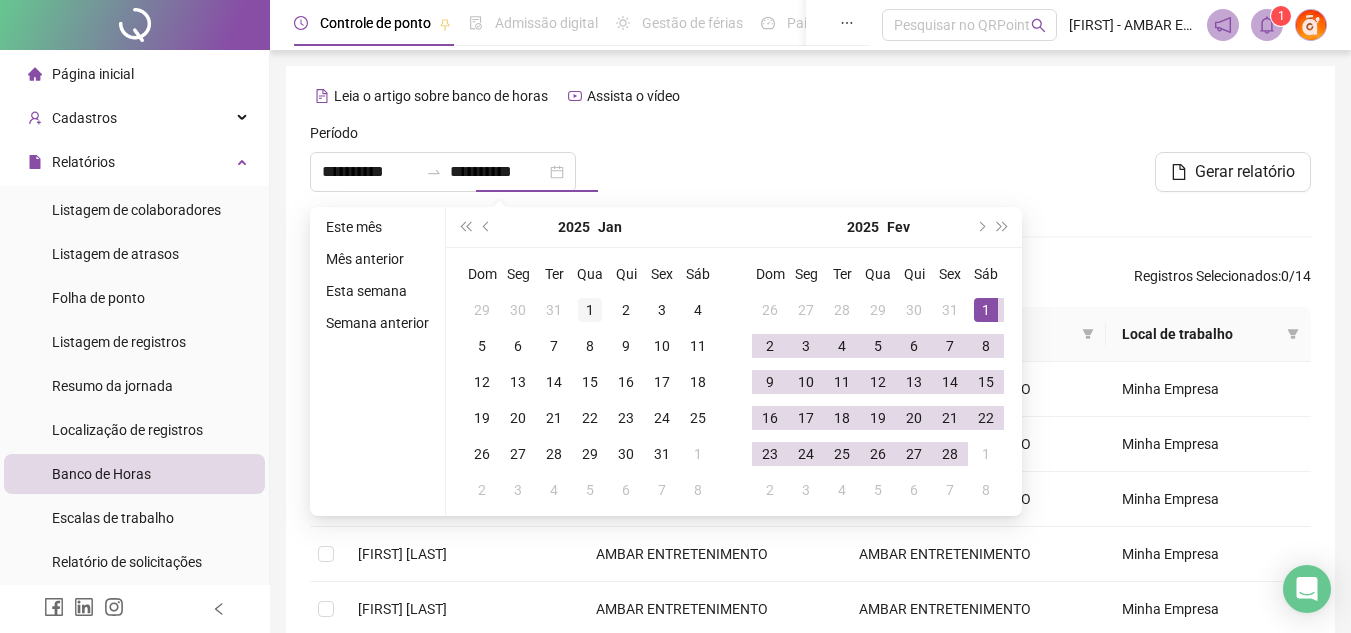 type on "**********" 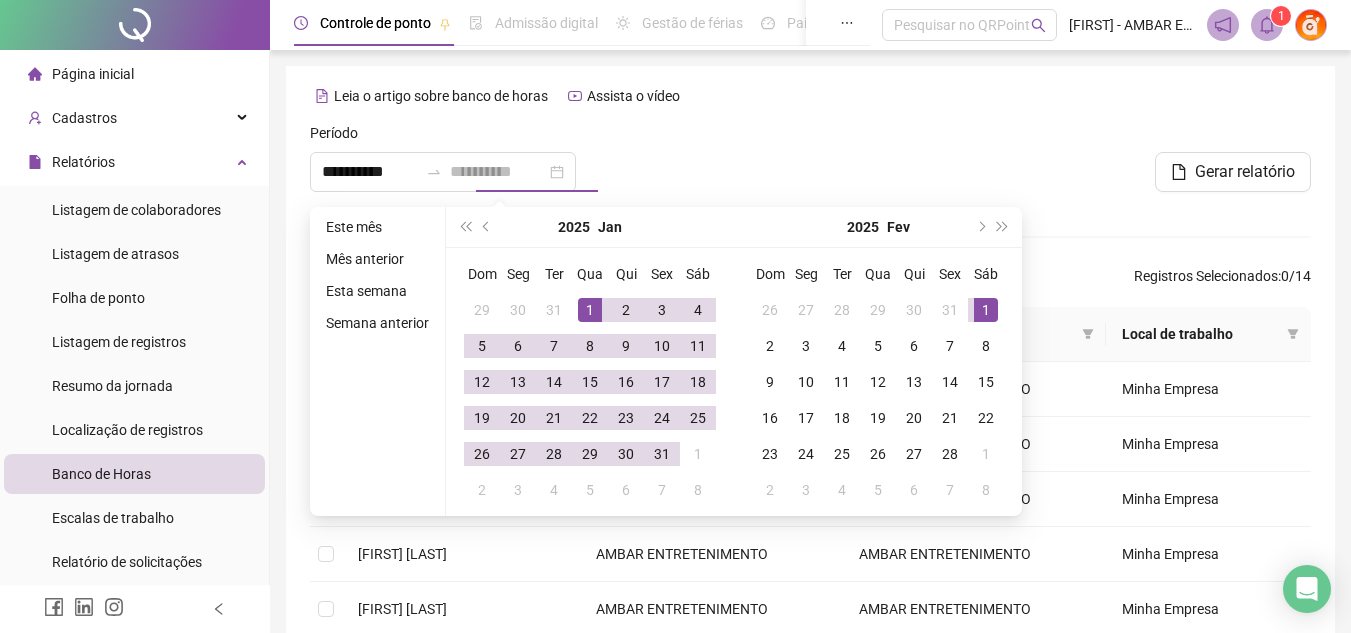 click on "1" at bounding box center [590, 310] 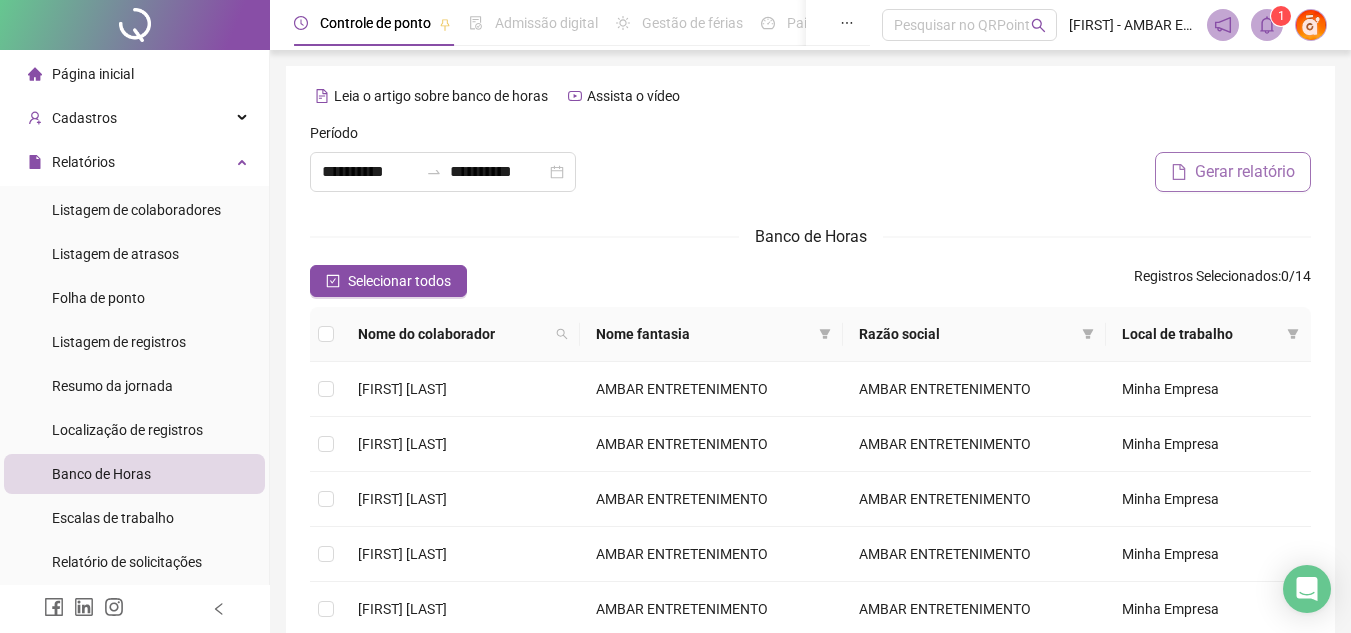 click on "Gerar relatório" at bounding box center [1245, 172] 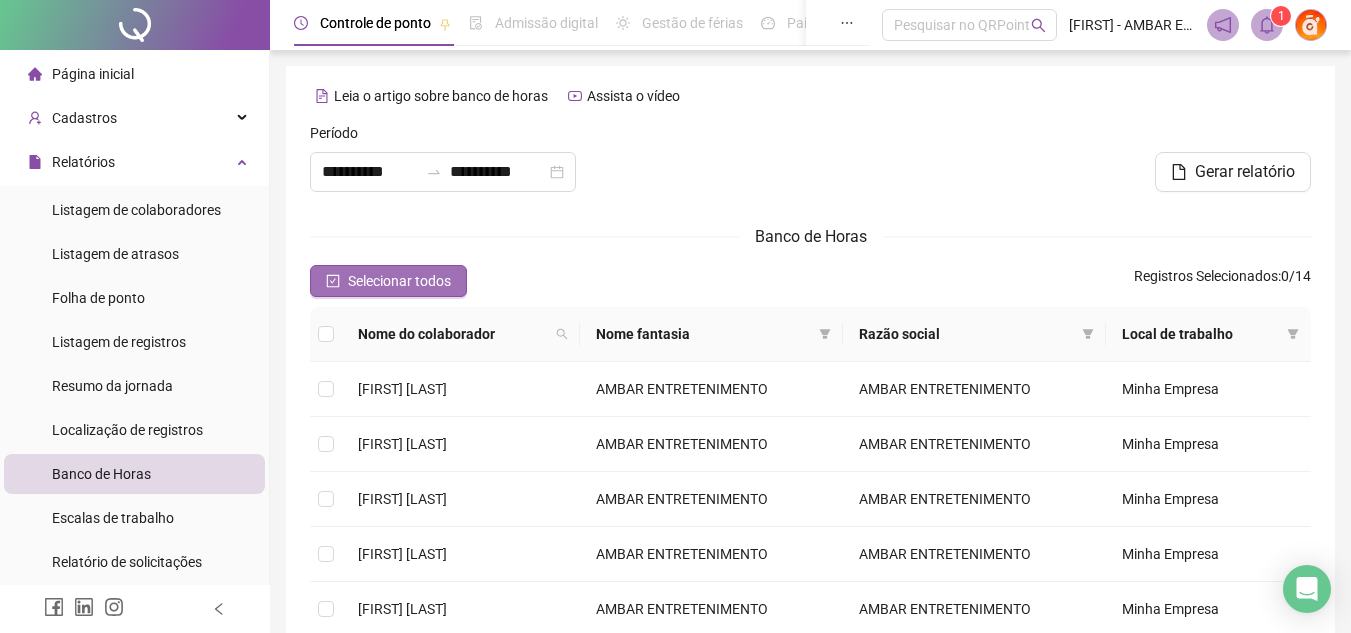 click on "Selecionar todos" at bounding box center [388, 281] 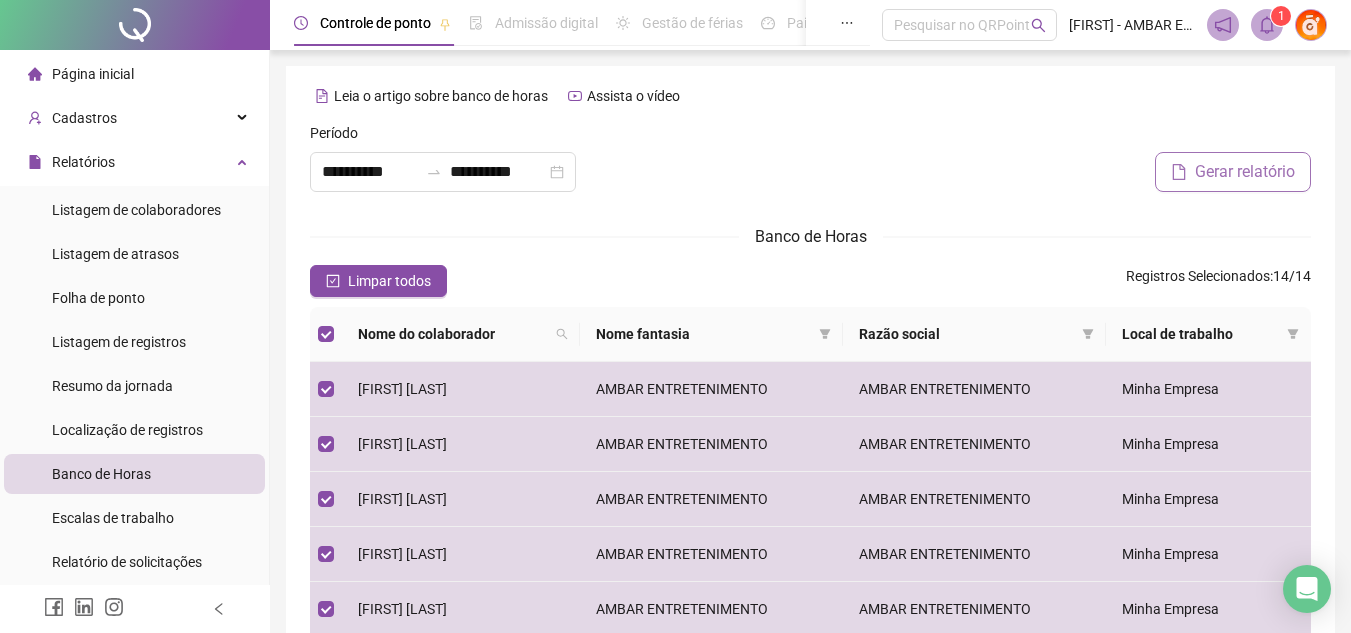 click on "Gerar relatório" at bounding box center [1245, 172] 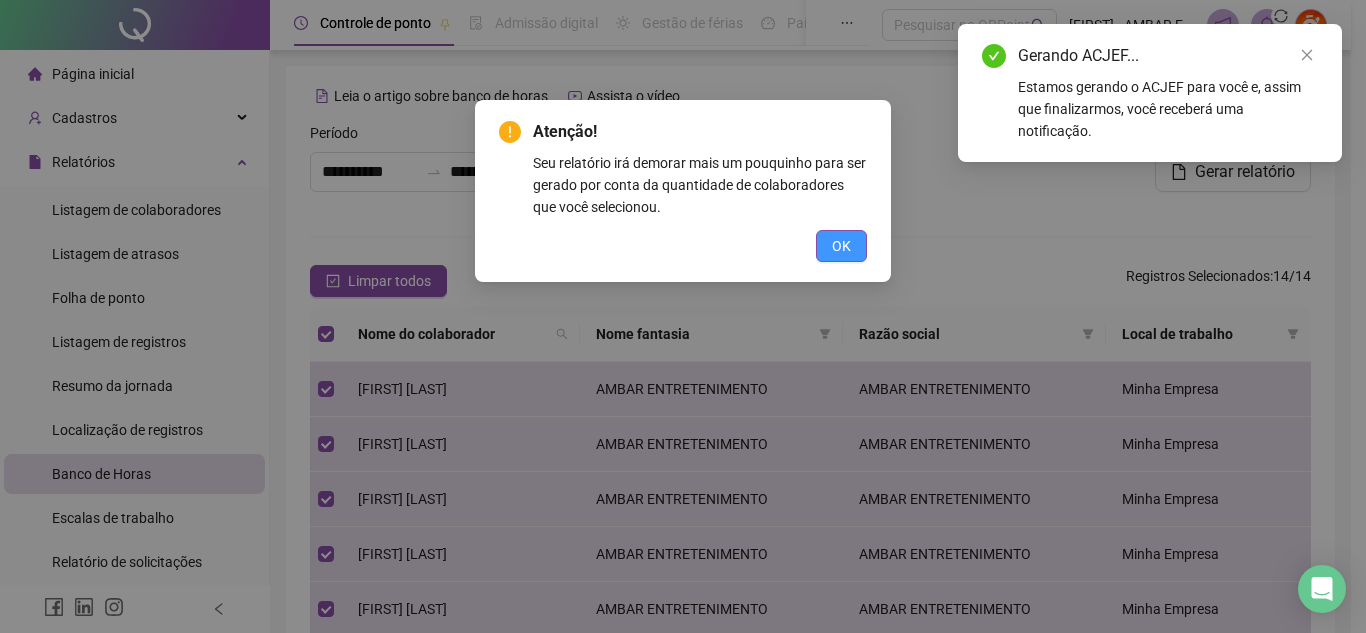 click on "OK" at bounding box center [841, 246] 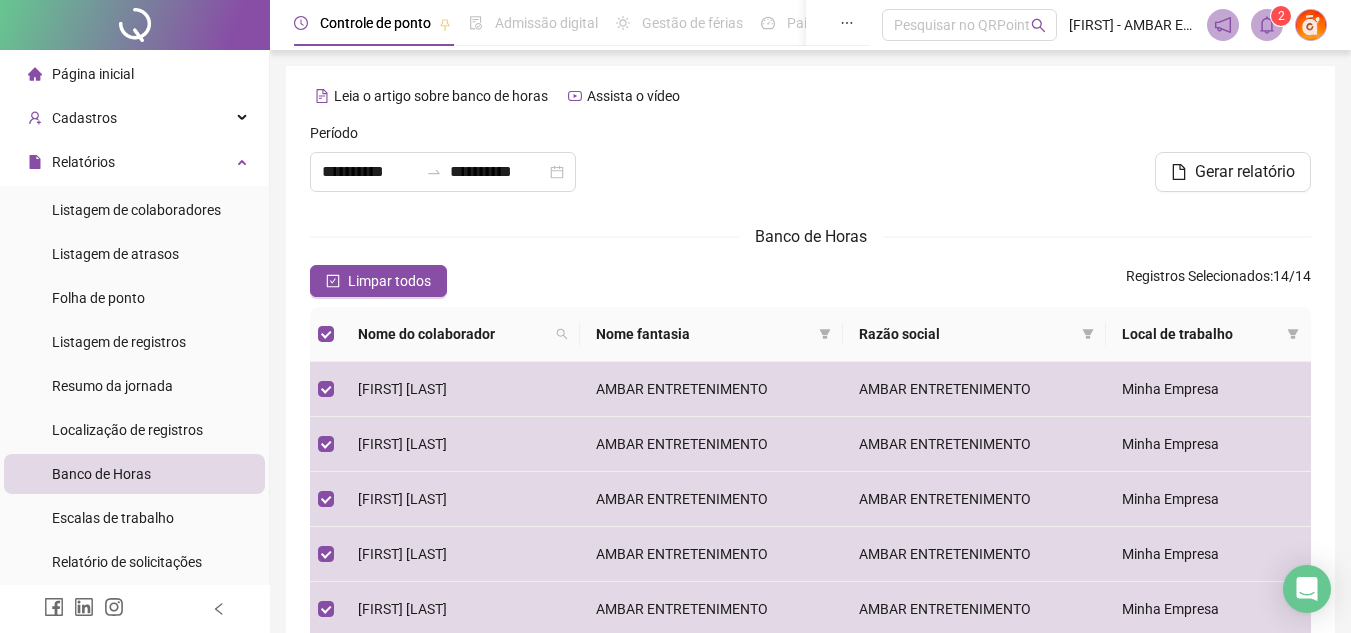 click on "**********" at bounding box center (810, 533) 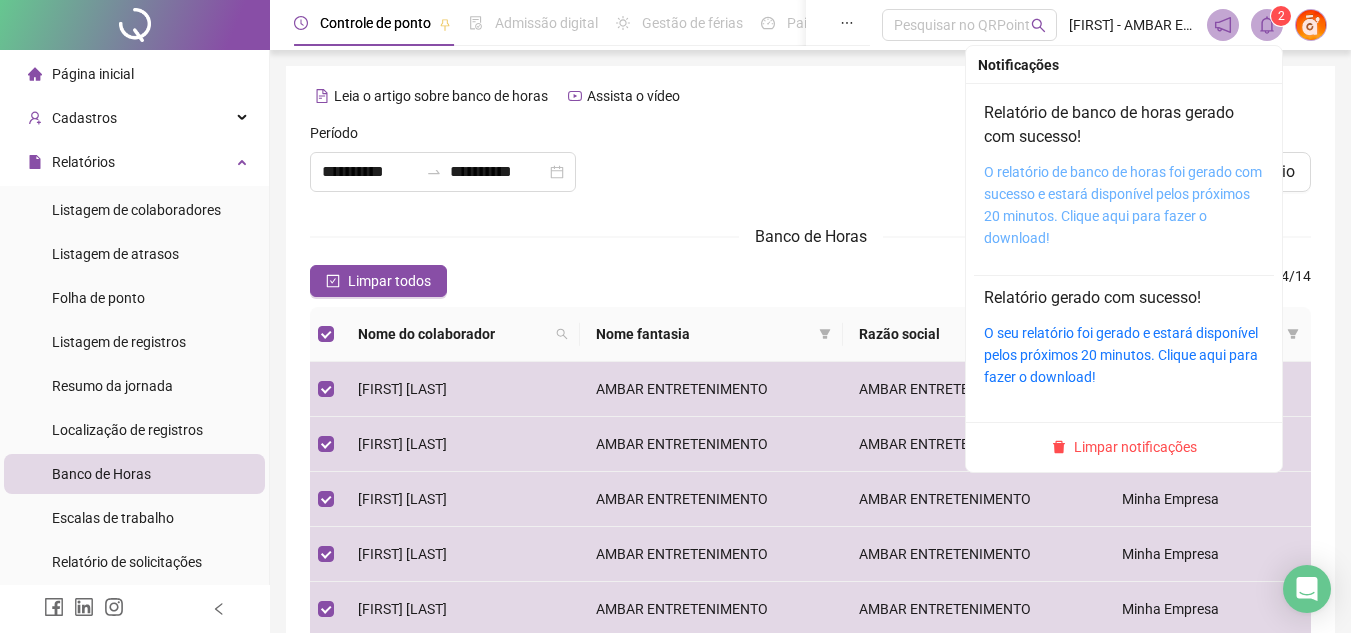 click on "O relatório de banco de horas foi gerado com sucesso e estará disponível pelos próximos 20 minutos.
Clique aqui para fazer o download!" at bounding box center (1123, 205) 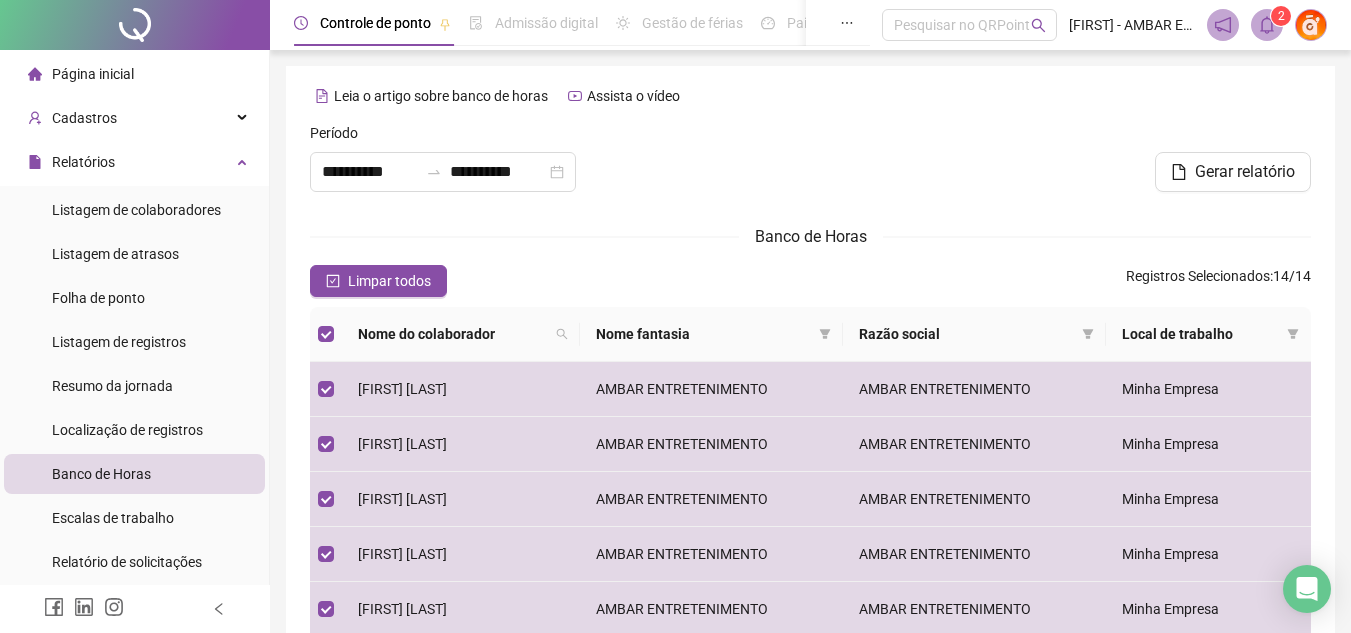 click on "Página inicial" at bounding box center (93, 74) 